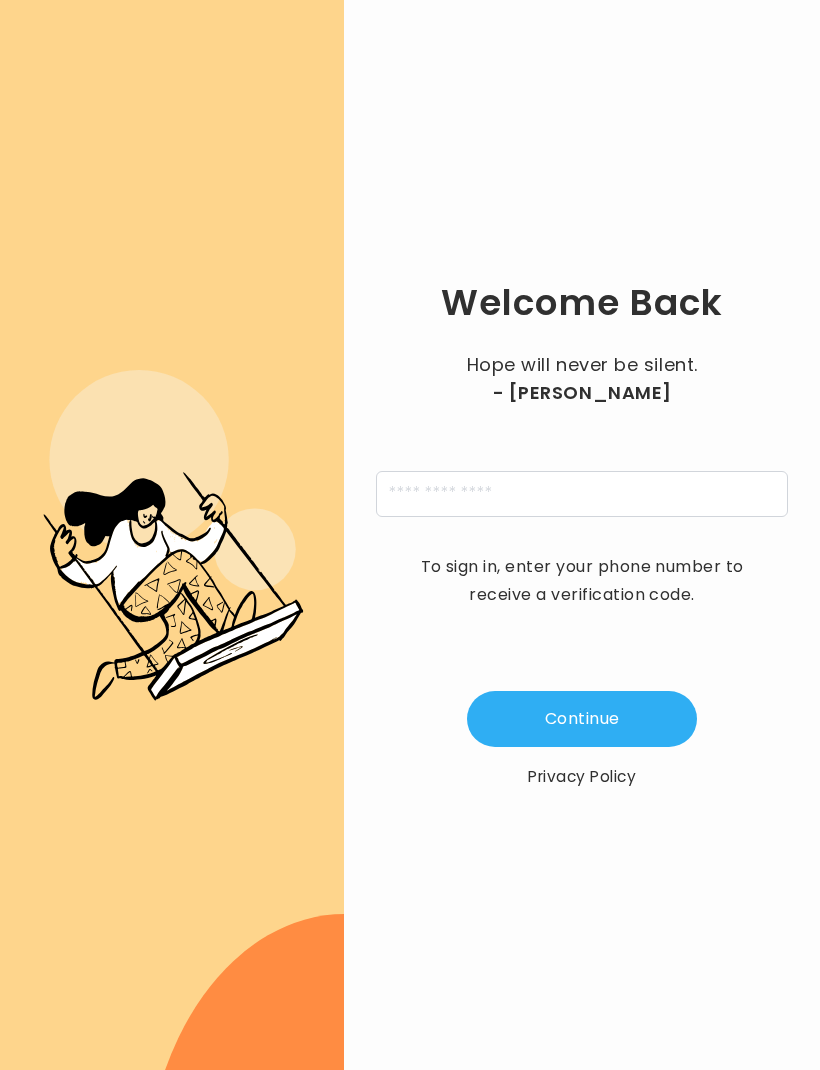 scroll, scrollTop: 0, scrollLeft: 0, axis: both 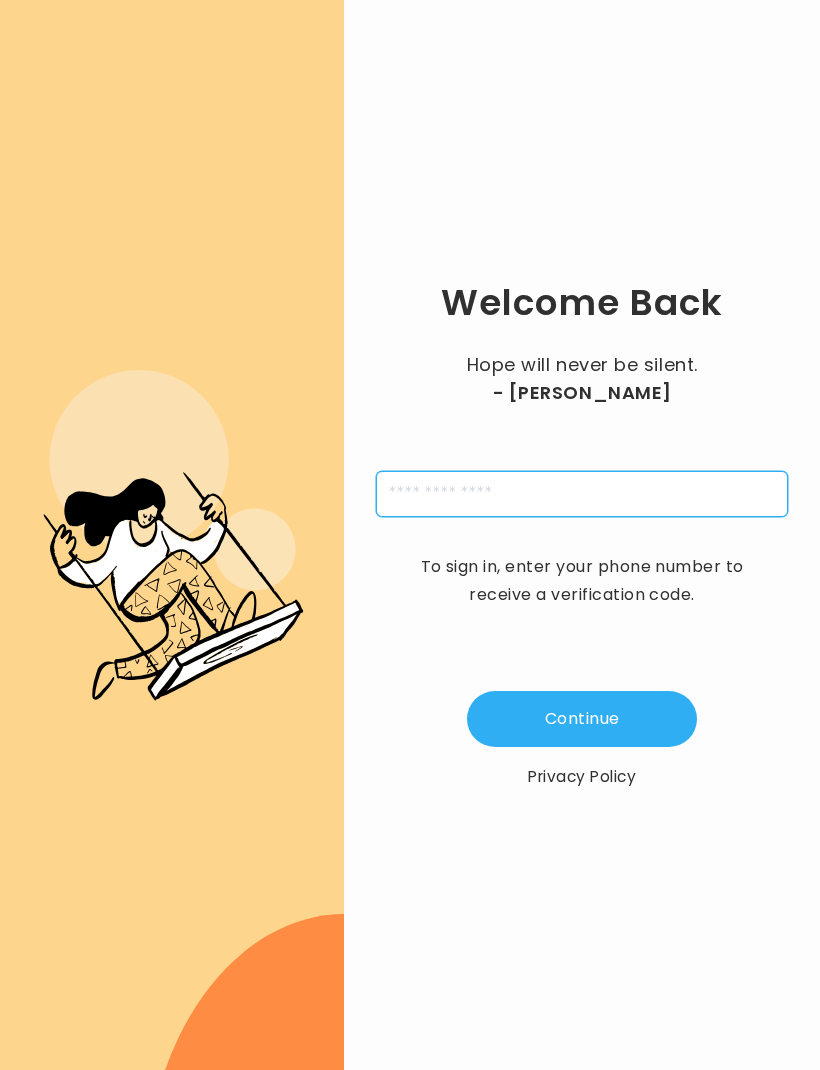 click at bounding box center (582, 494) 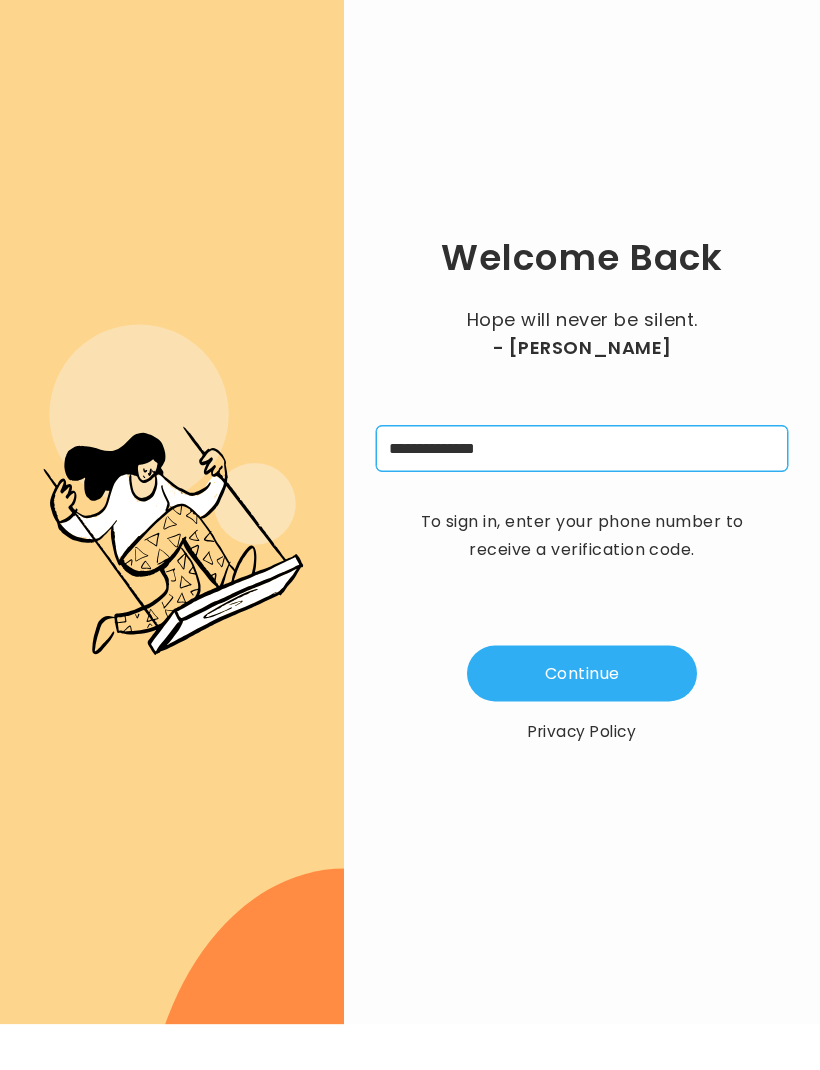 type on "**********" 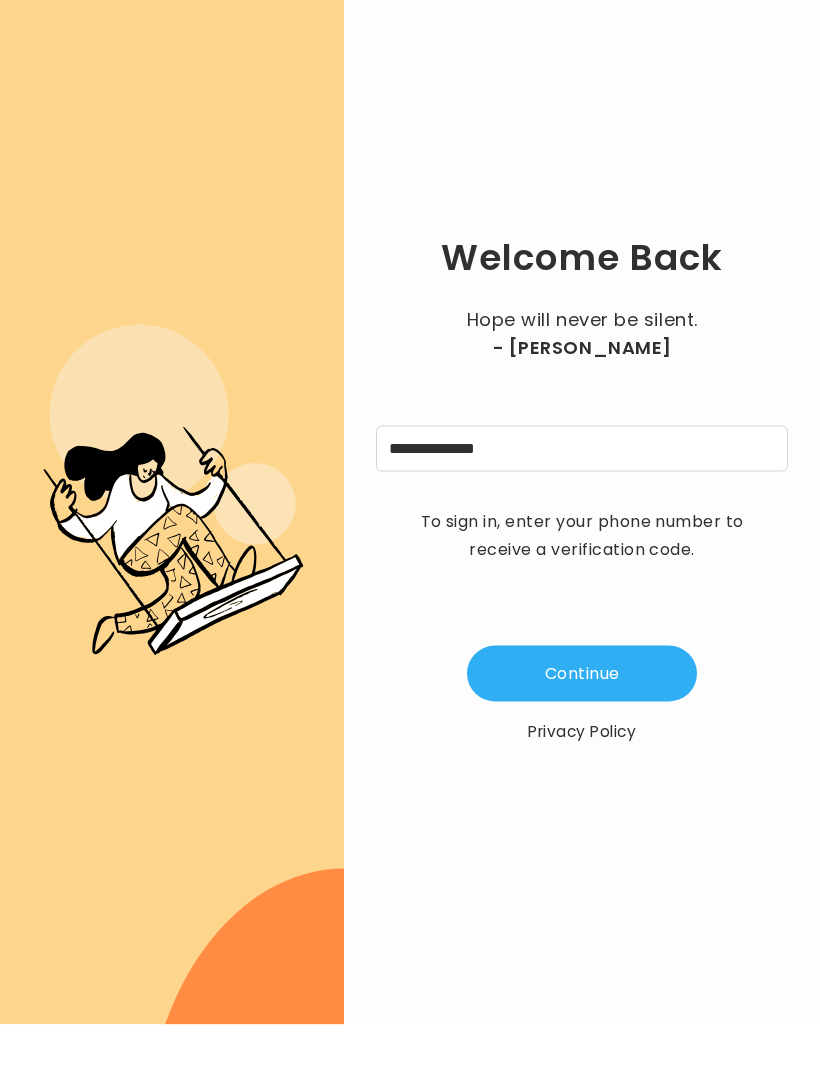 click on "Continue" at bounding box center (582, 719) 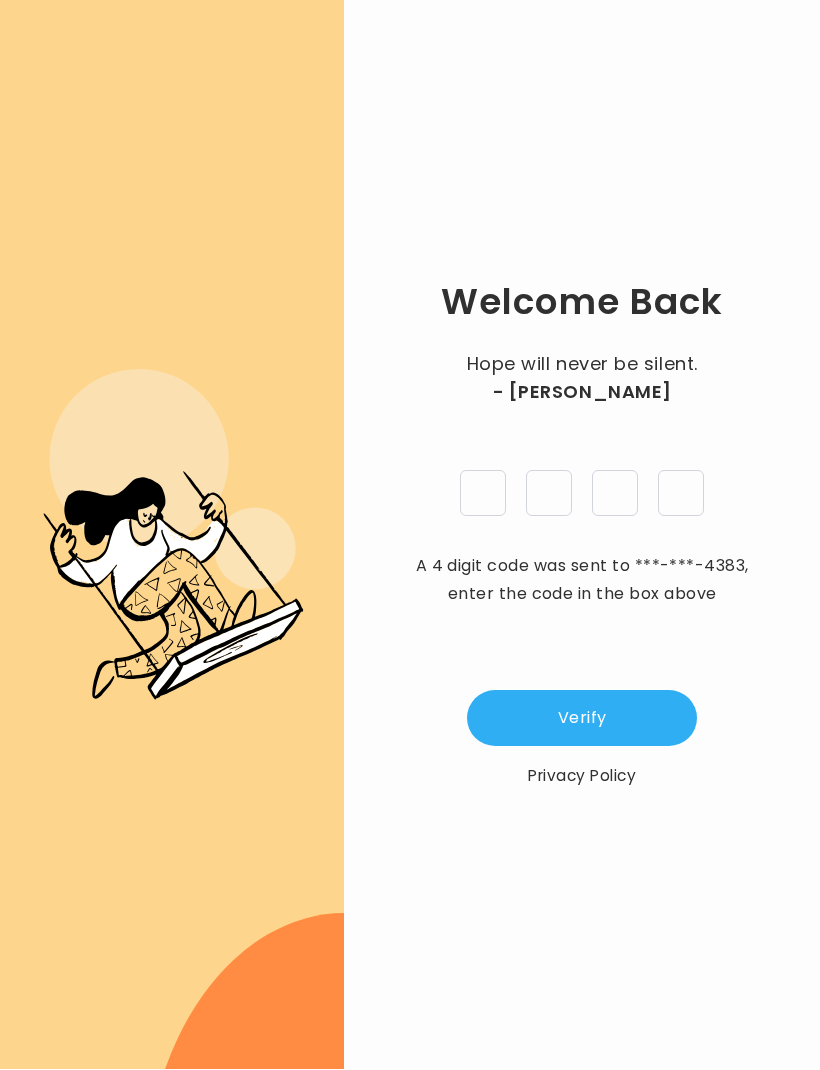 click at bounding box center (483, 494) 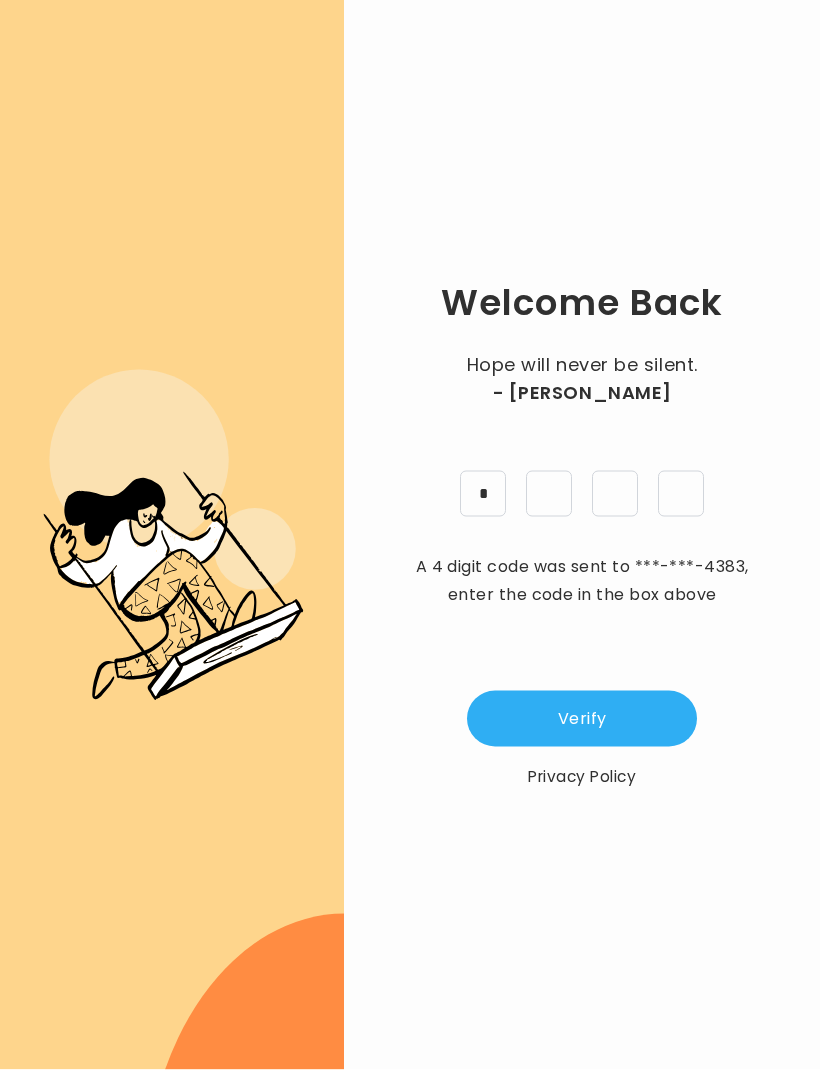type on "*" 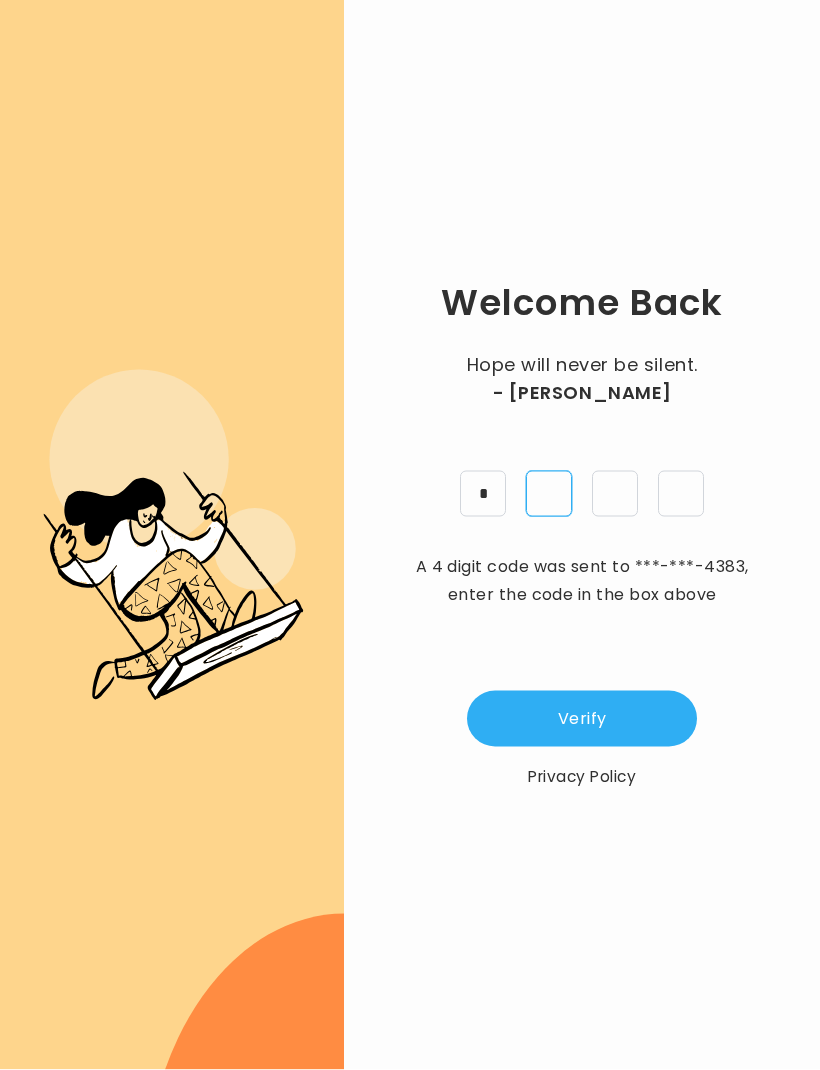 type on "*" 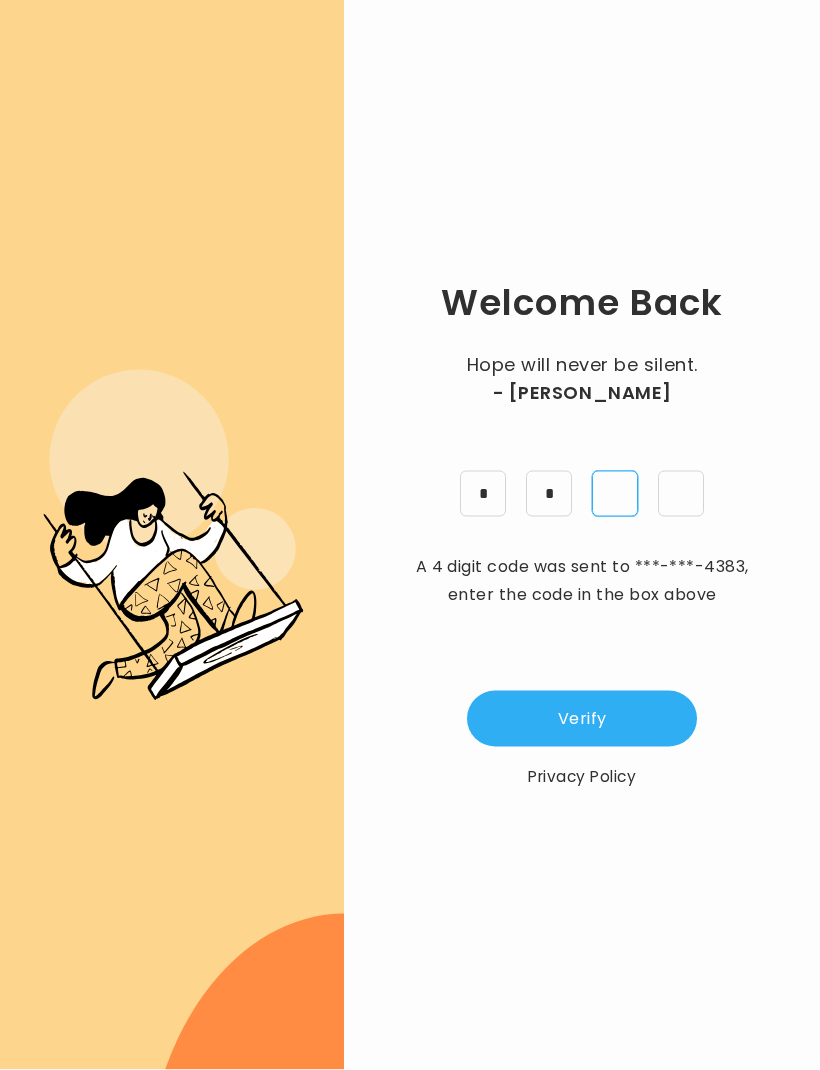type on "*" 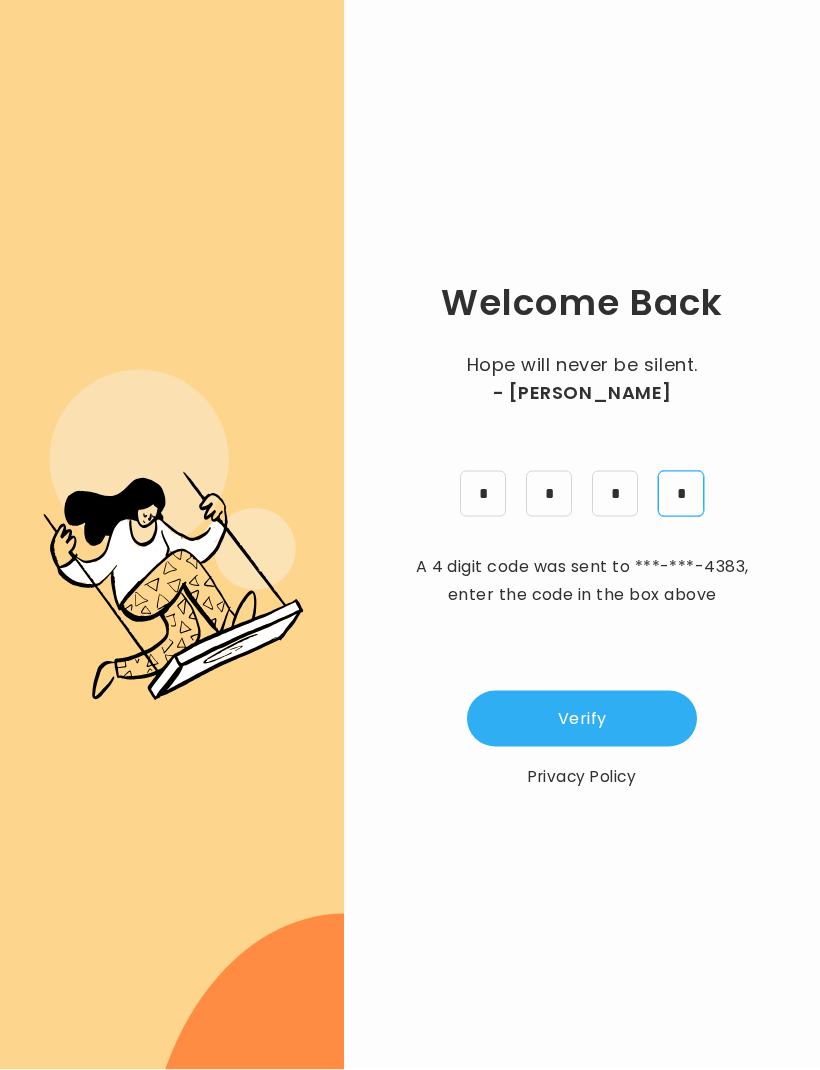 type on "*" 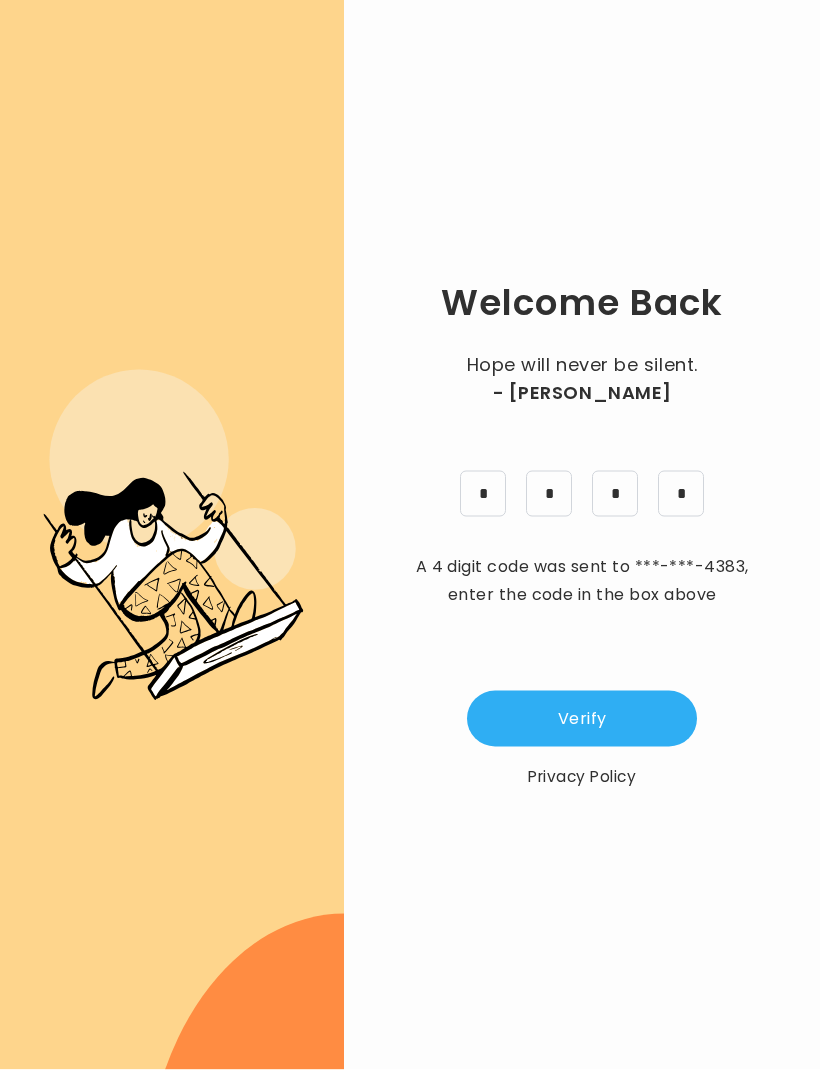 click on "Verify" at bounding box center (582, 719) 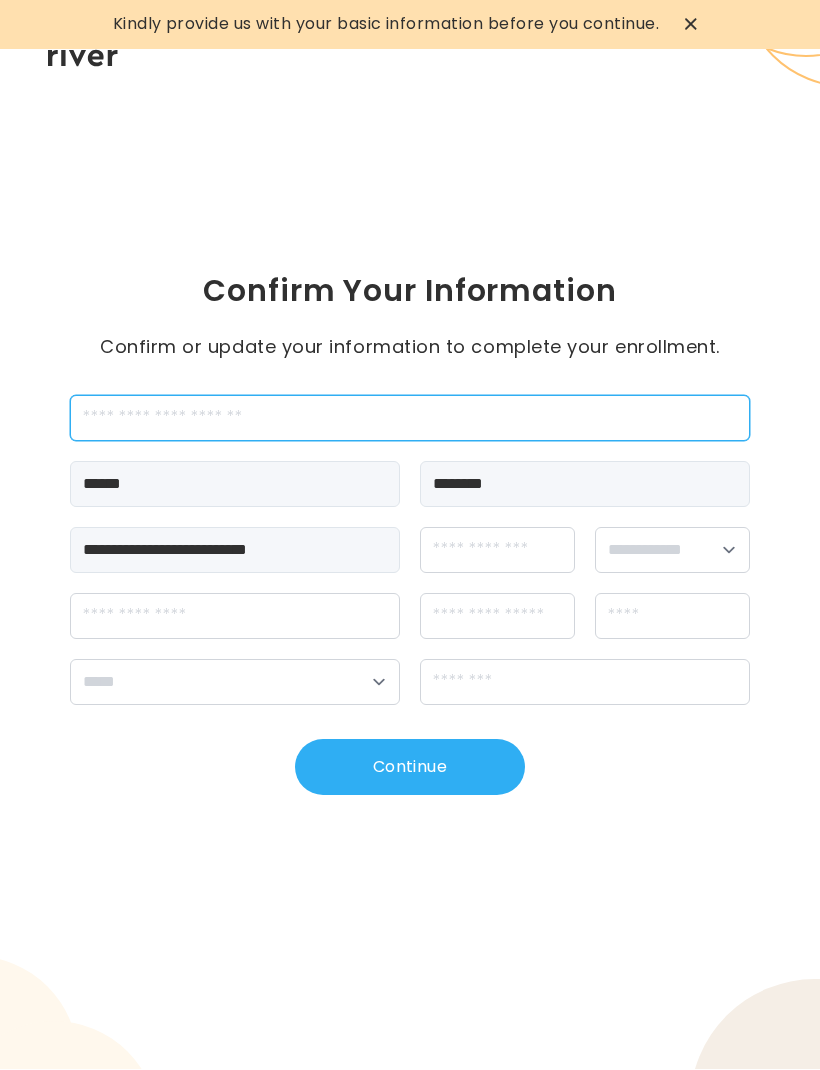 click at bounding box center [410, 419] 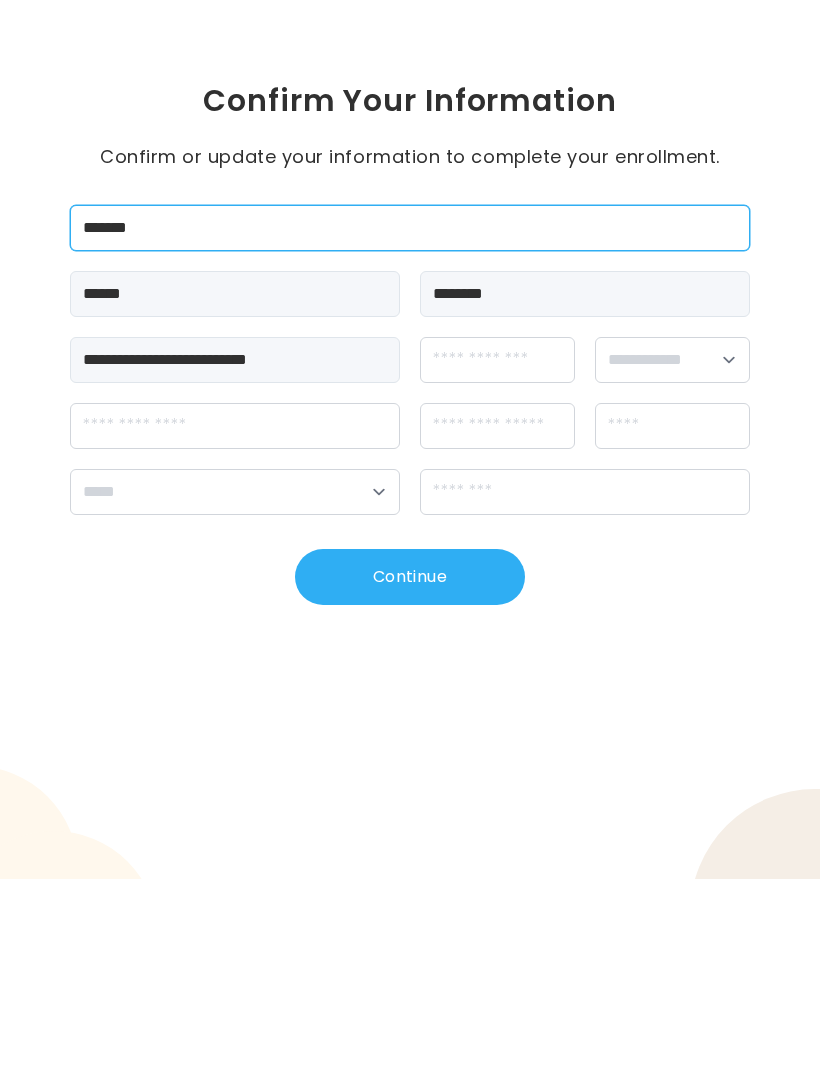 type on "*******" 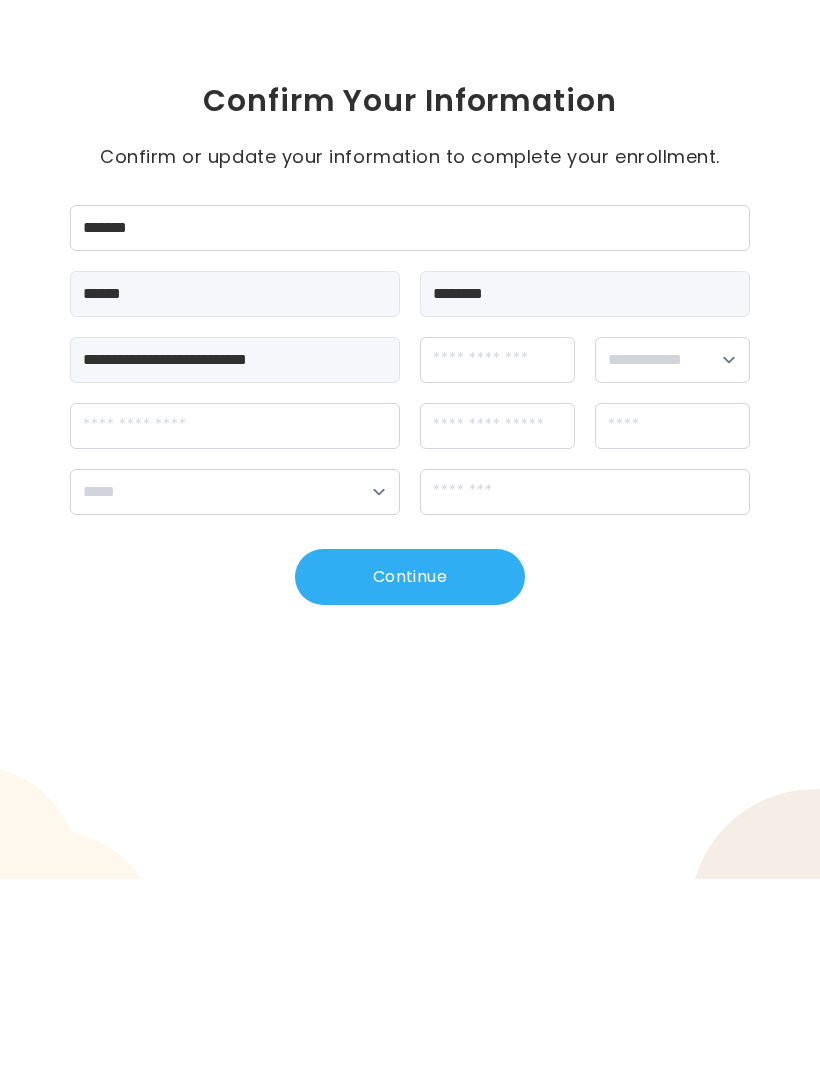 click on "Continue" at bounding box center [410, 768] 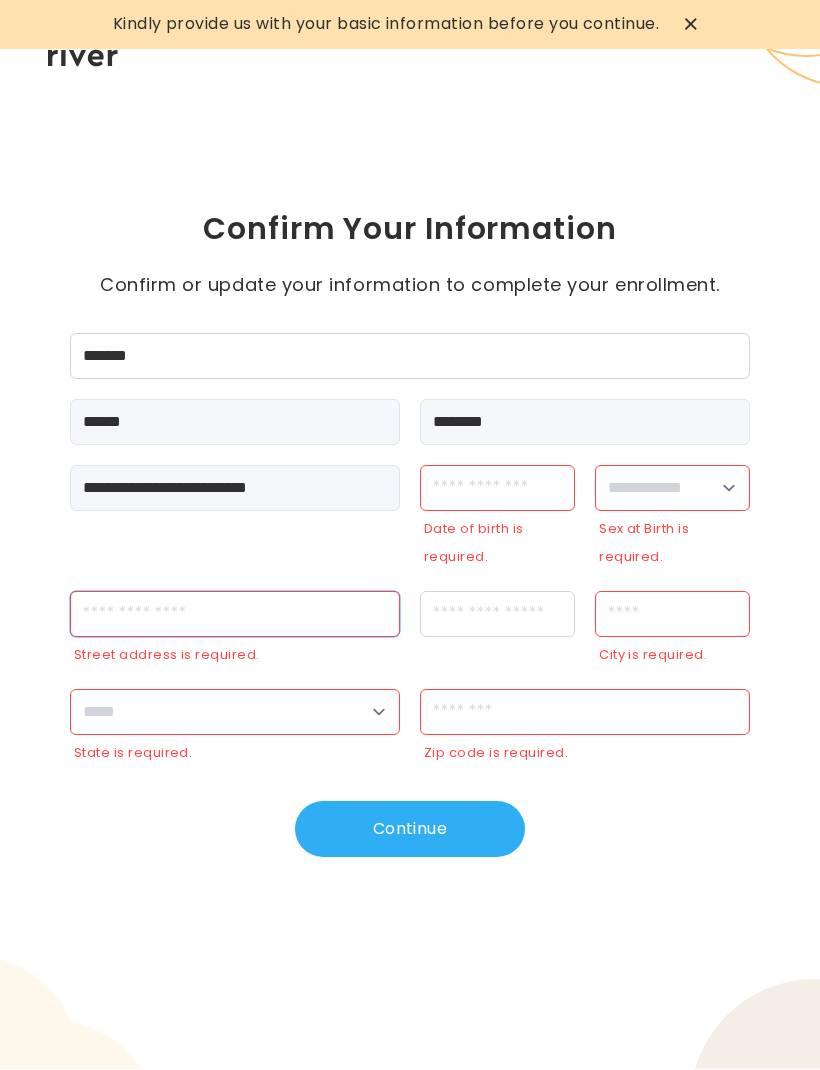 click at bounding box center (235, 615) 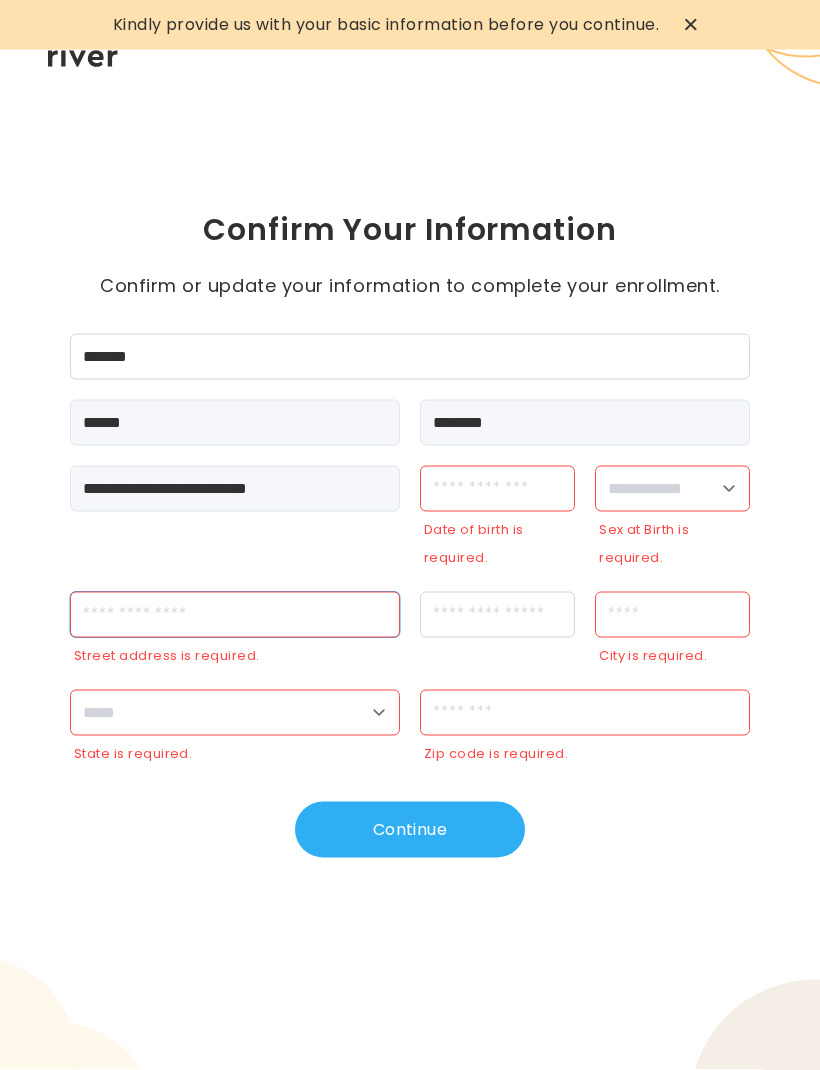 click at bounding box center [235, 615] 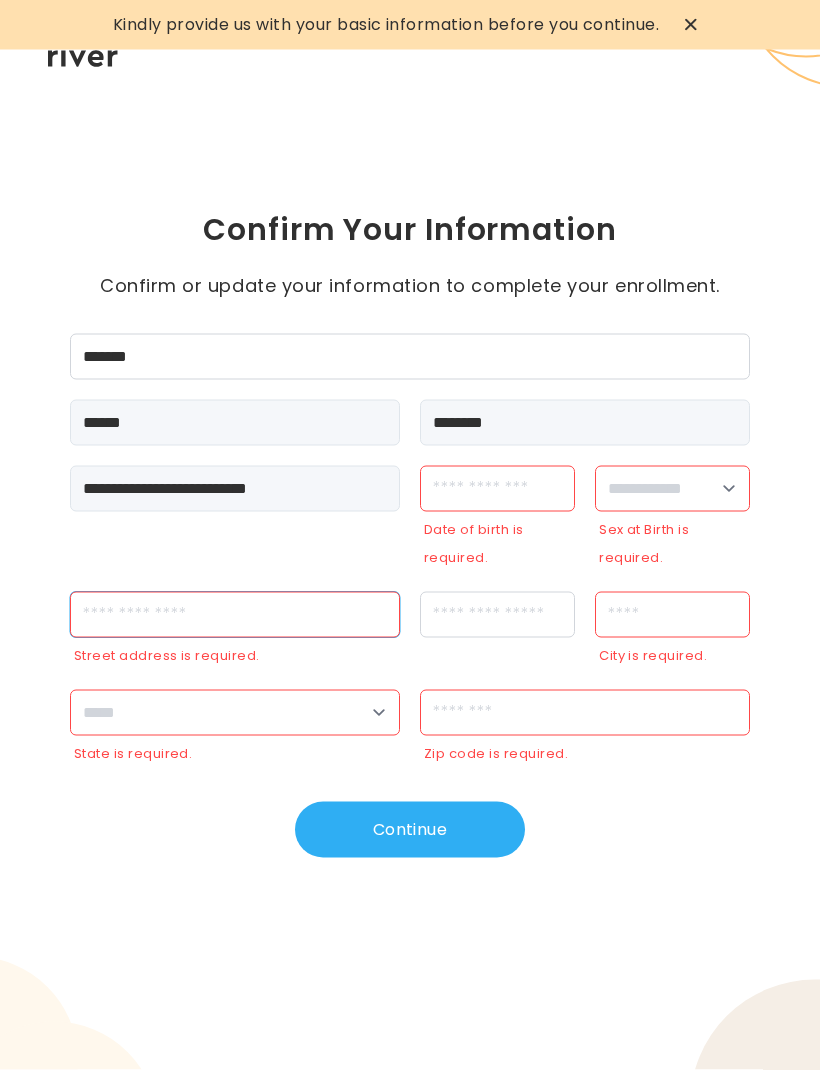 paste on "**********" 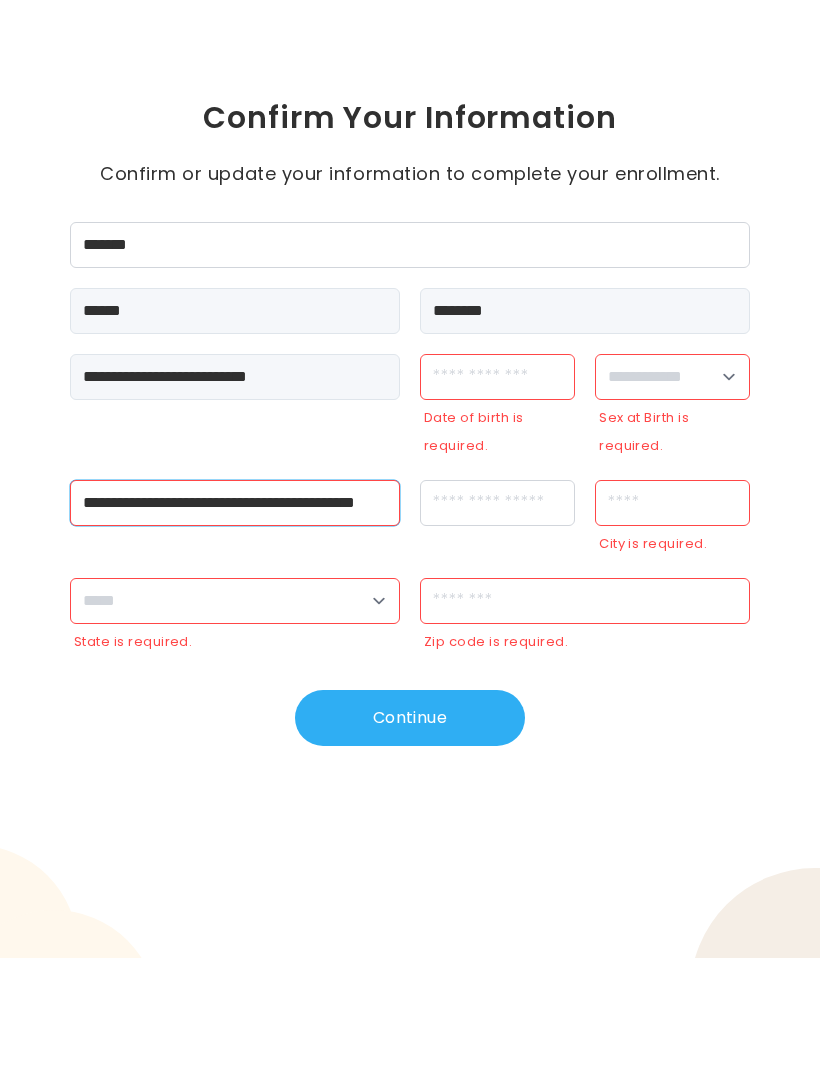 type on "**********" 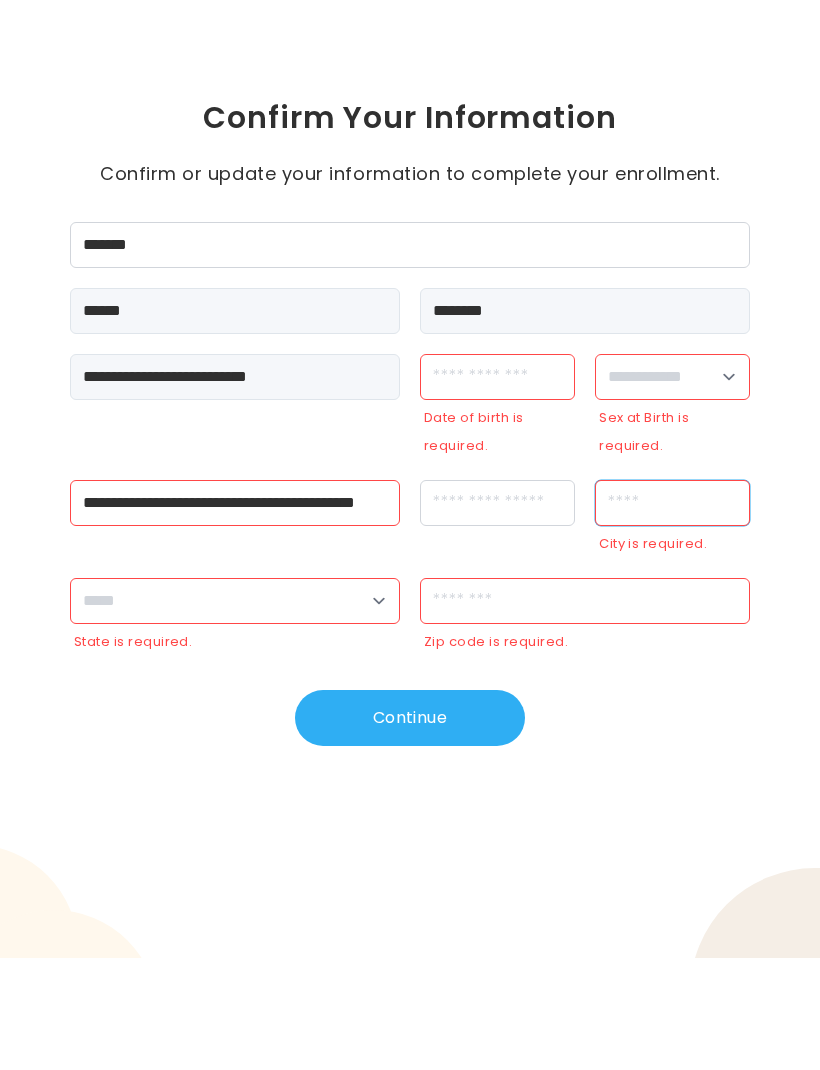 click at bounding box center (672, 615) 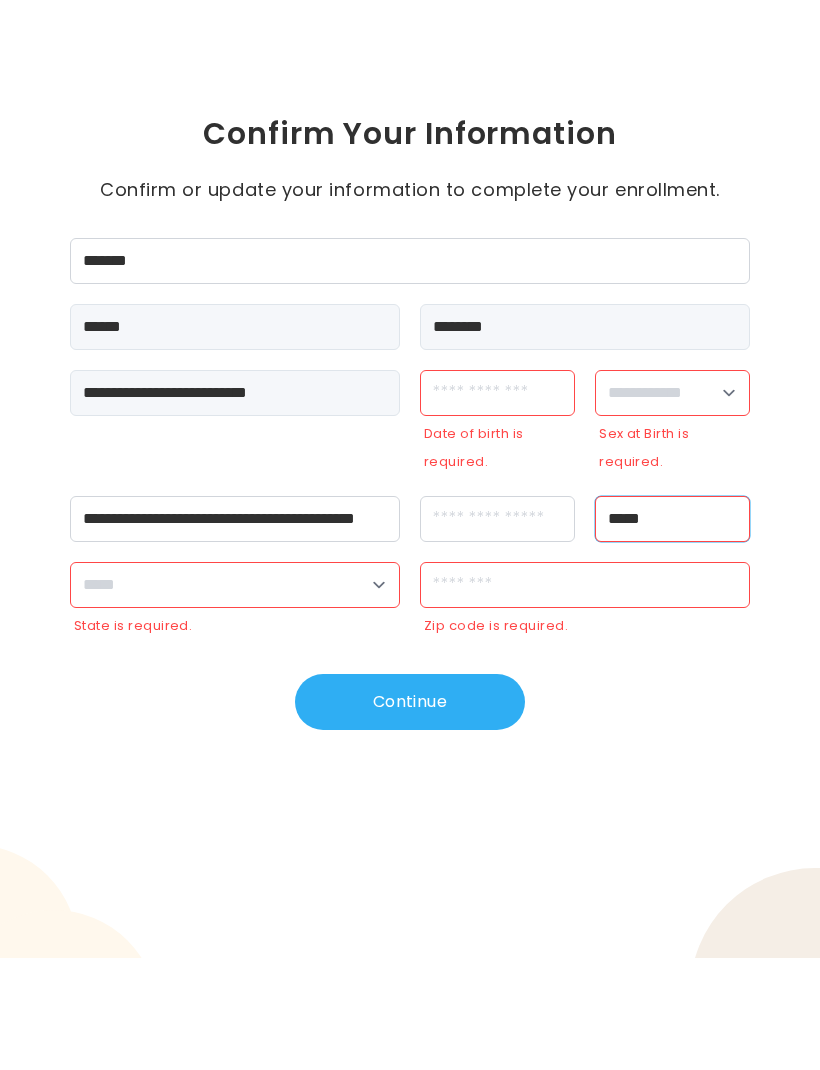 type on "*****" 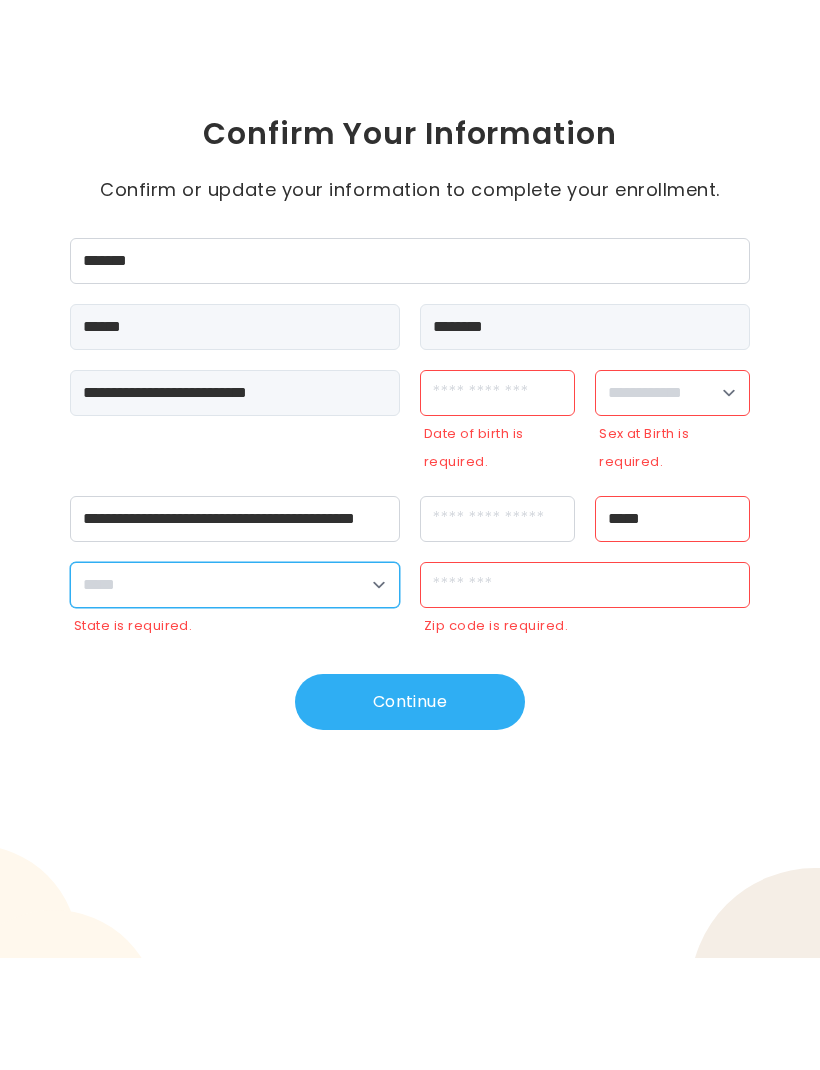 click on "**********" at bounding box center [235, 697] 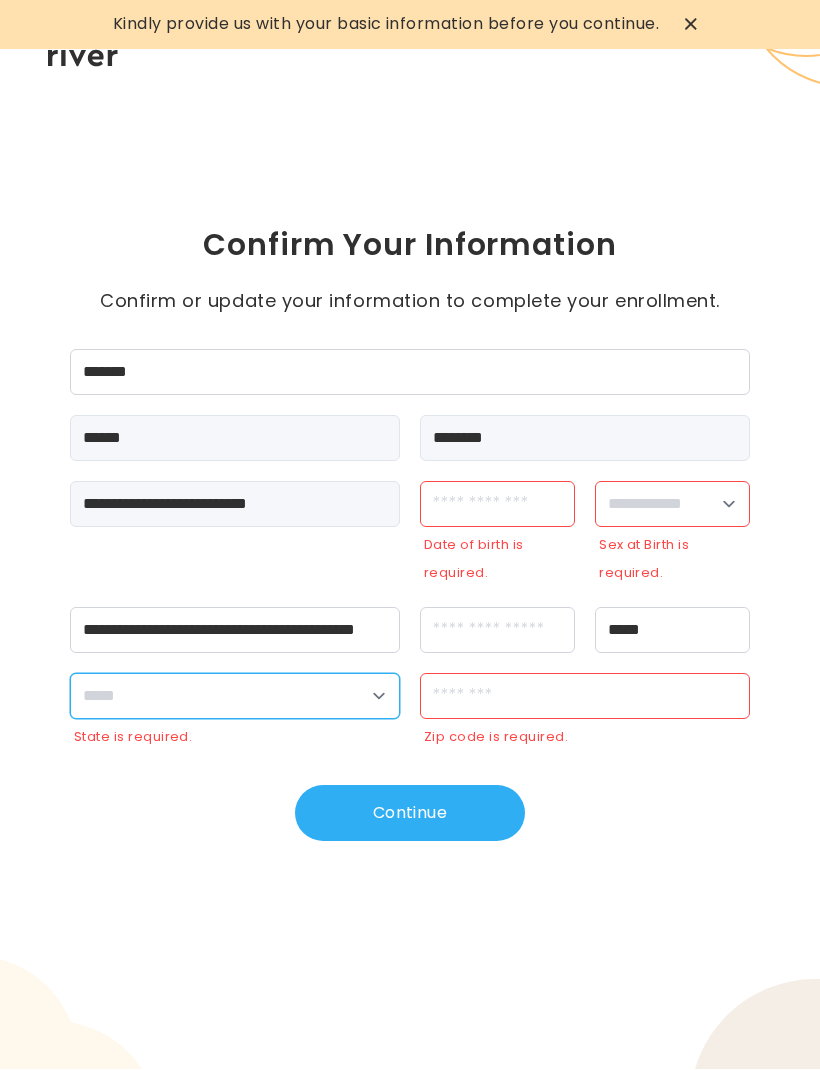 select on "**" 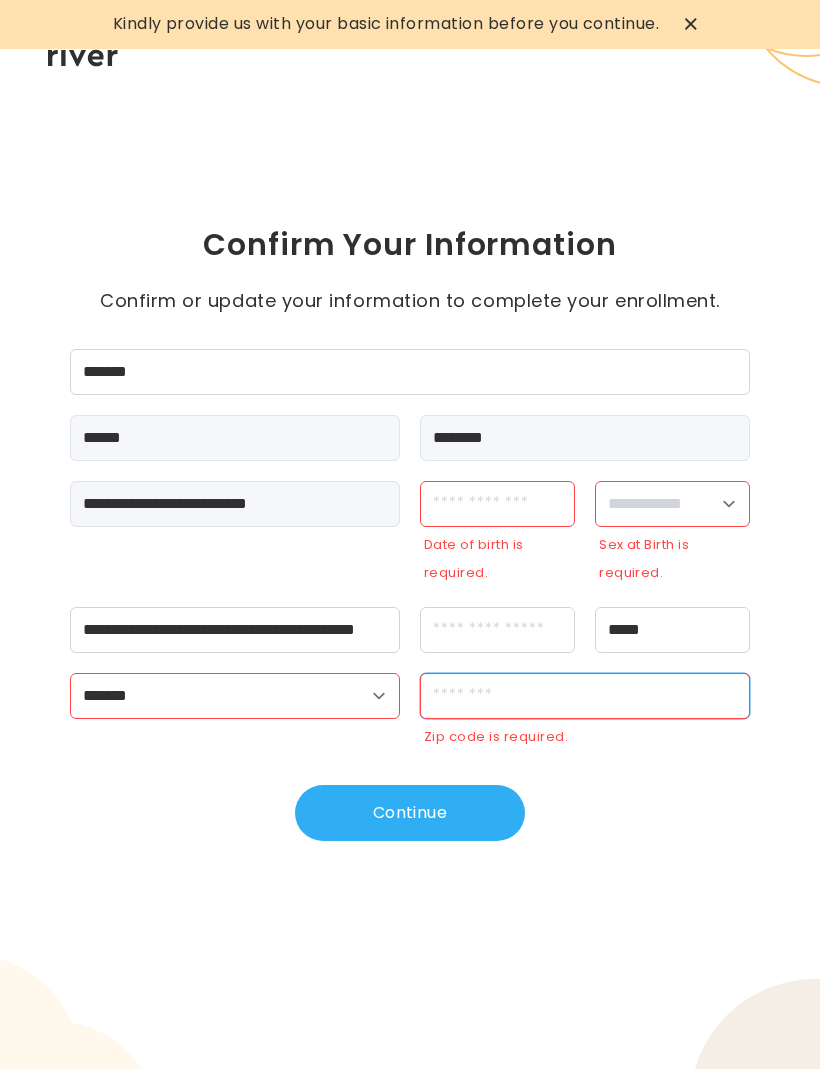 click at bounding box center (585, 697) 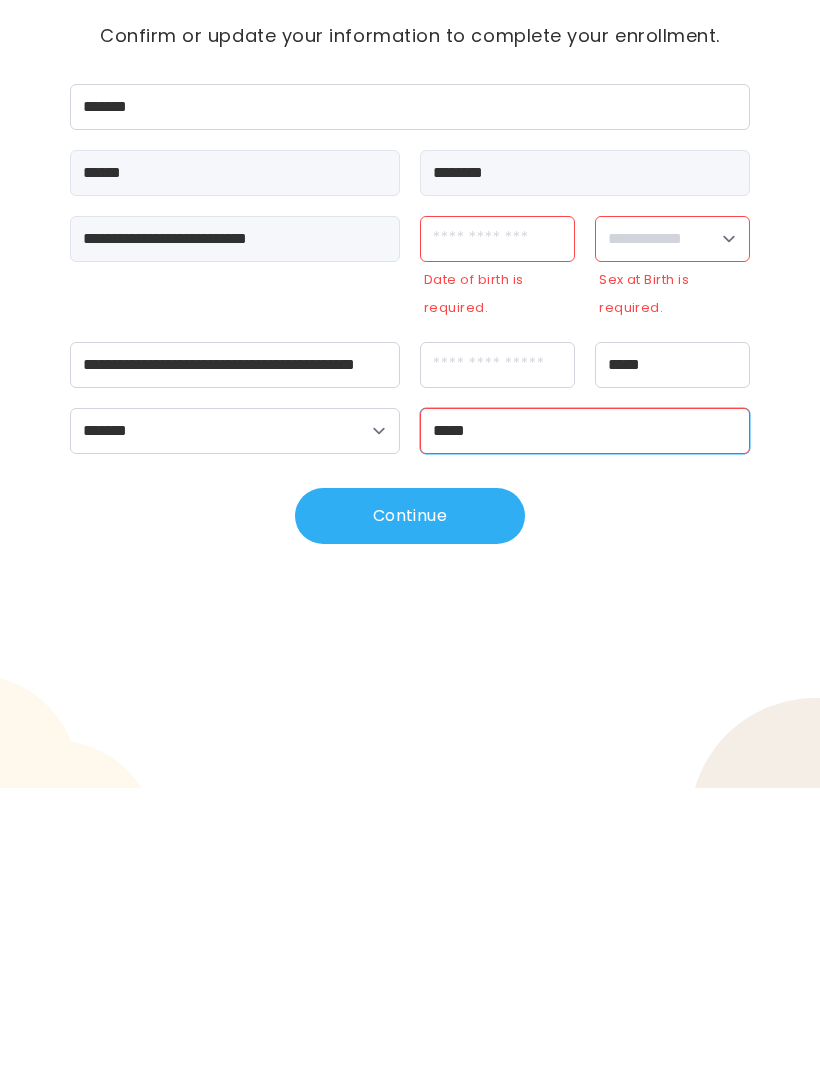 type on "*****" 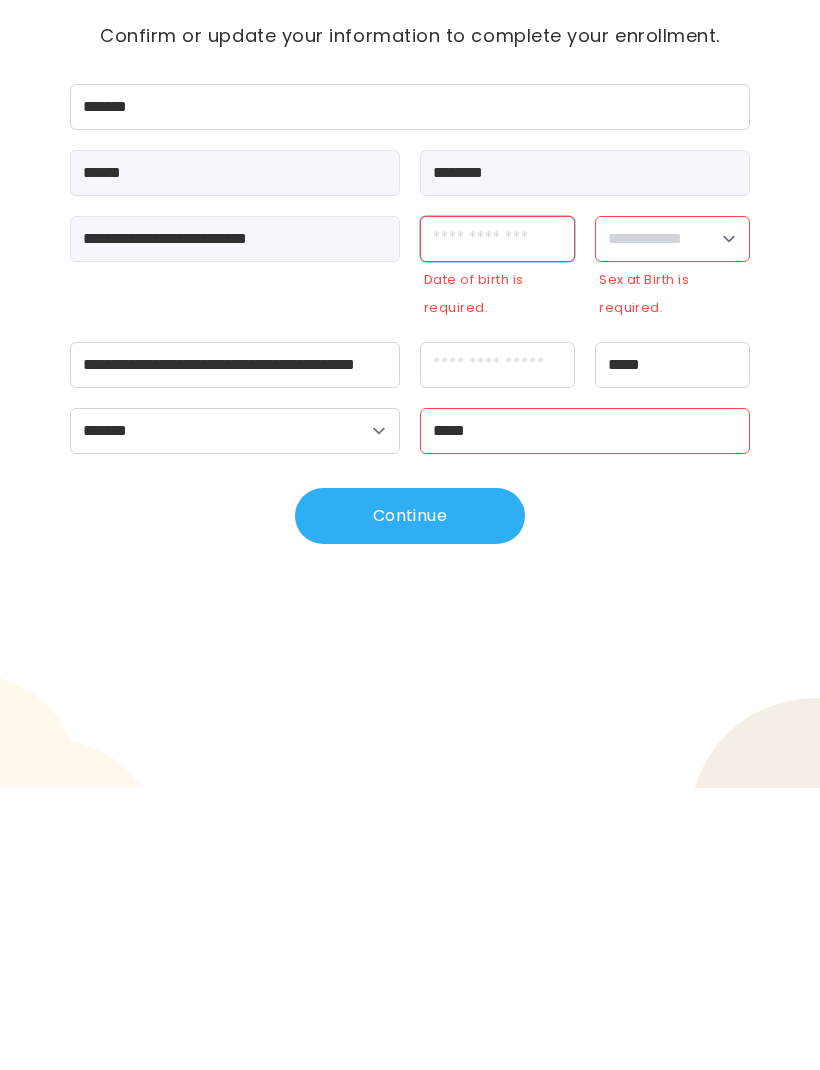 click at bounding box center [497, 521] 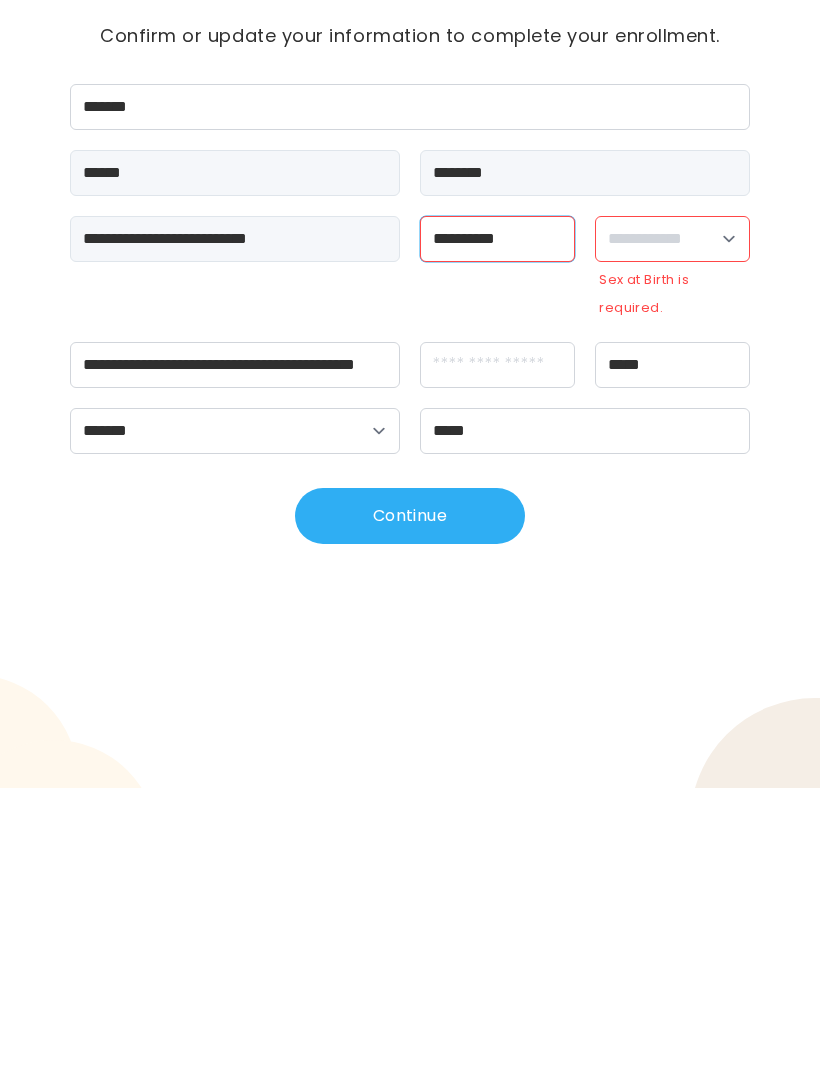 type on "**********" 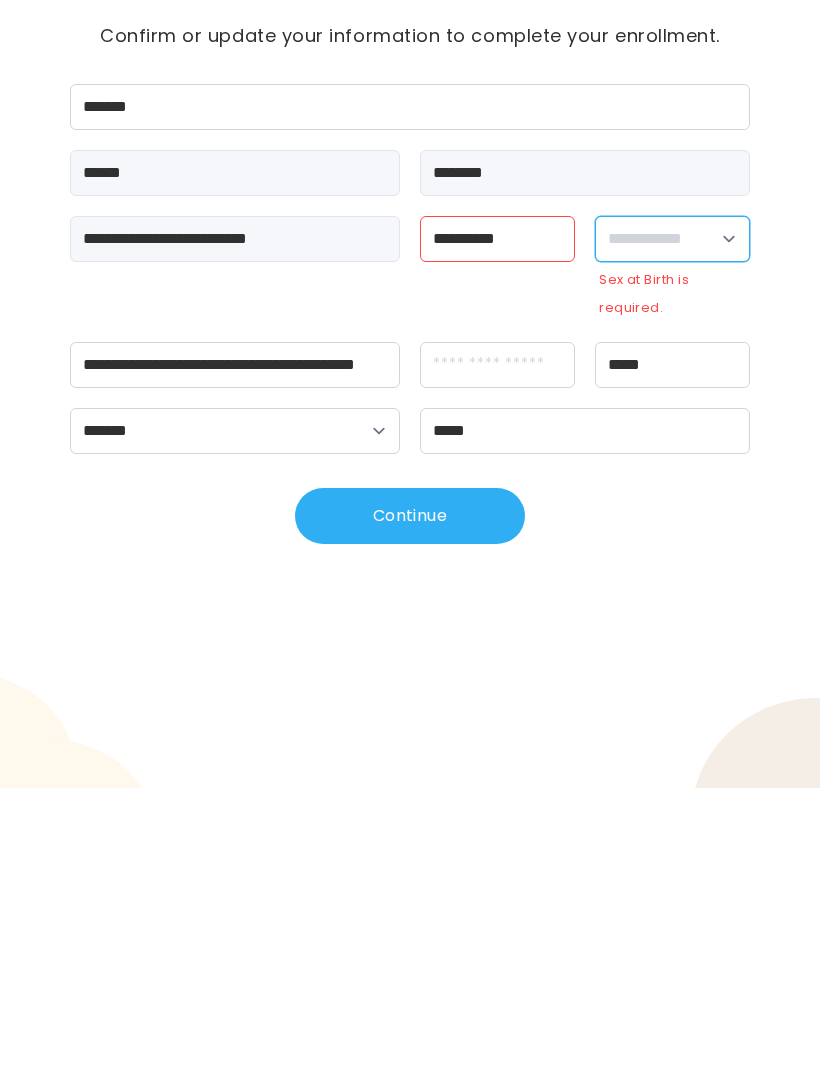 click on "**********" at bounding box center (672, 521) 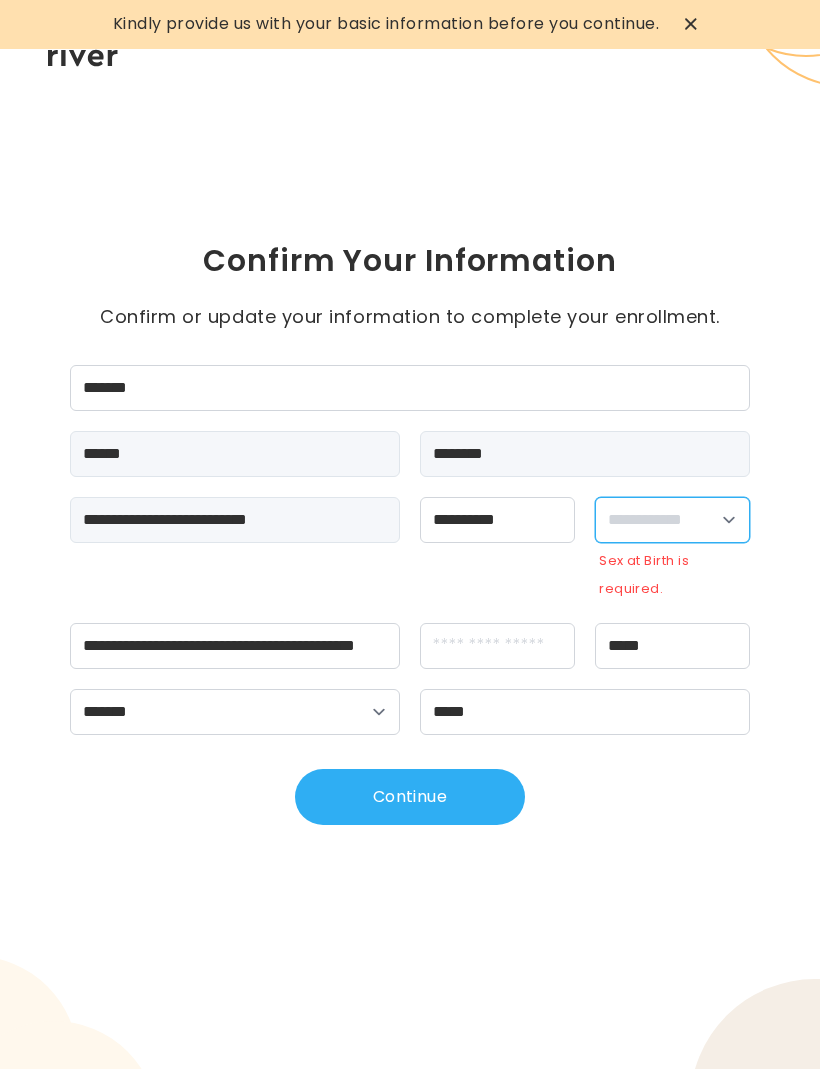 select on "******" 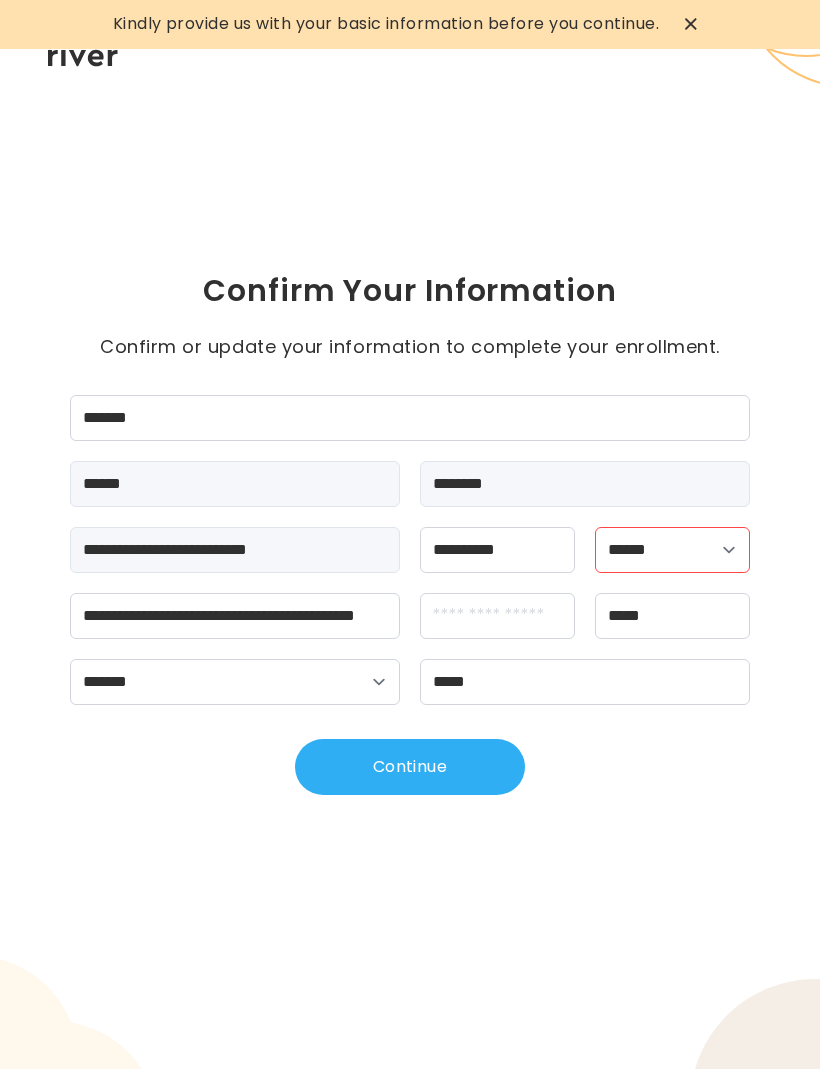 click on "Continue" at bounding box center (410, 768) 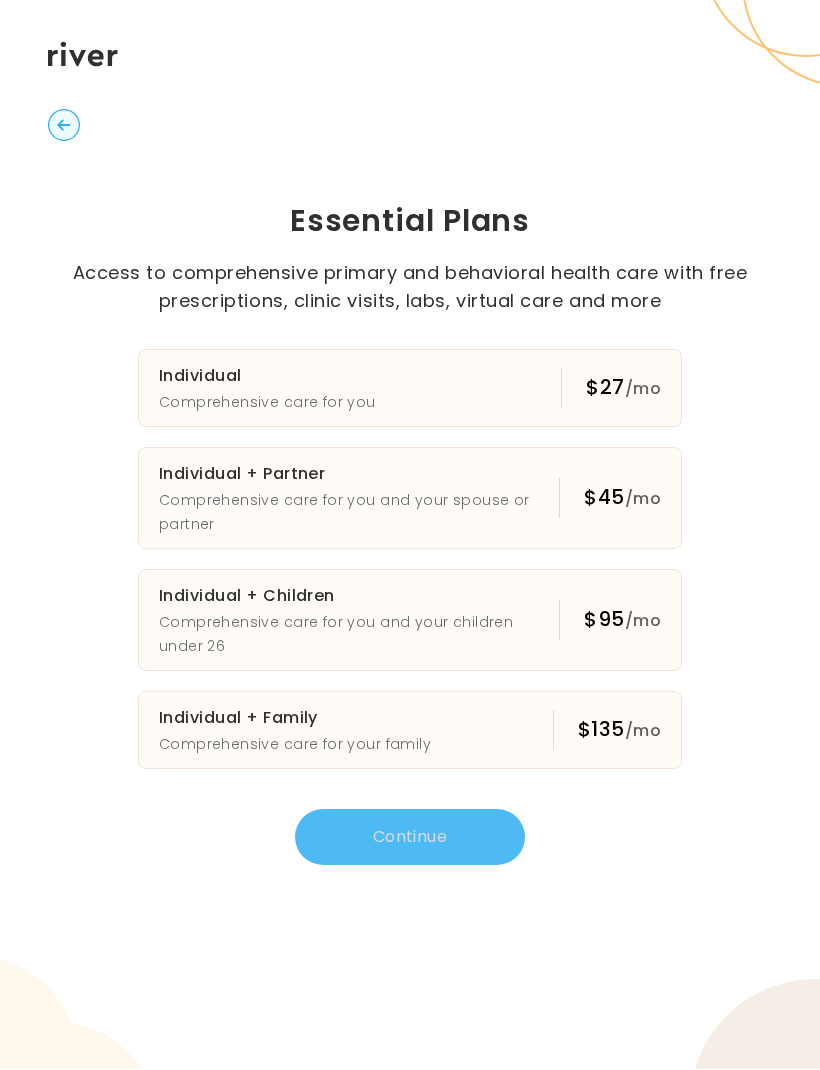 click on "Comprehensive care for you" at bounding box center [267, 403] 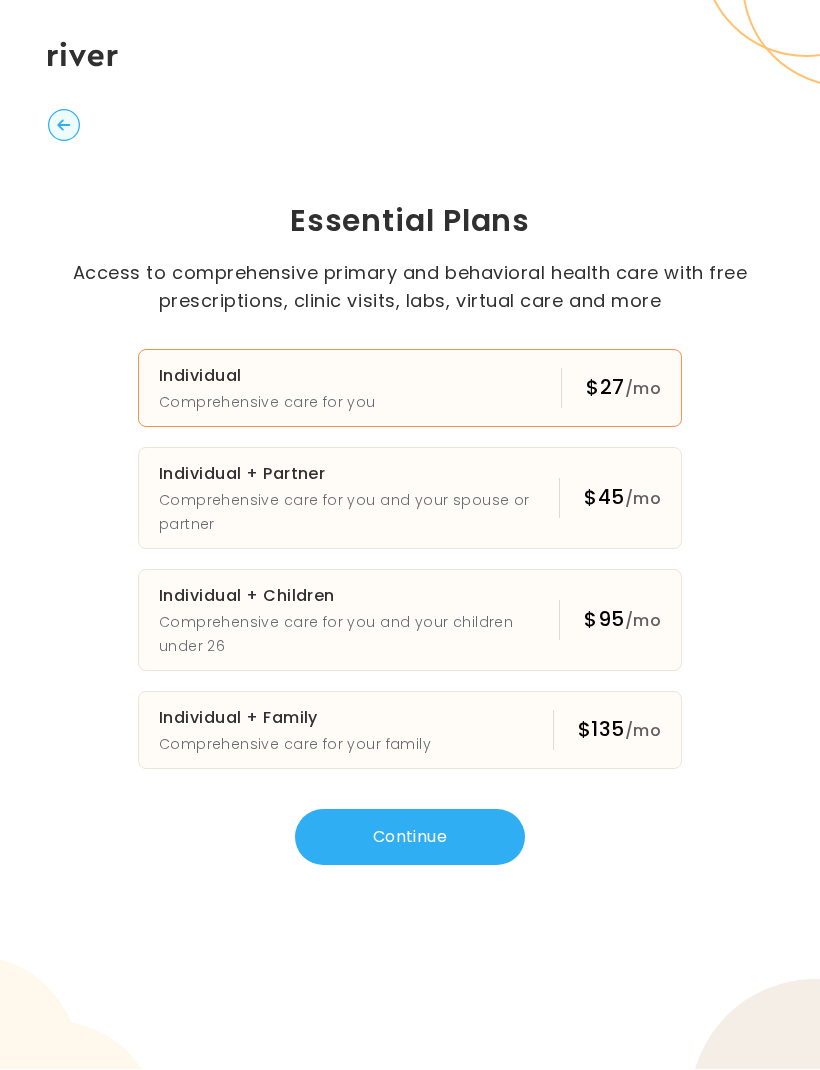 click on "Continue" at bounding box center (410, 838) 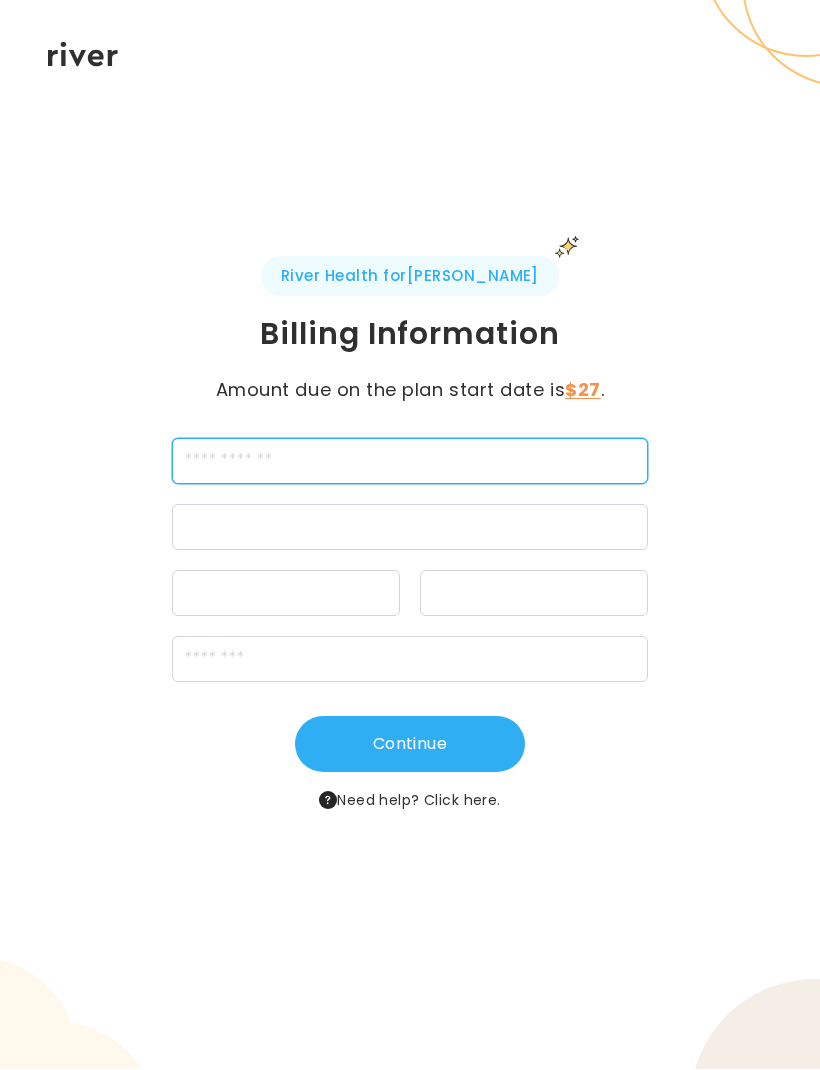 click at bounding box center [410, 462] 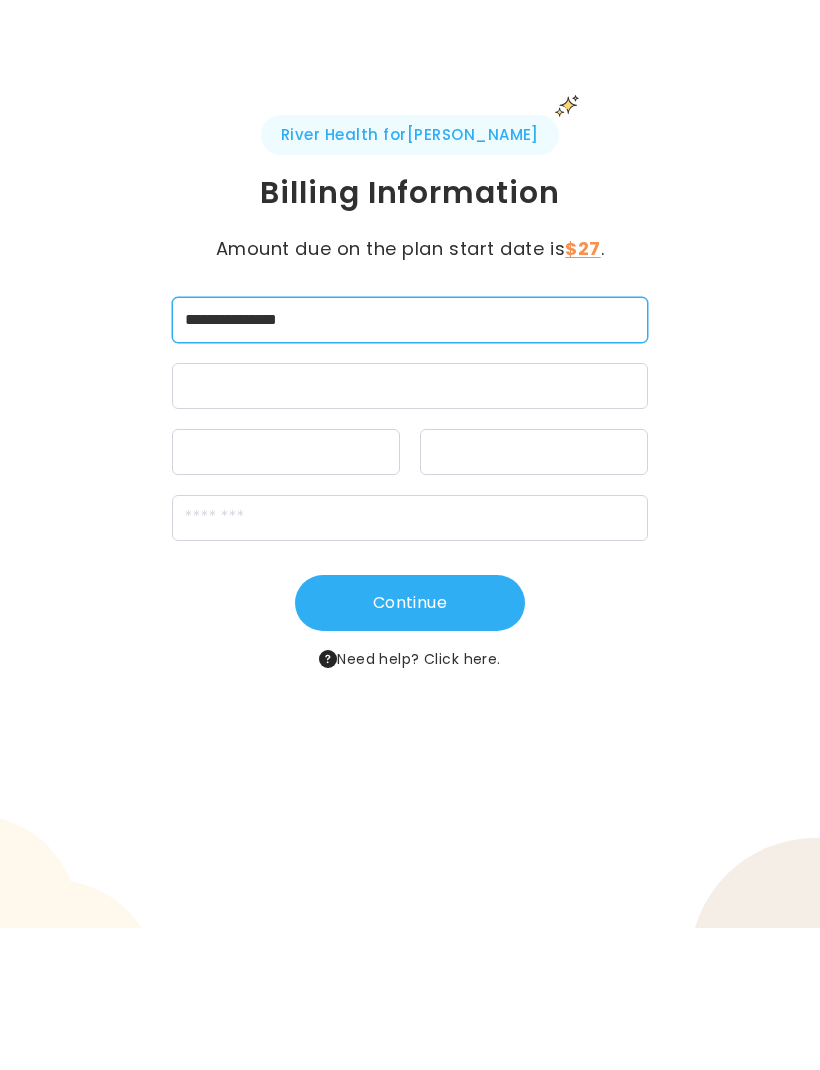type on "**********" 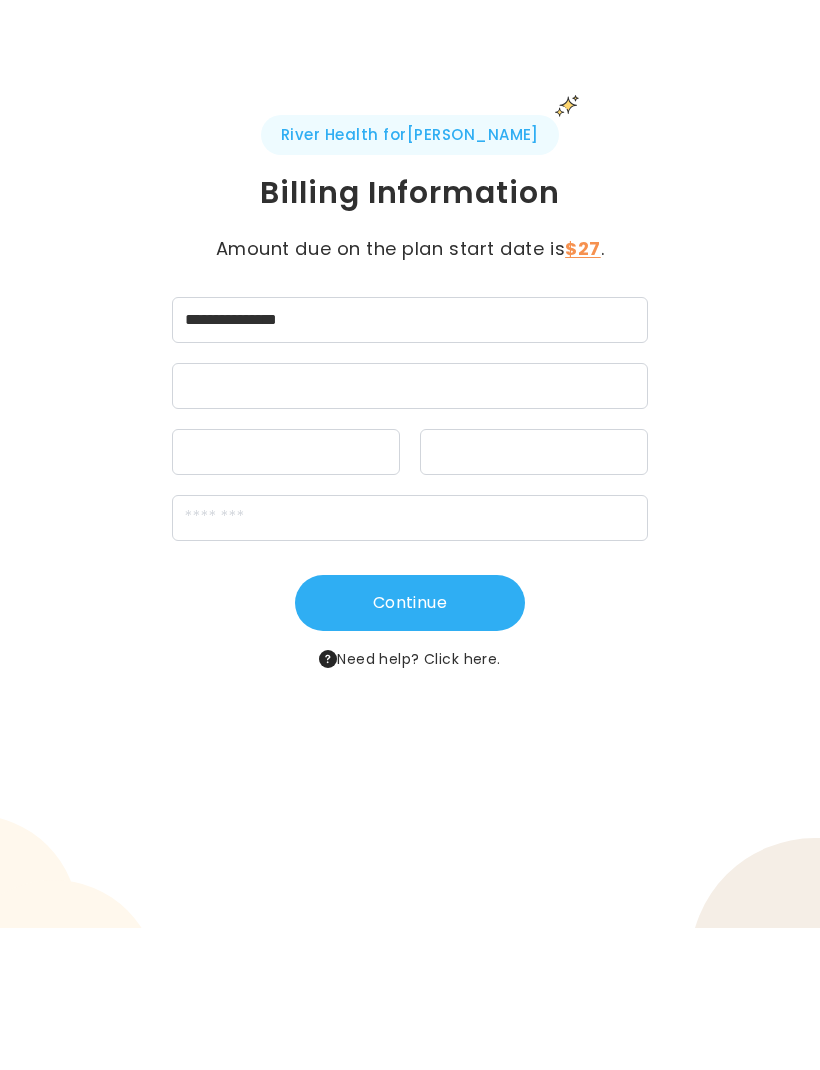 click on "Continue  Need help?   Click here." at bounding box center [410, 765] 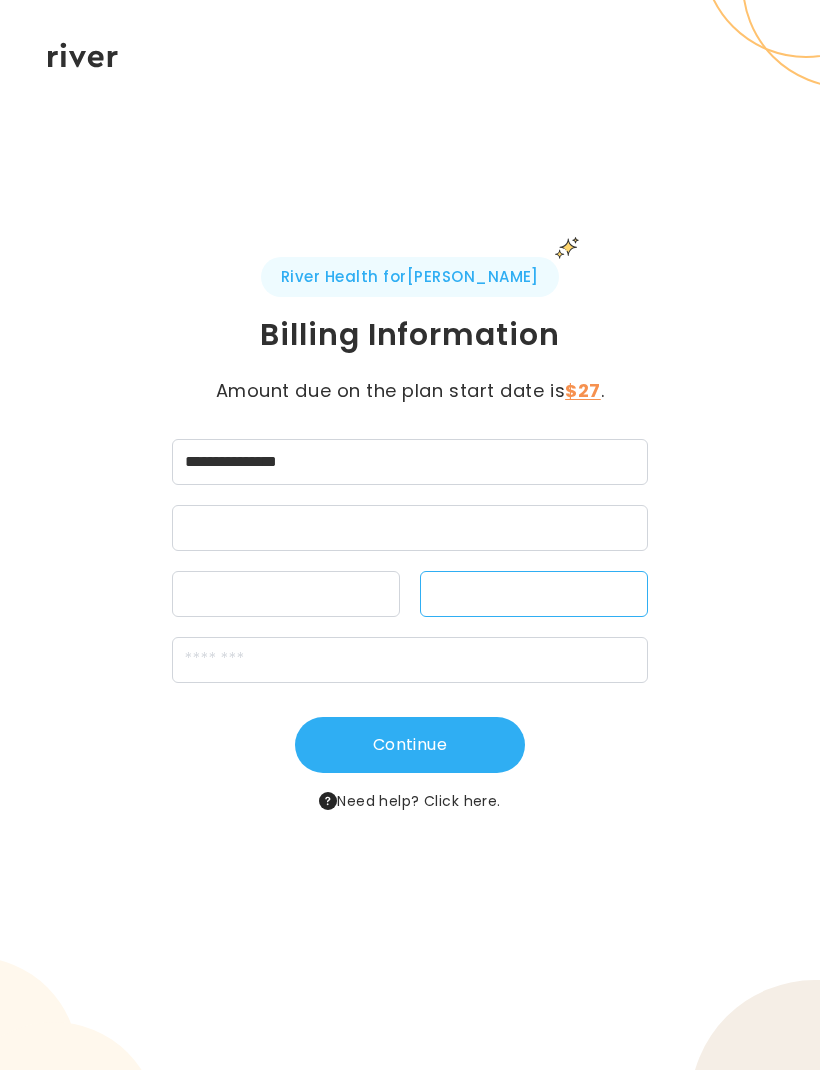 click on "**********" at bounding box center [410, 535] 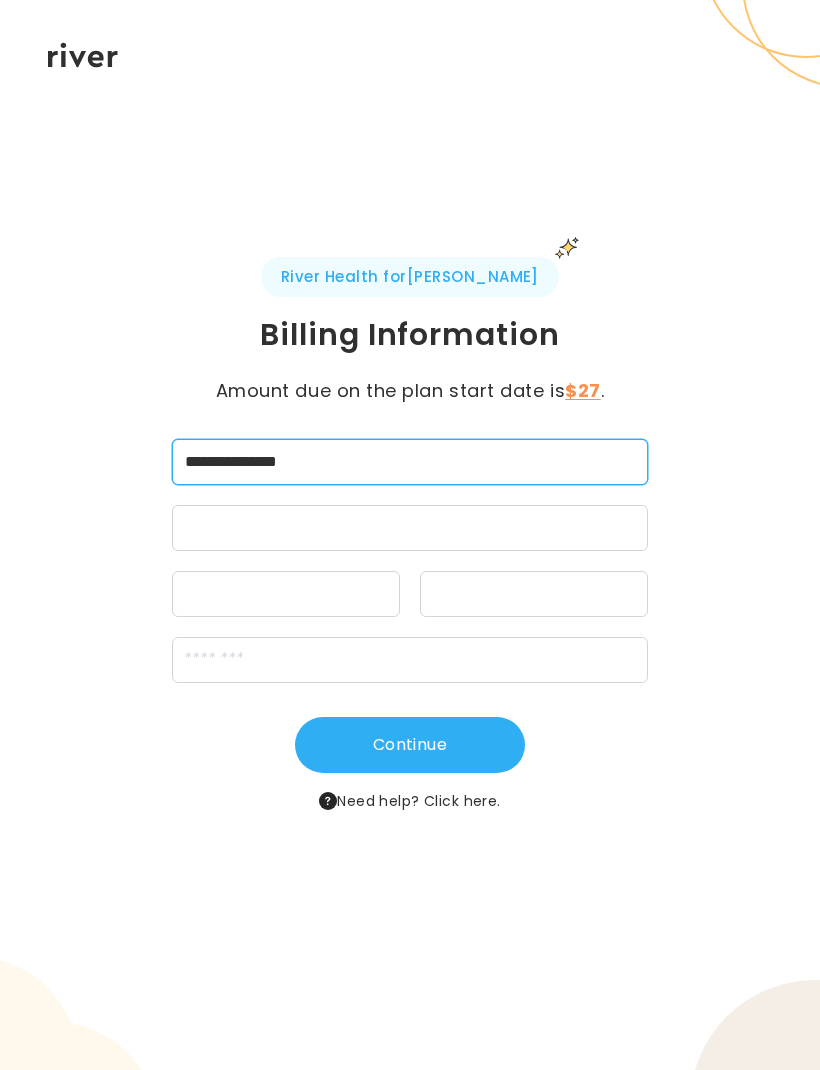 click on "**********" at bounding box center [410, 462] 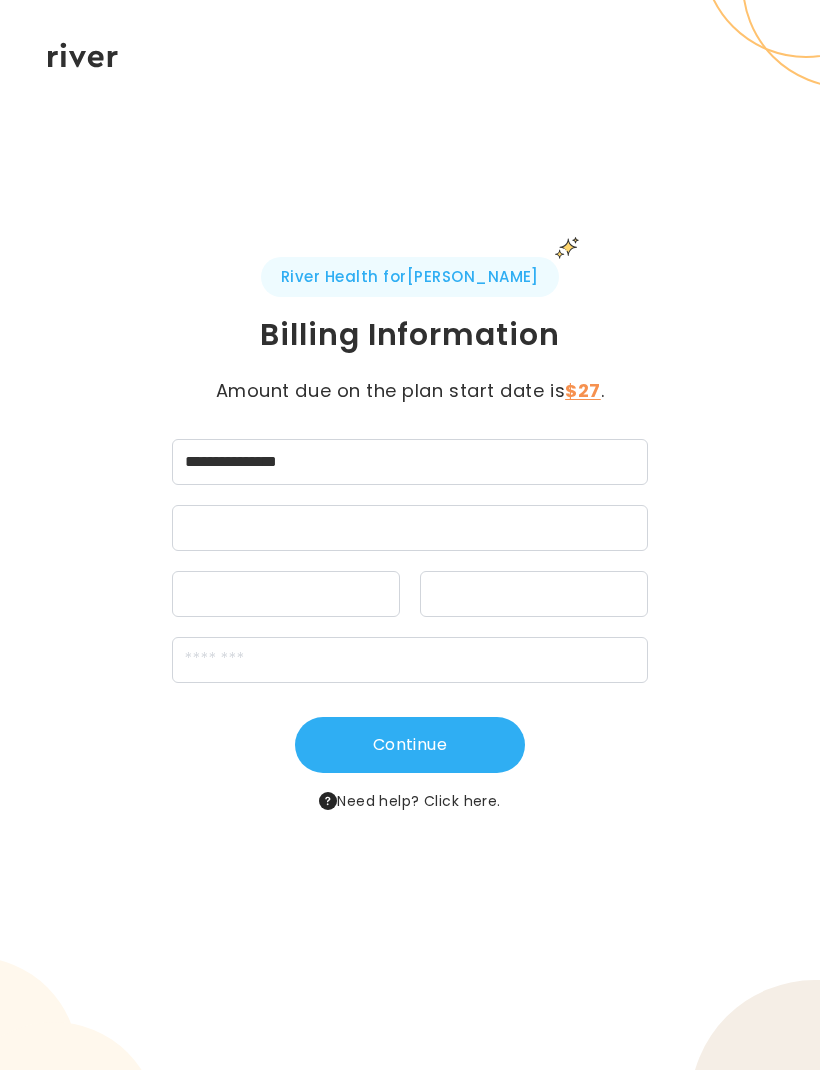 click at bounding box center [410, 528] 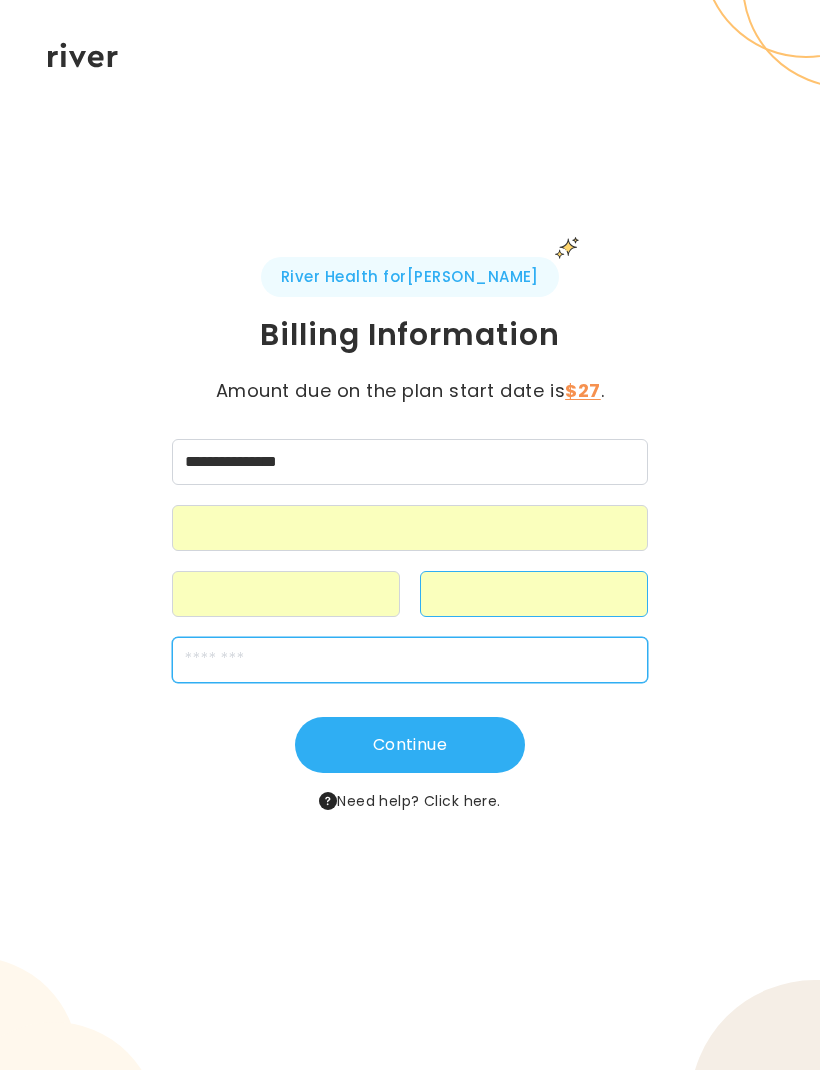 click at bounding box center [410, 660] 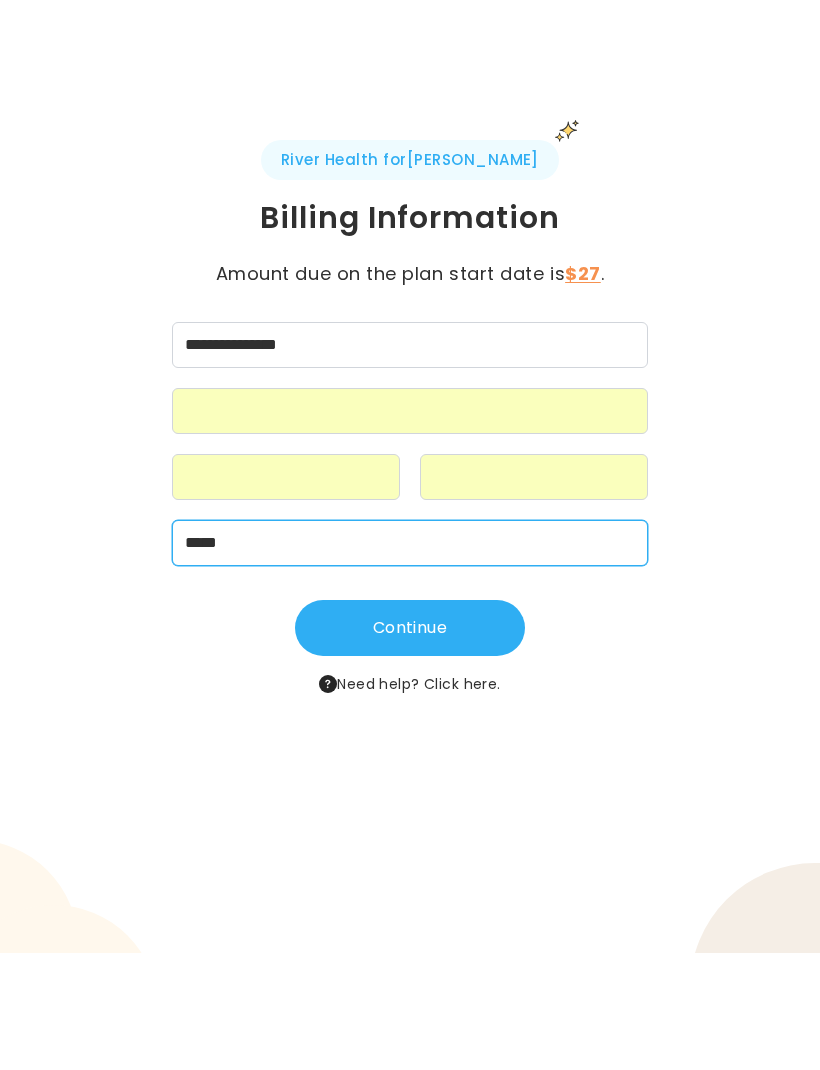type on "*****" 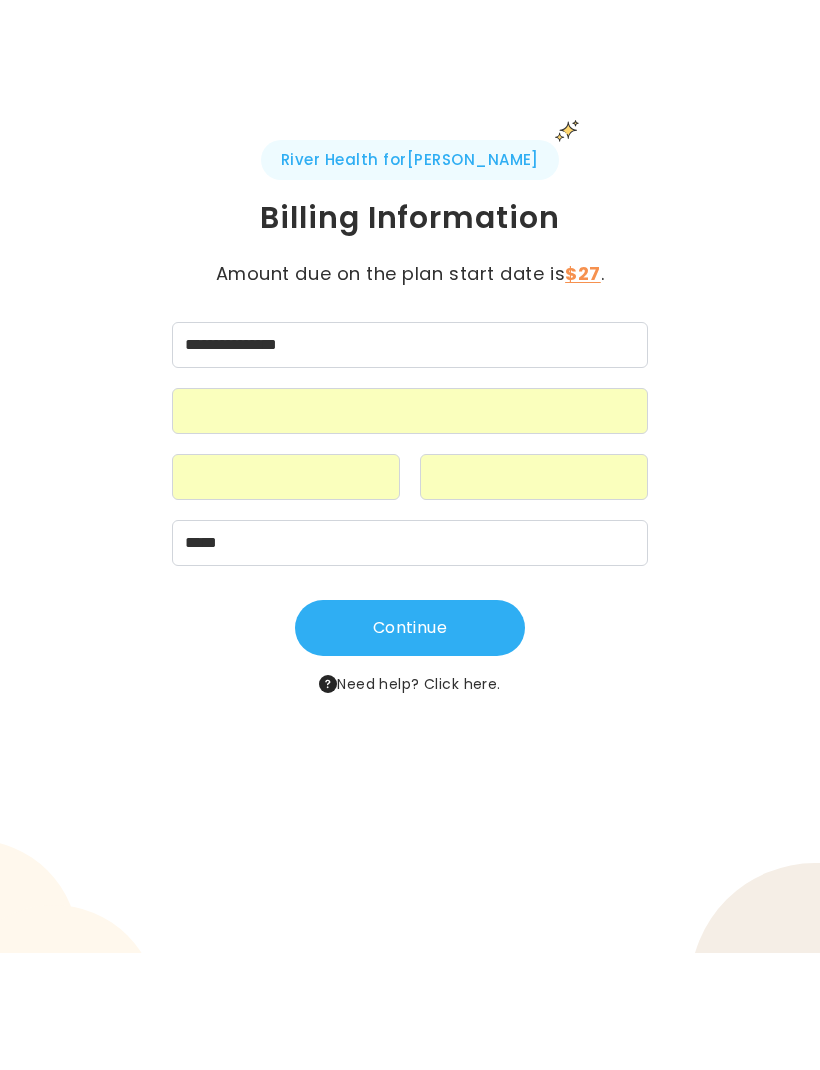 click on "Continue" at bounding box center (410, 745) 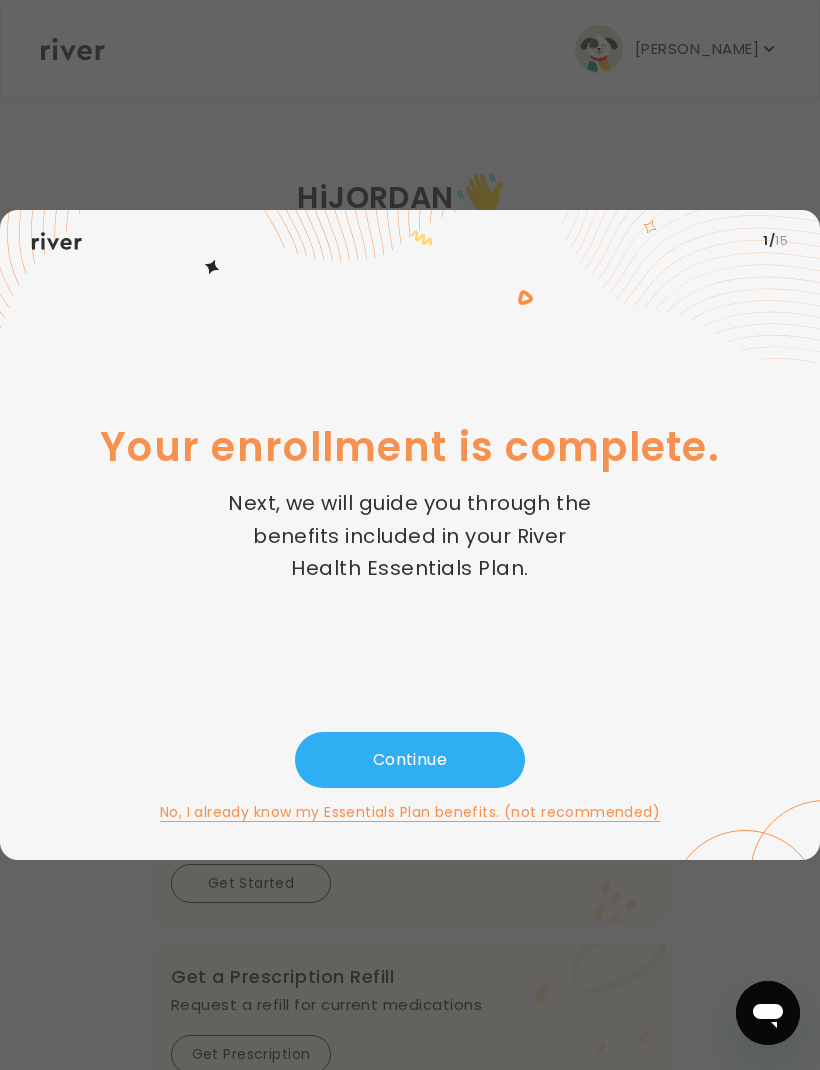 click on "Continue" at bounding box center (410, 760) 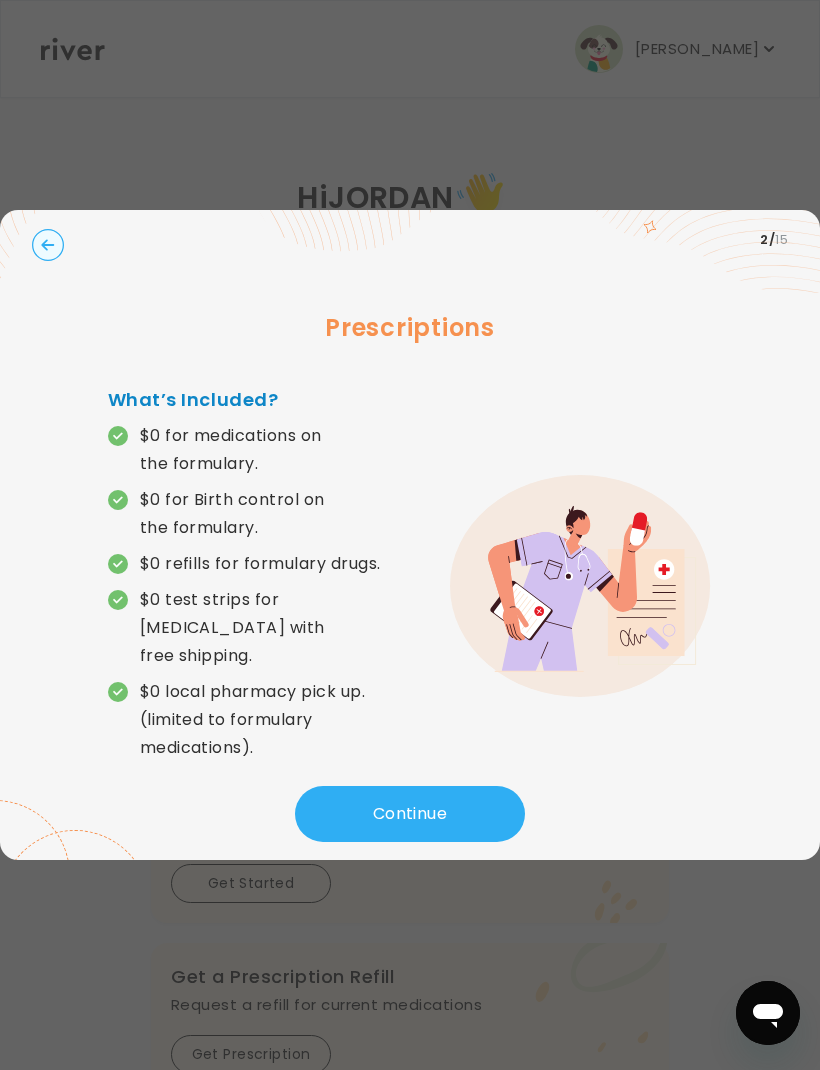 click on "Continue" at bounding box center [410, 814] 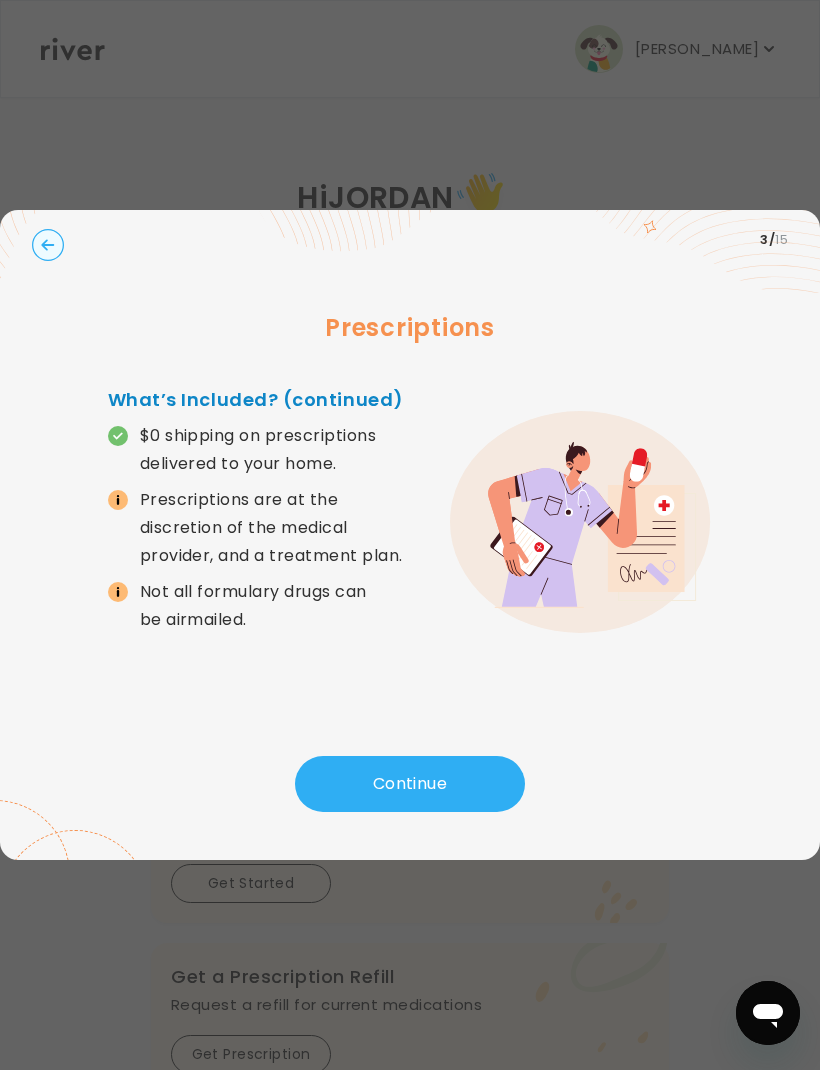 click on "Continue" at bounding box center (410, 784) 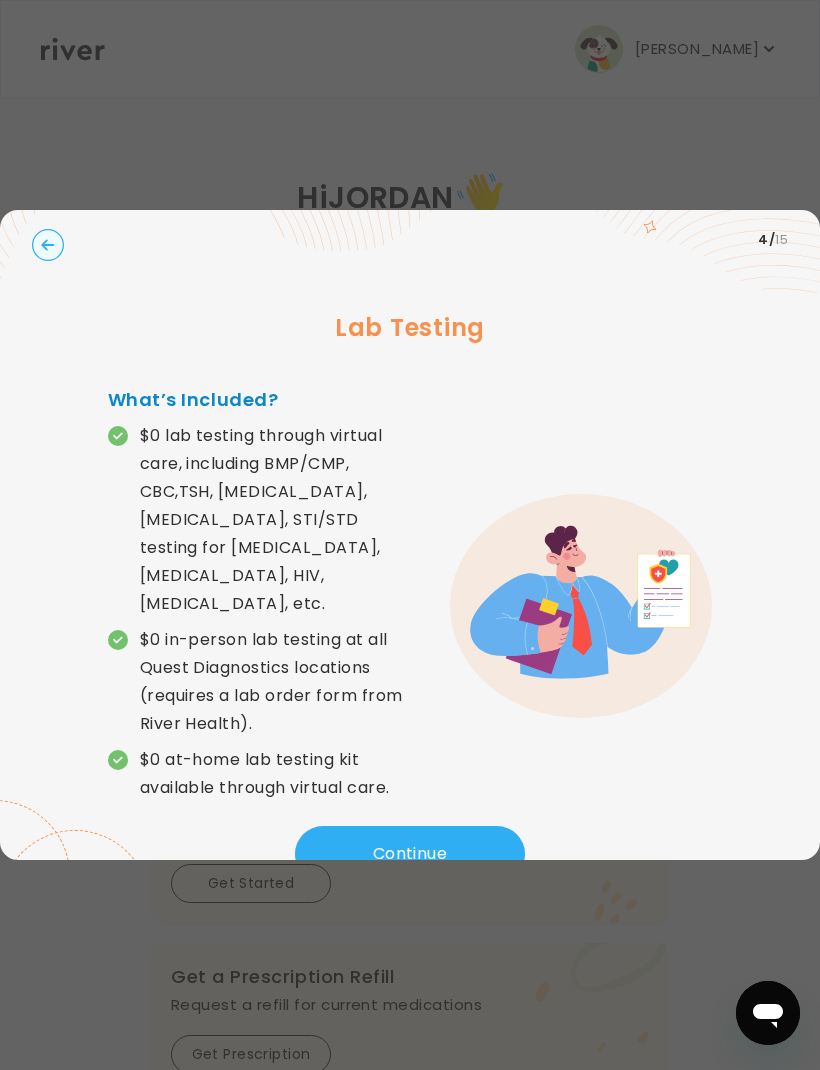 scroll, scrollTop: 66, scrollLeft: 0, axis: vertical 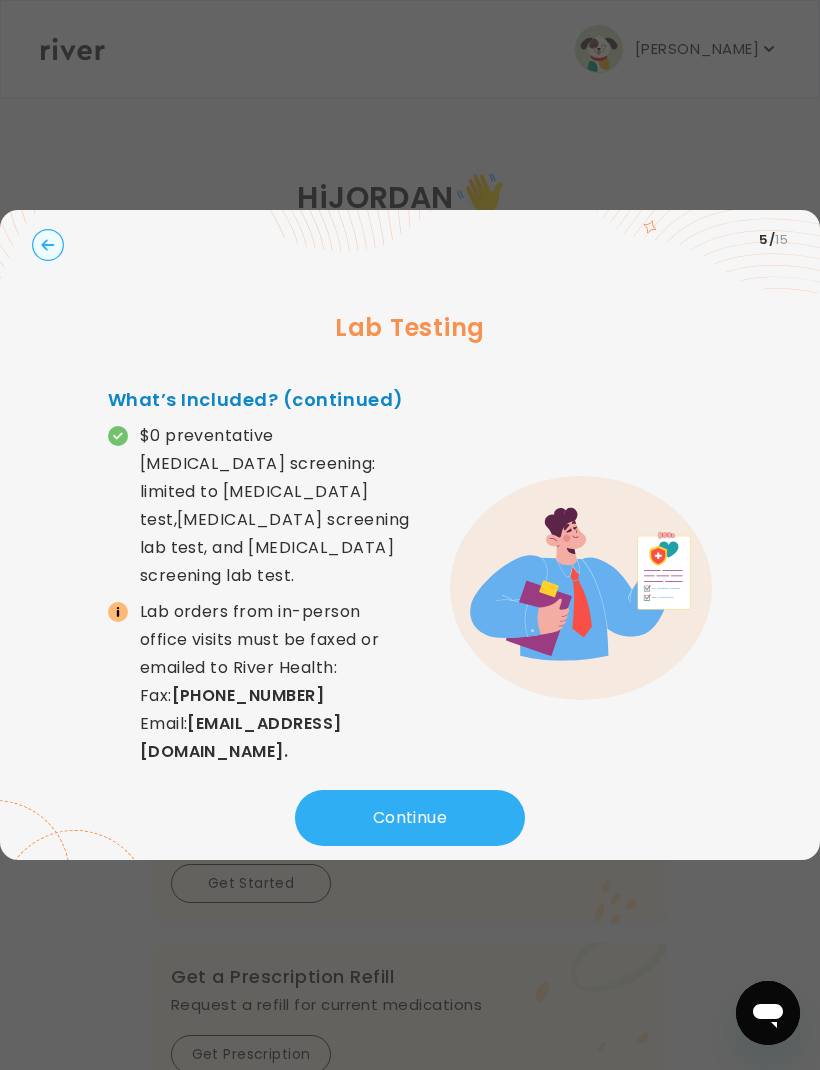 click on "Continue" at bounding box center [410, 818] 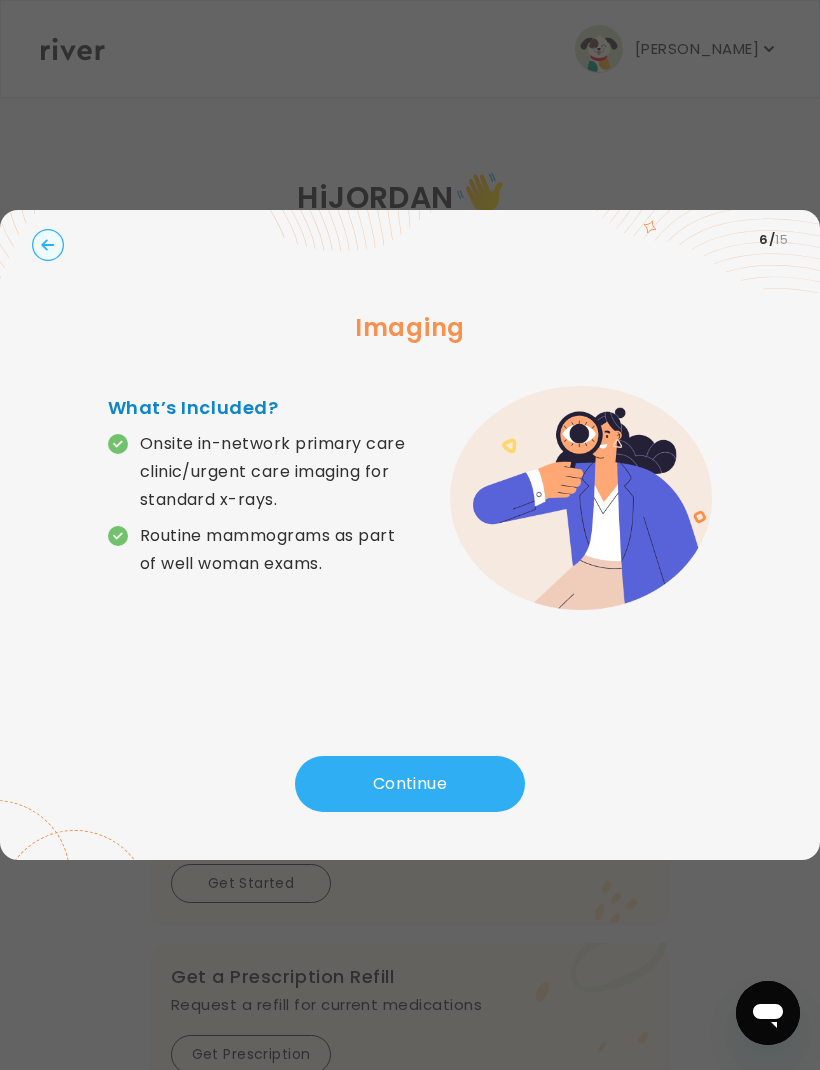 click on "Continue" at bounding box center (410, 784) 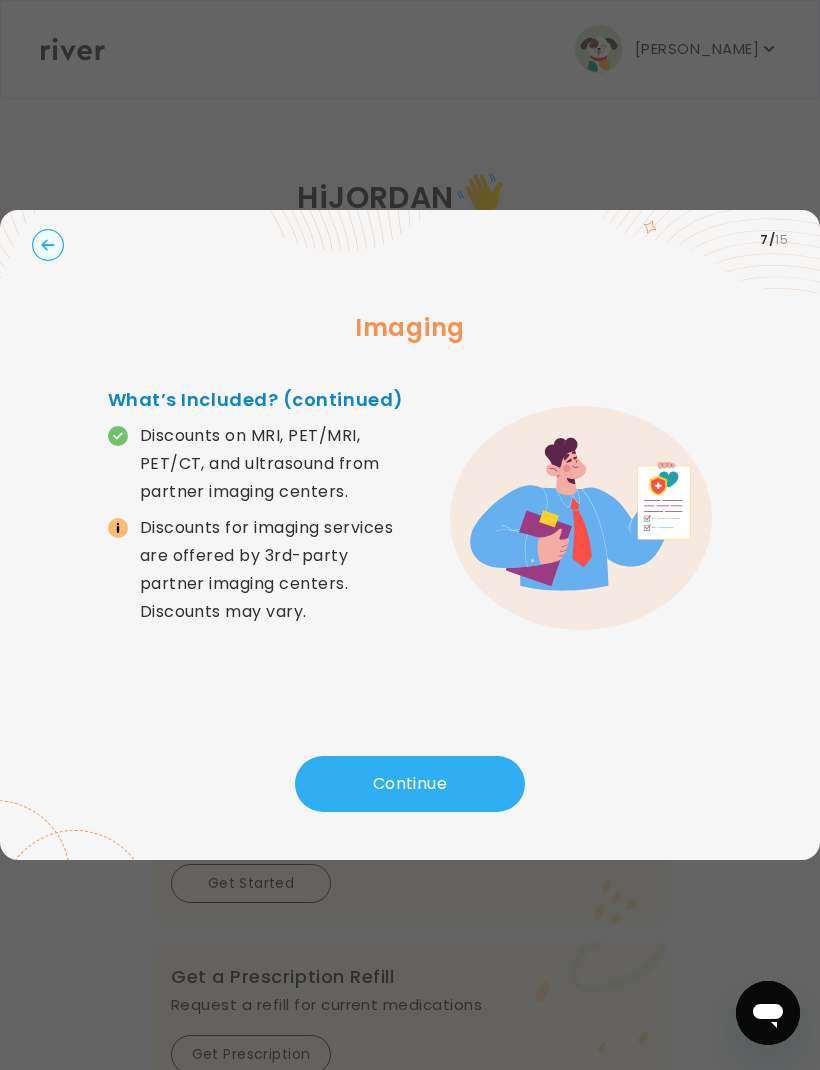 click on "Continue" at bounding box center (410, 784) 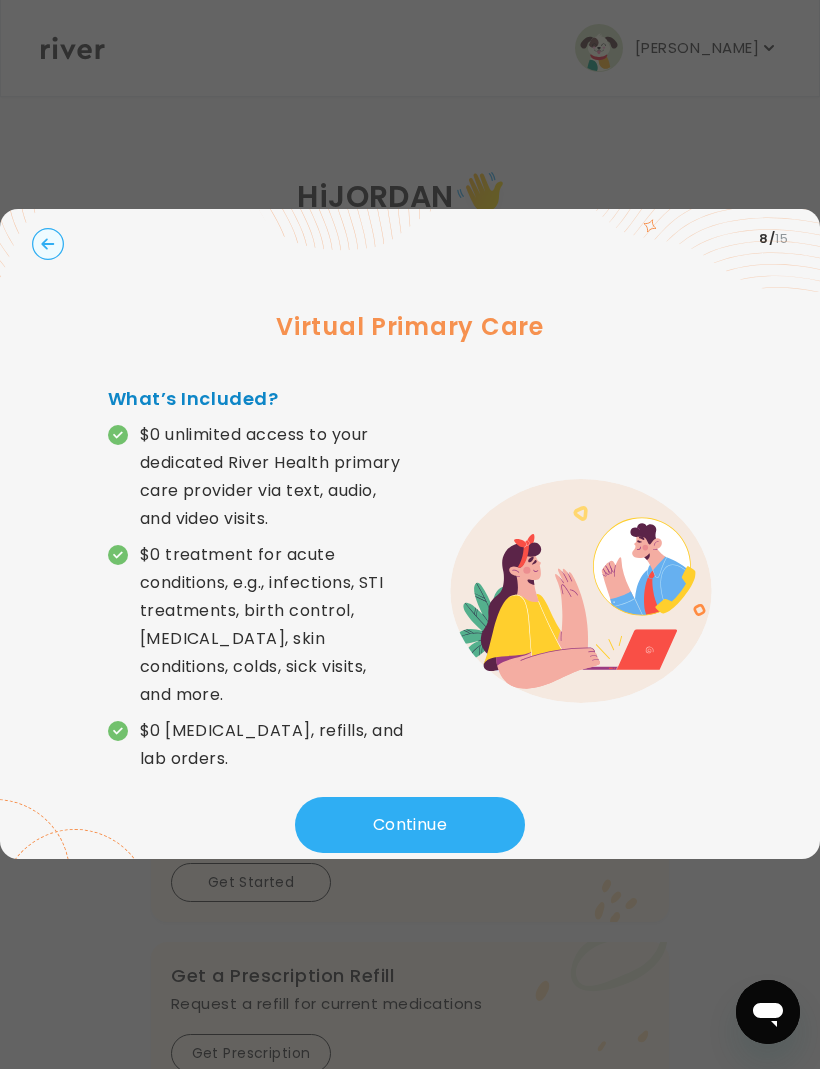 click on "Continue" at bounding box center [410, 826] 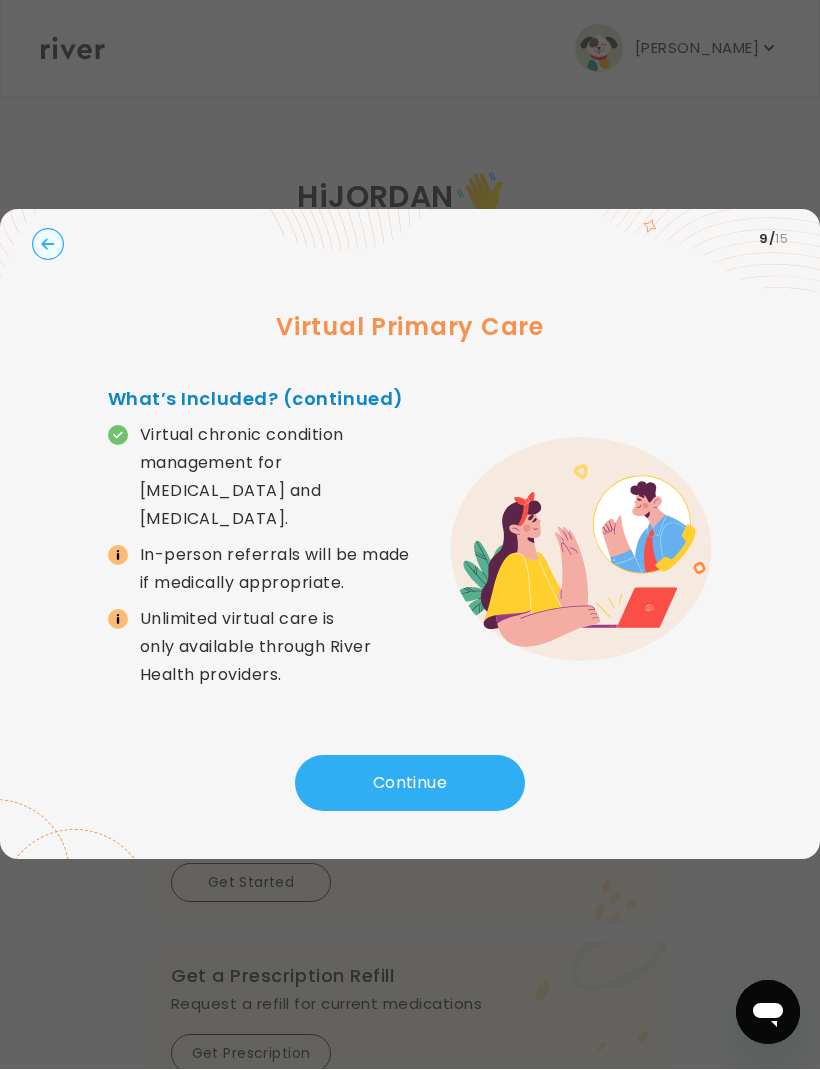 click on "Continue" at bounding box center [410, 784] 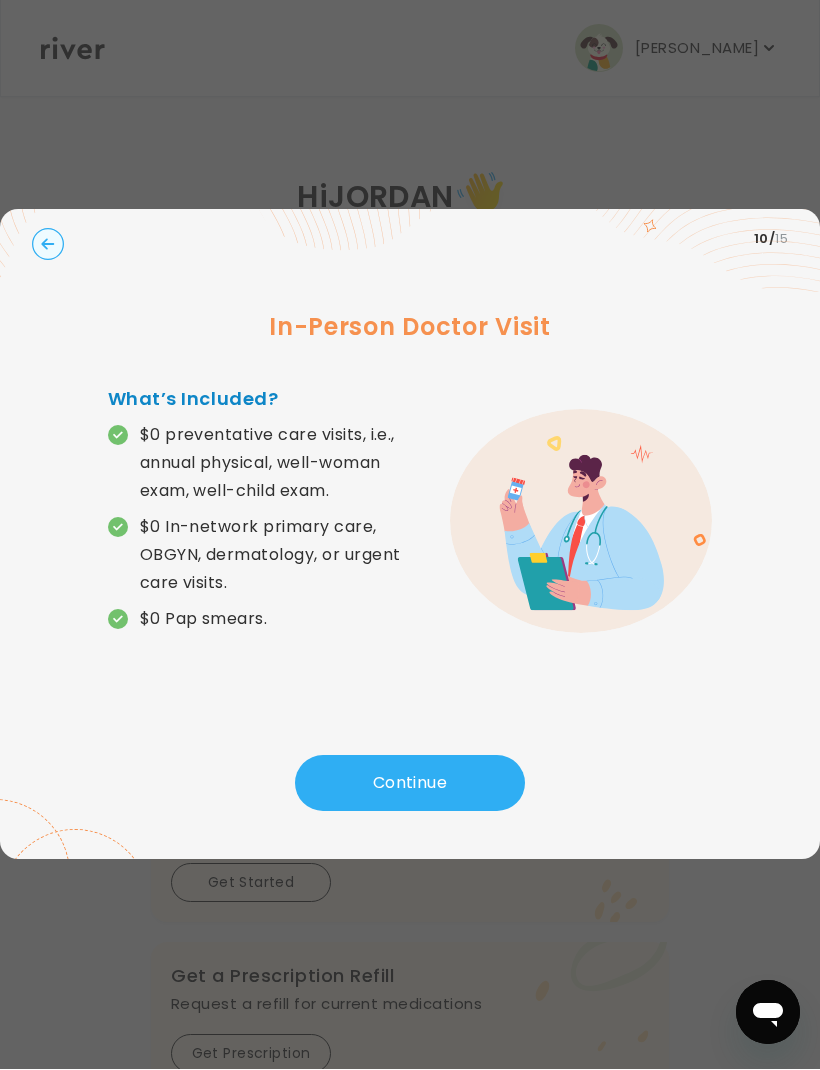 click on "Continue" at bounding box center [410, 784] 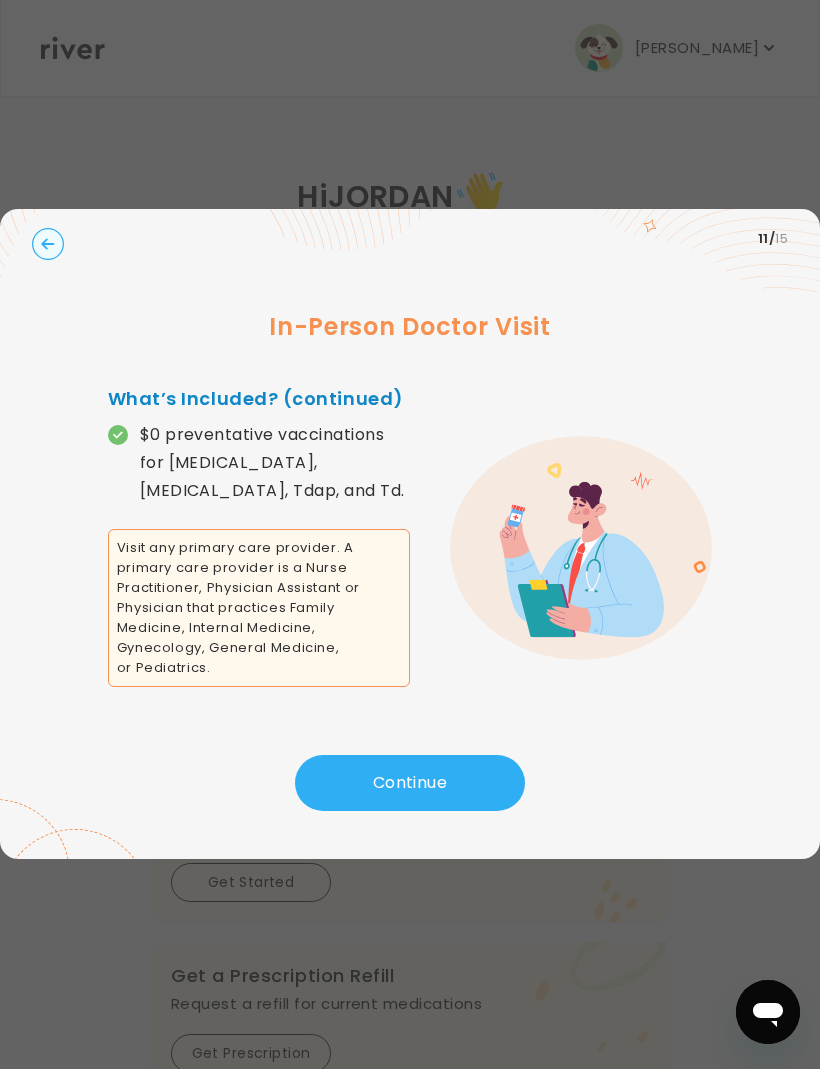 click on "Continue" at bounding box center [410, 784] 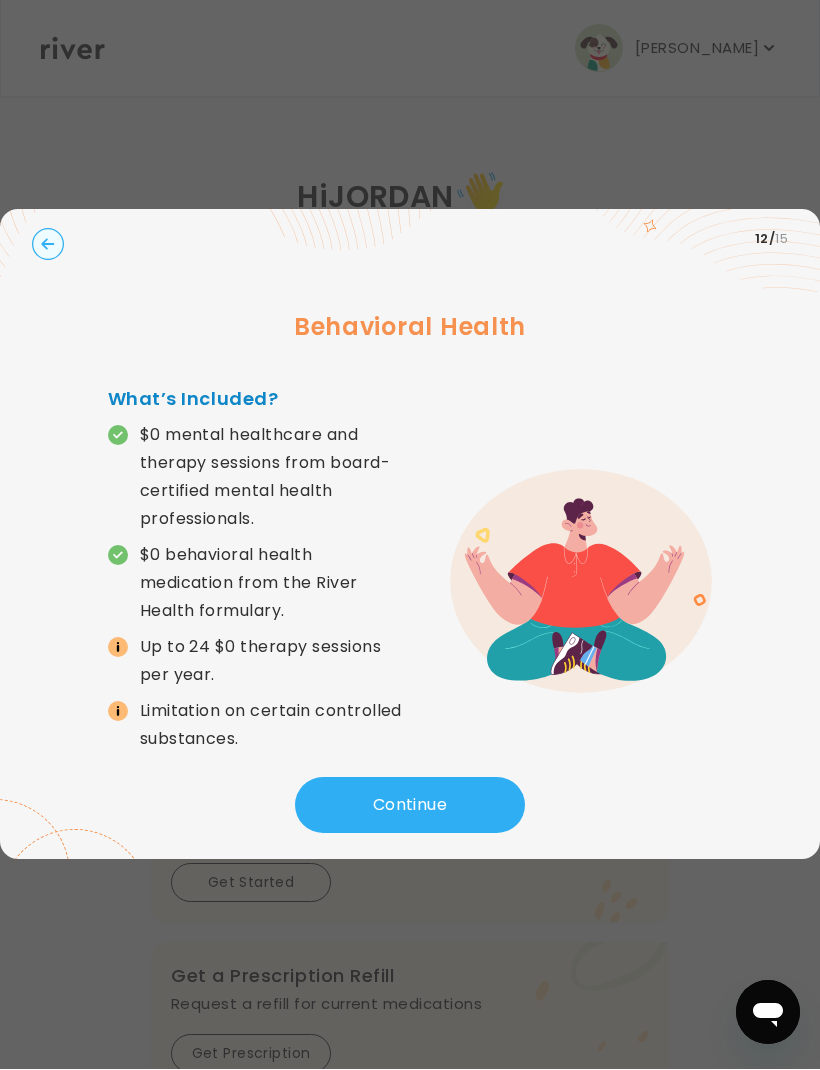 click on "Continue" at bounding box center [410, 806] 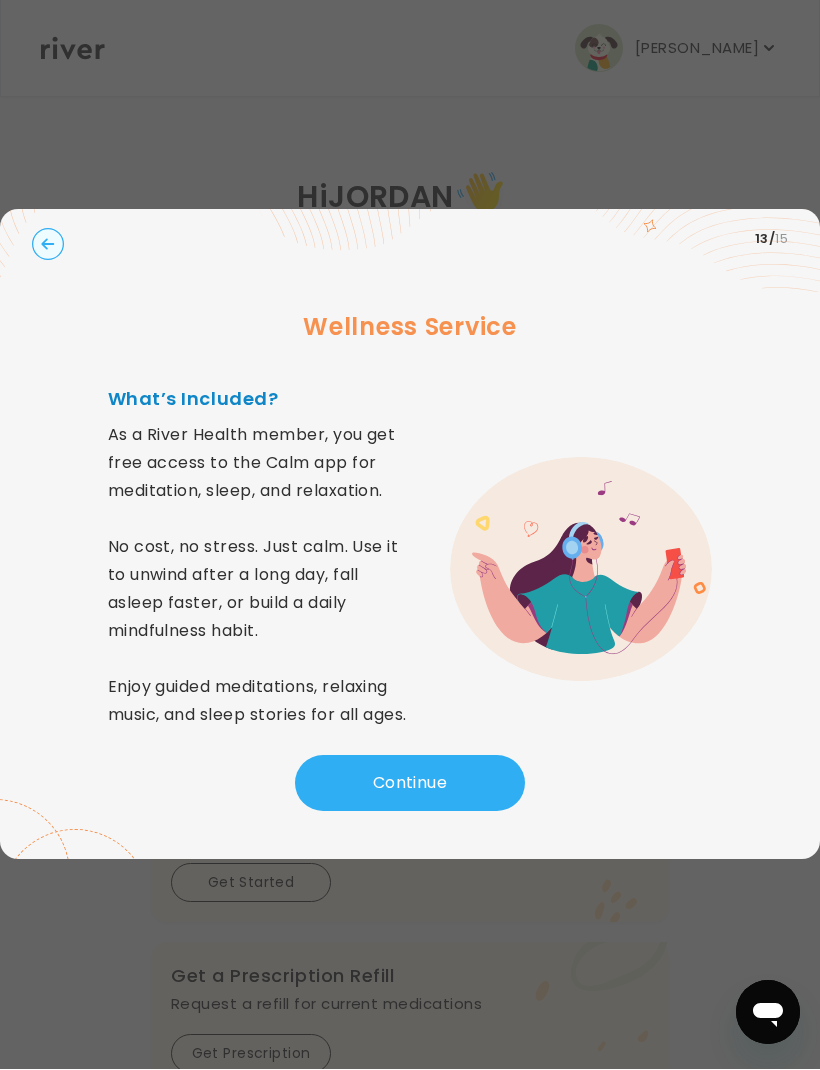 click on "Continue" at bounding box center [410, 784] 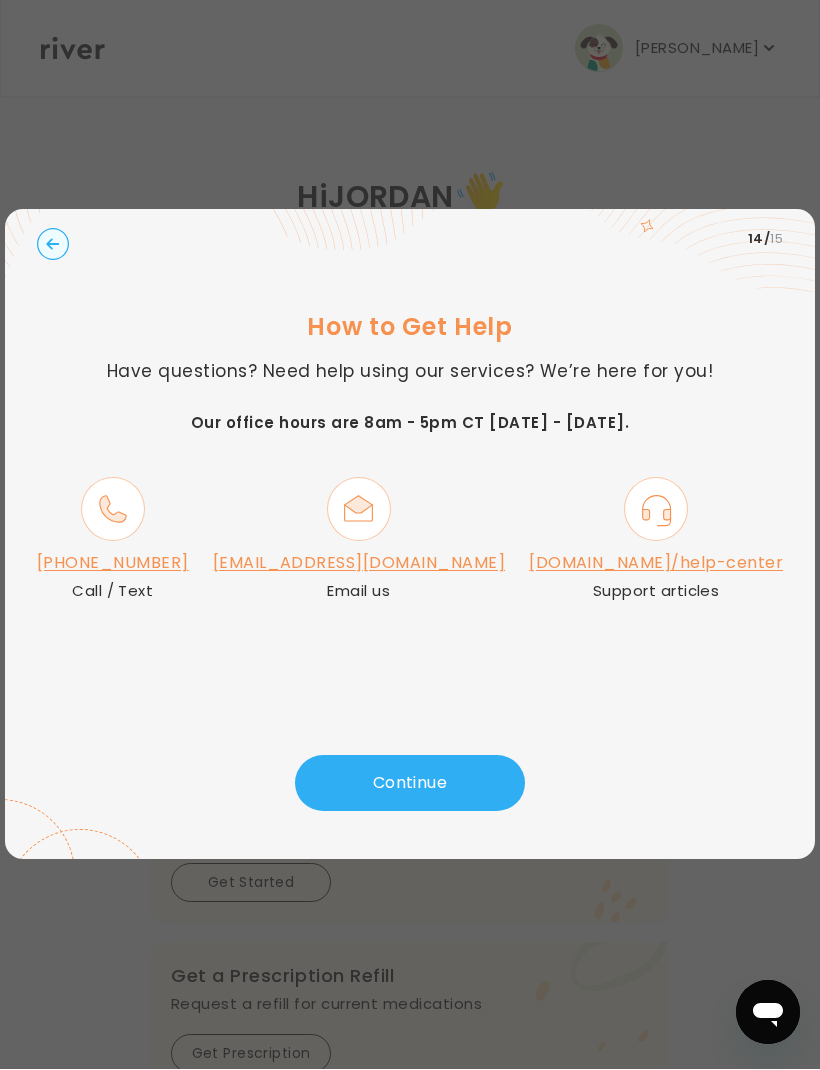 click on "Continue" at bounding box center (410, 784) 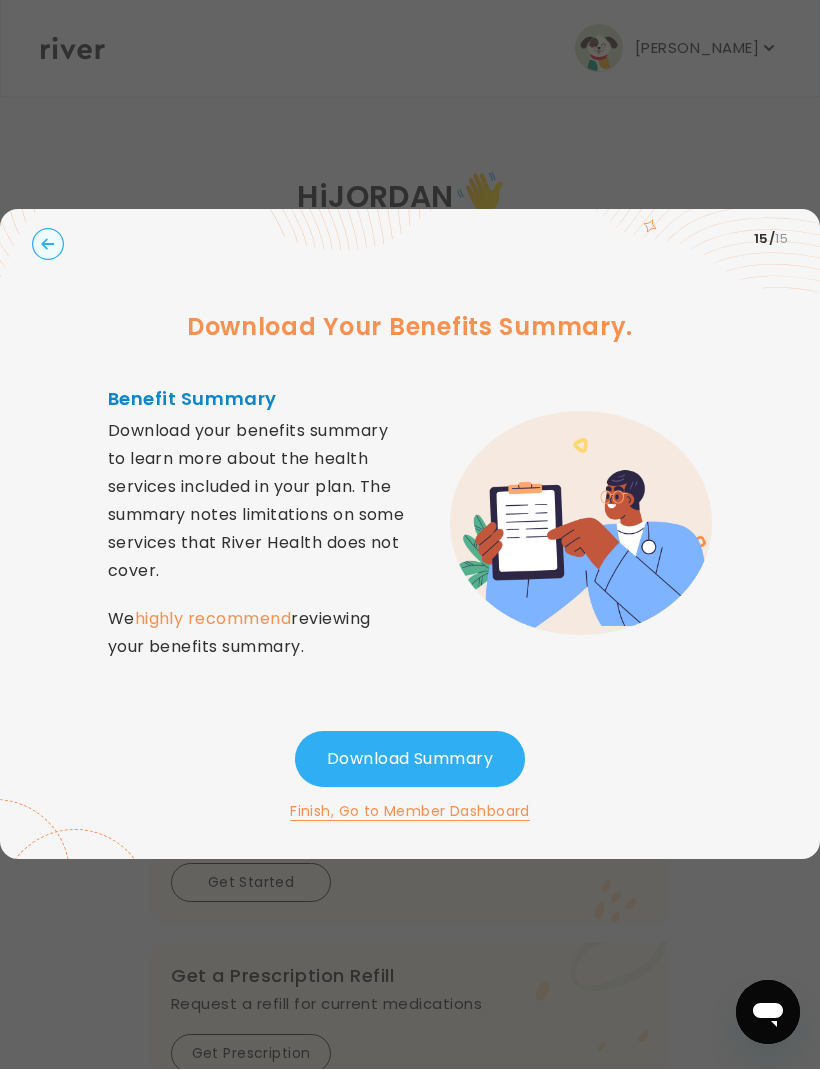 click on "Download Summary" at bounding box center (410, 760) 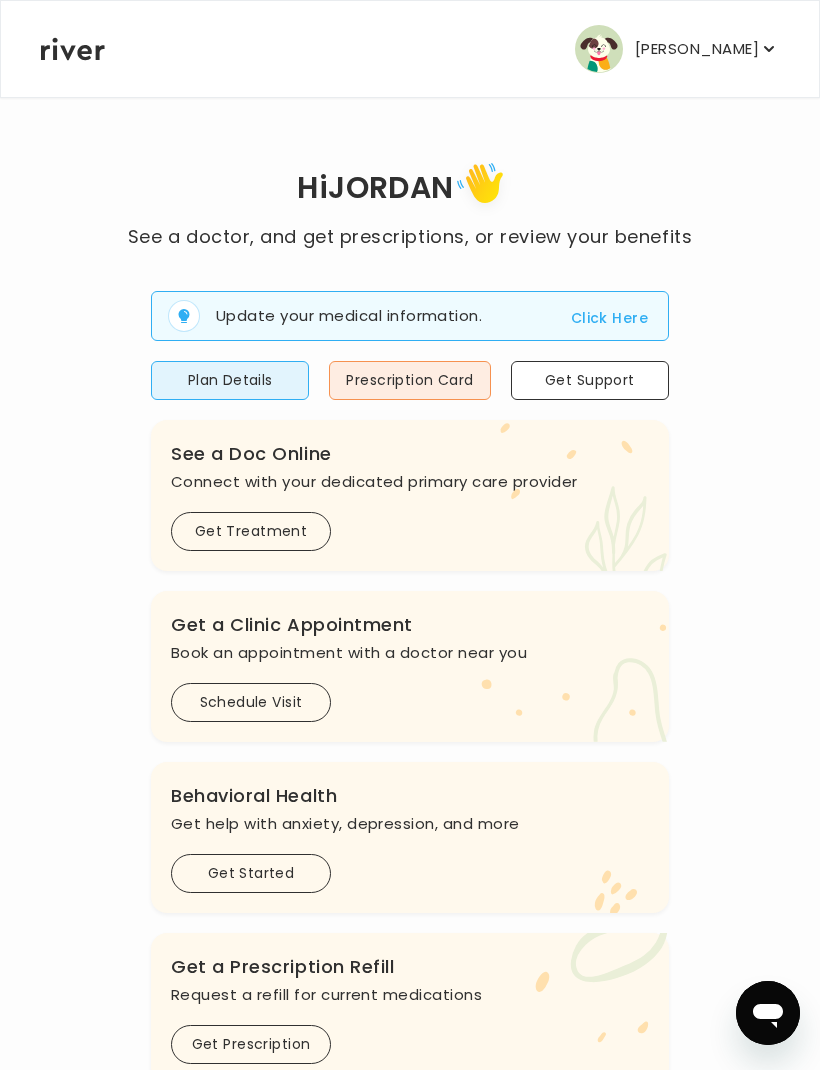 scroll, scrollTop: 0, scrollLeft: 0, axis: both 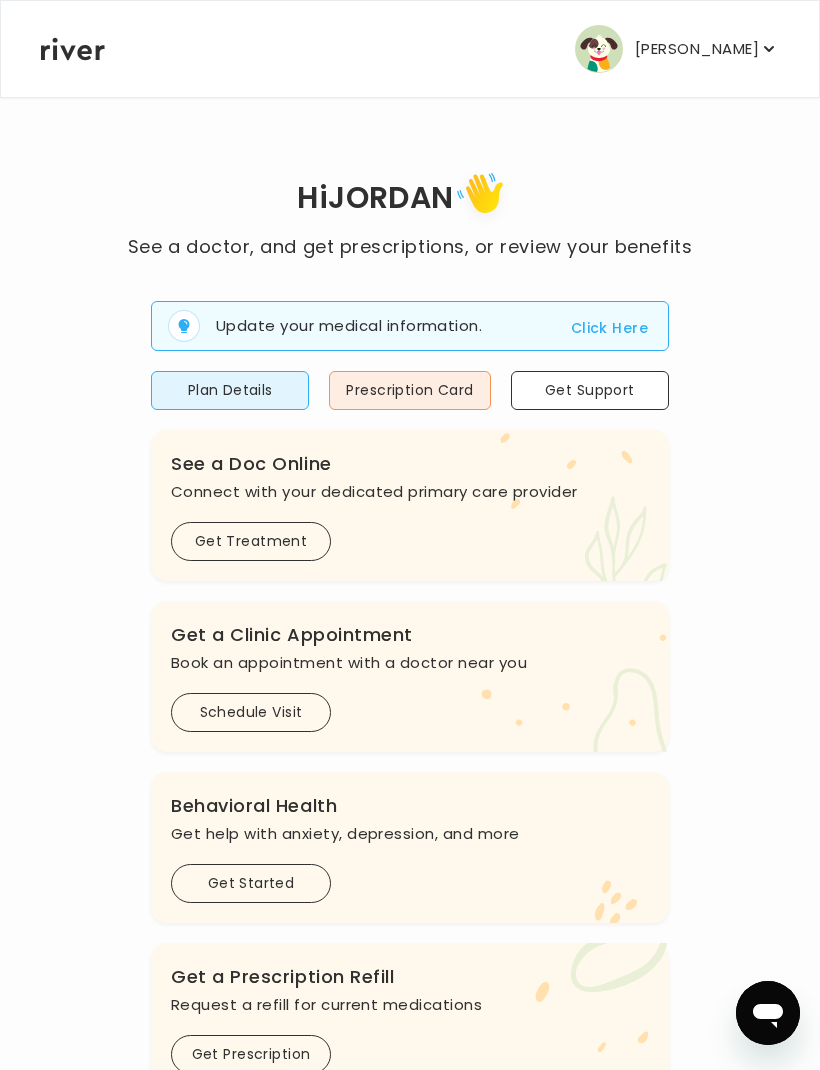 click on "Click Here" at bounding box center (609, 328) 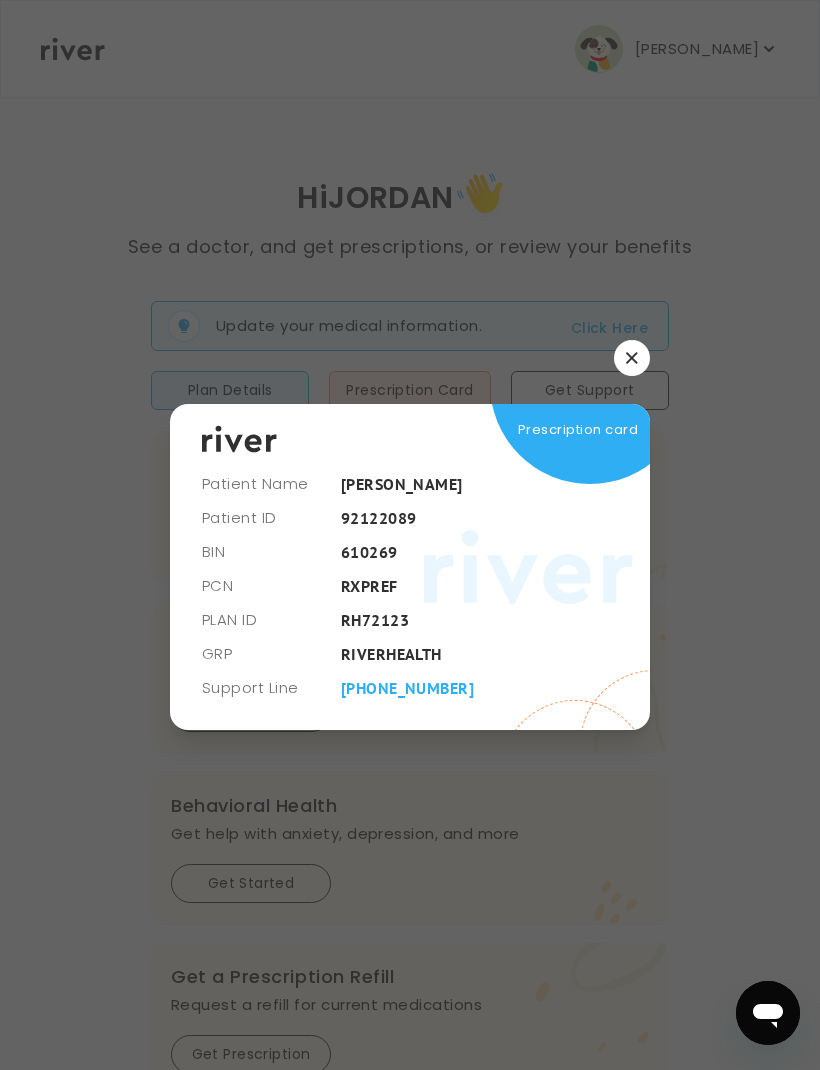 click 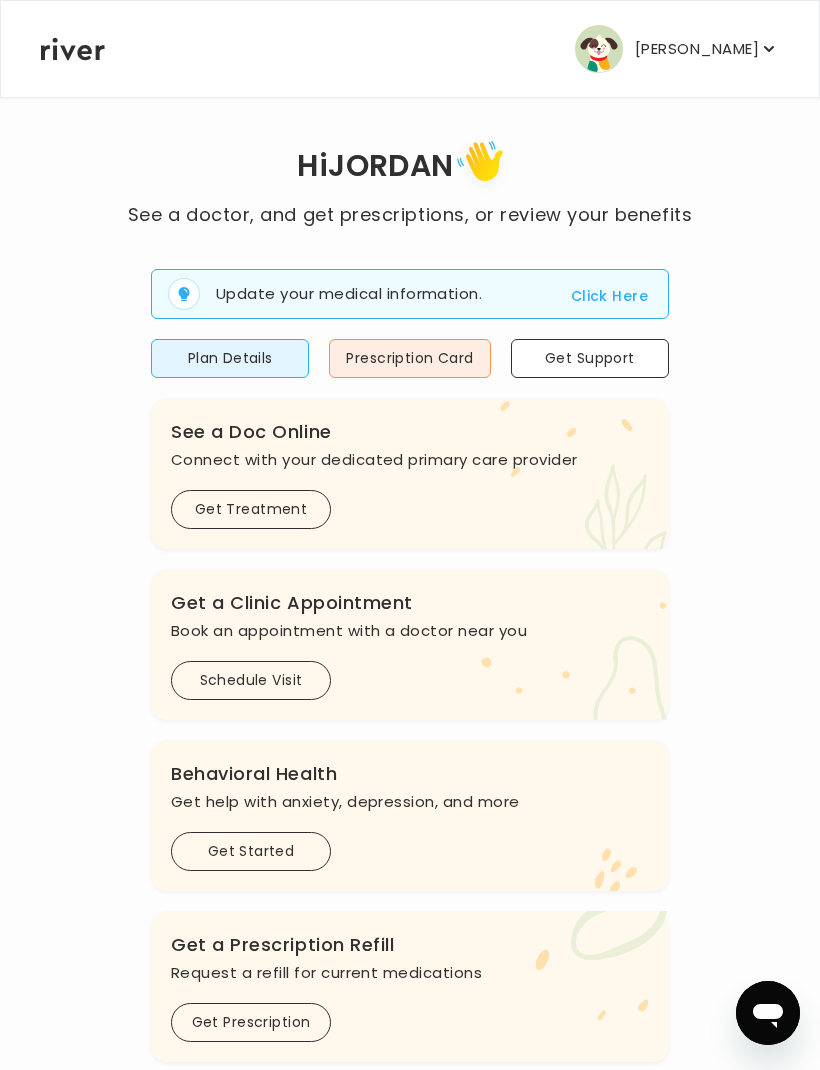 scroll, scrollTop: 31, scrollLeft: 0, axis: vertical 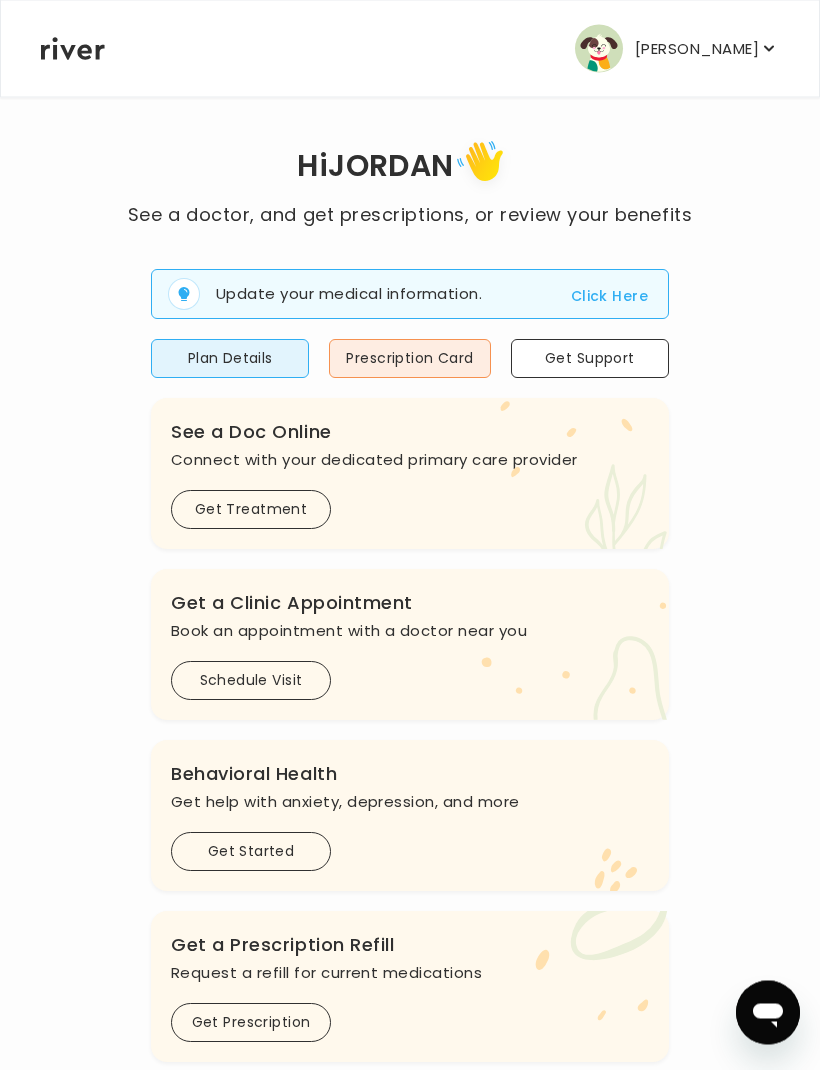 click on "Click Here" at bounding box center [609, 297] 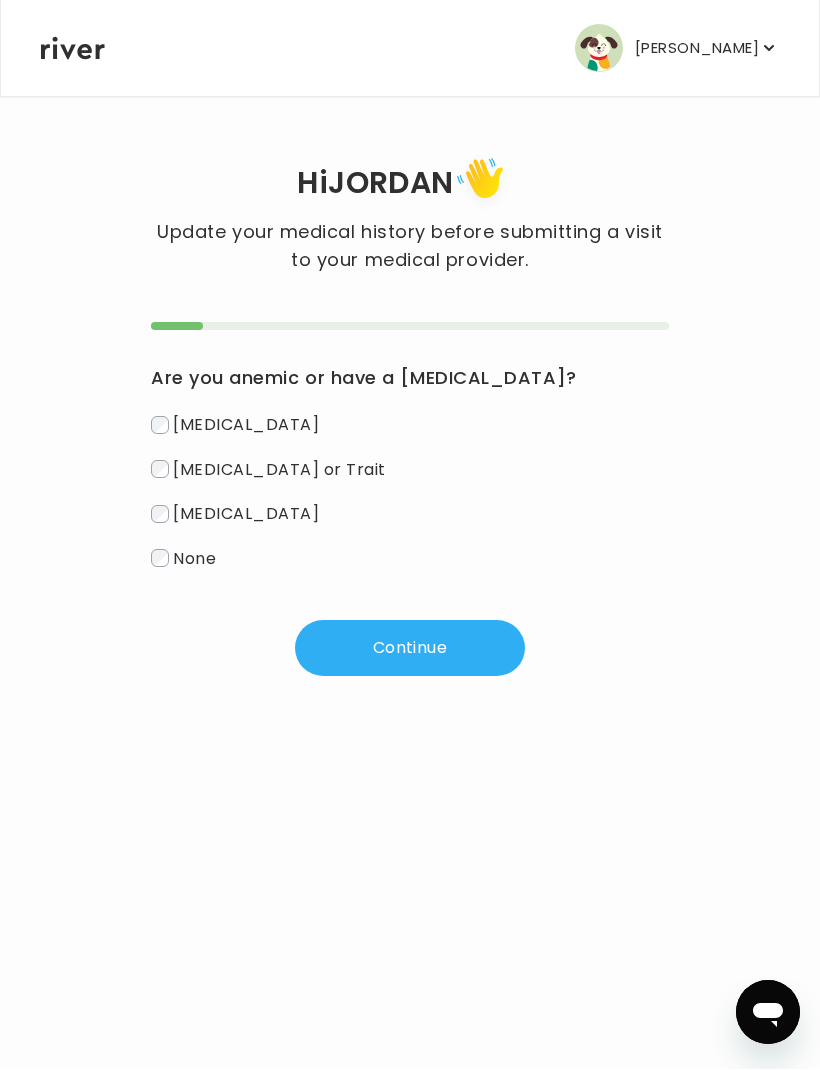 click on "Continue" at bounding box center (410, 649) 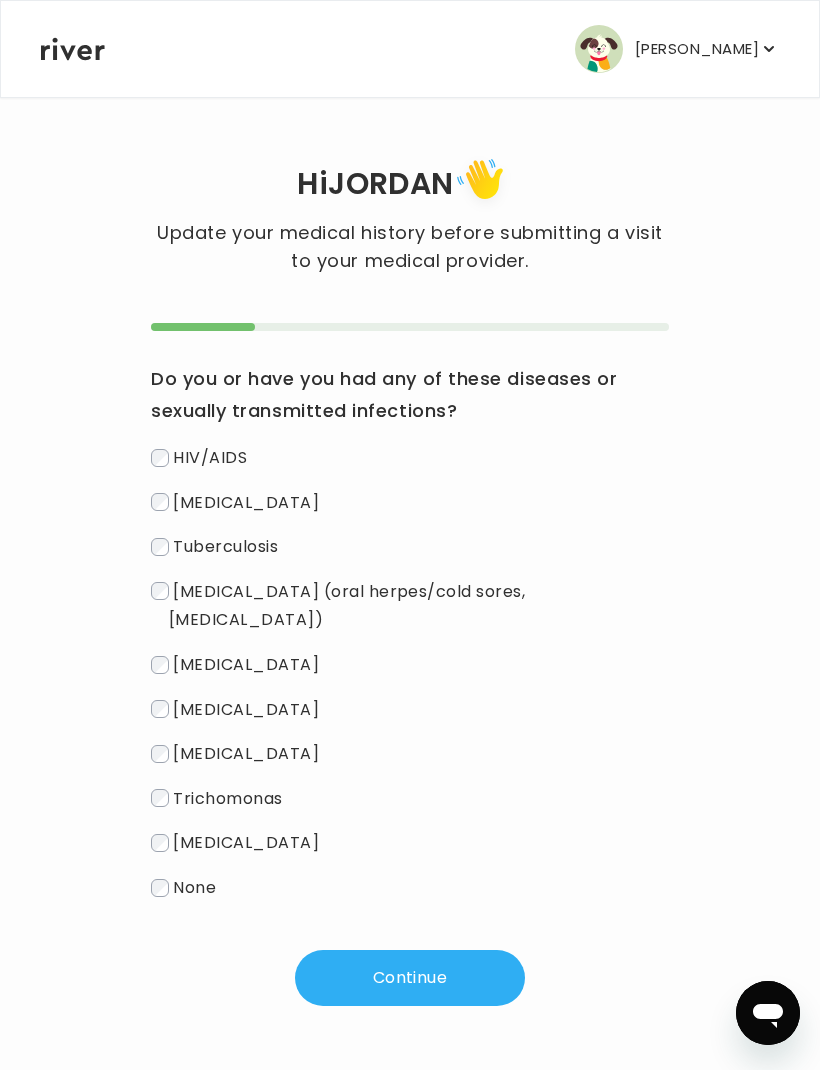 click on "Continue" at bounding box center (410, 978) 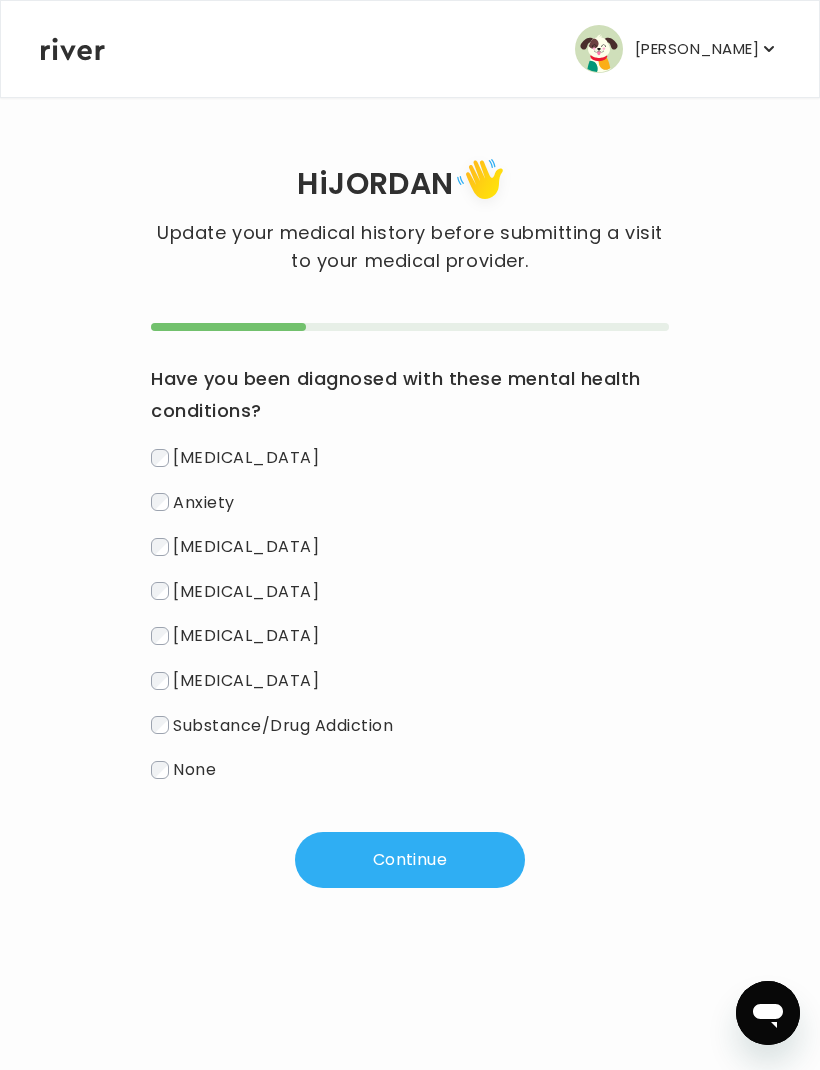 click on "Continue" at bounding box center [410, 860] 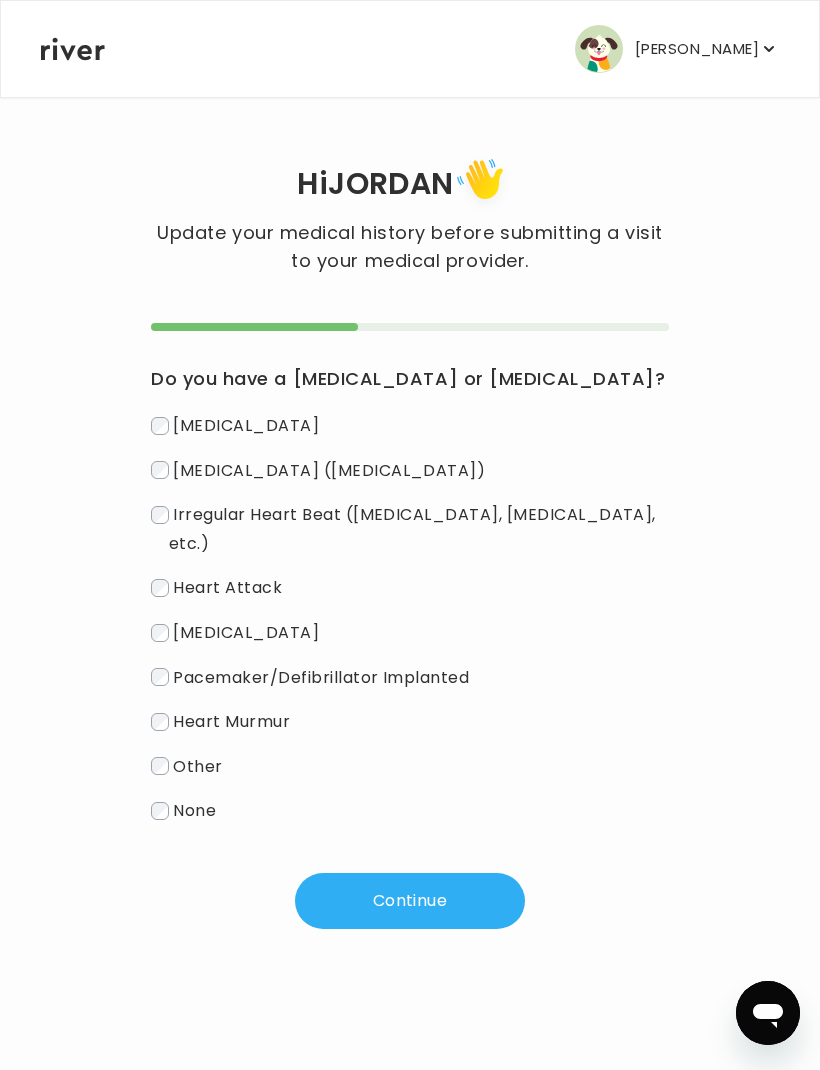 click on "Continue" at bounding box center [410, 901] 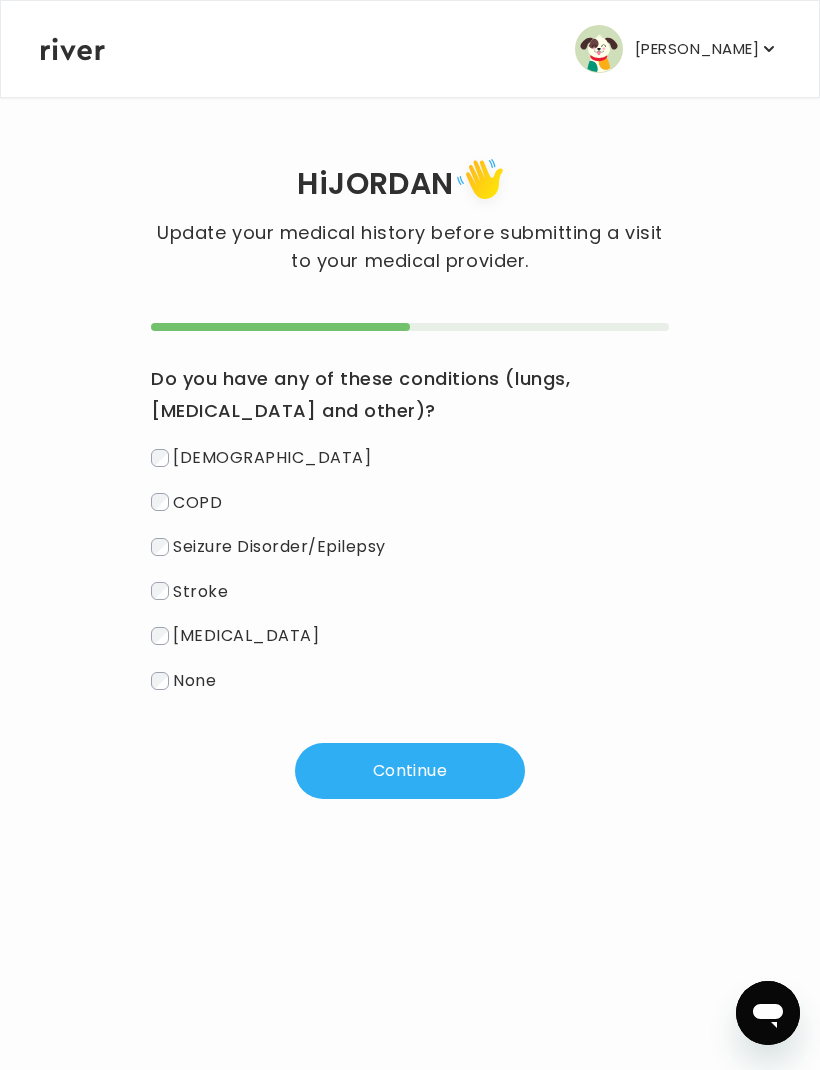 click on "Continue" at bounding box center (410, 771) 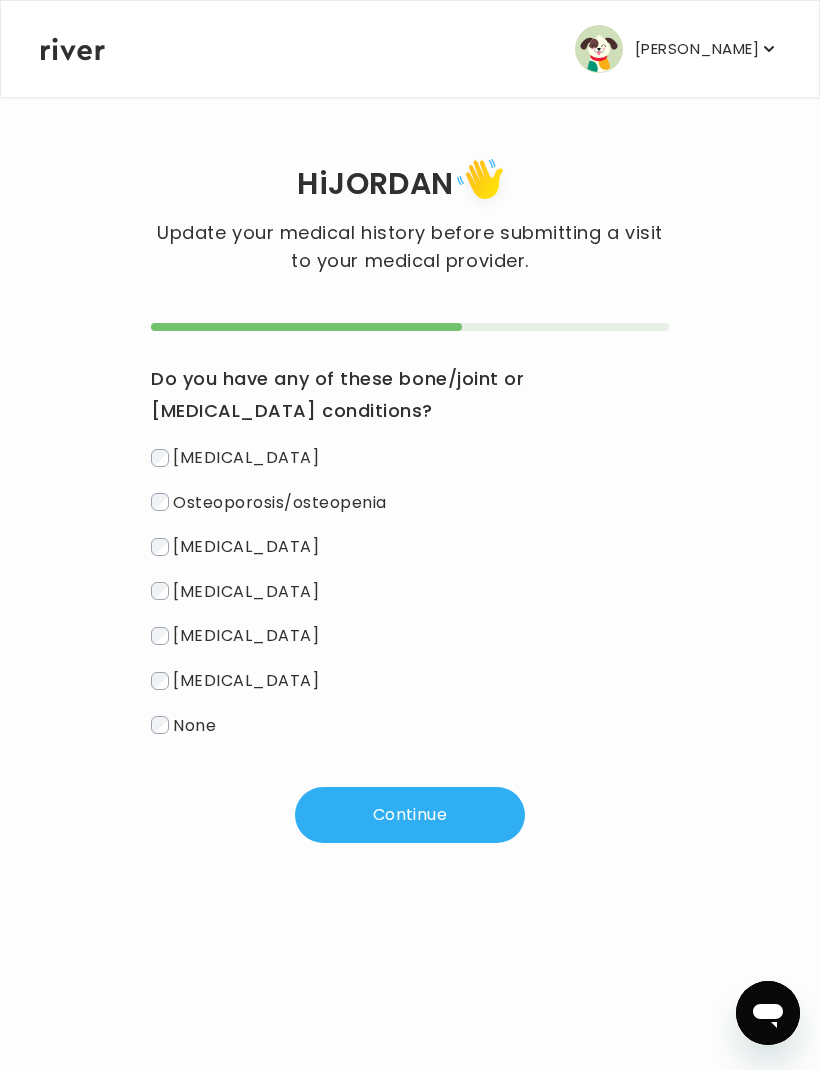 click on "None" at bounding box center [410, 725] 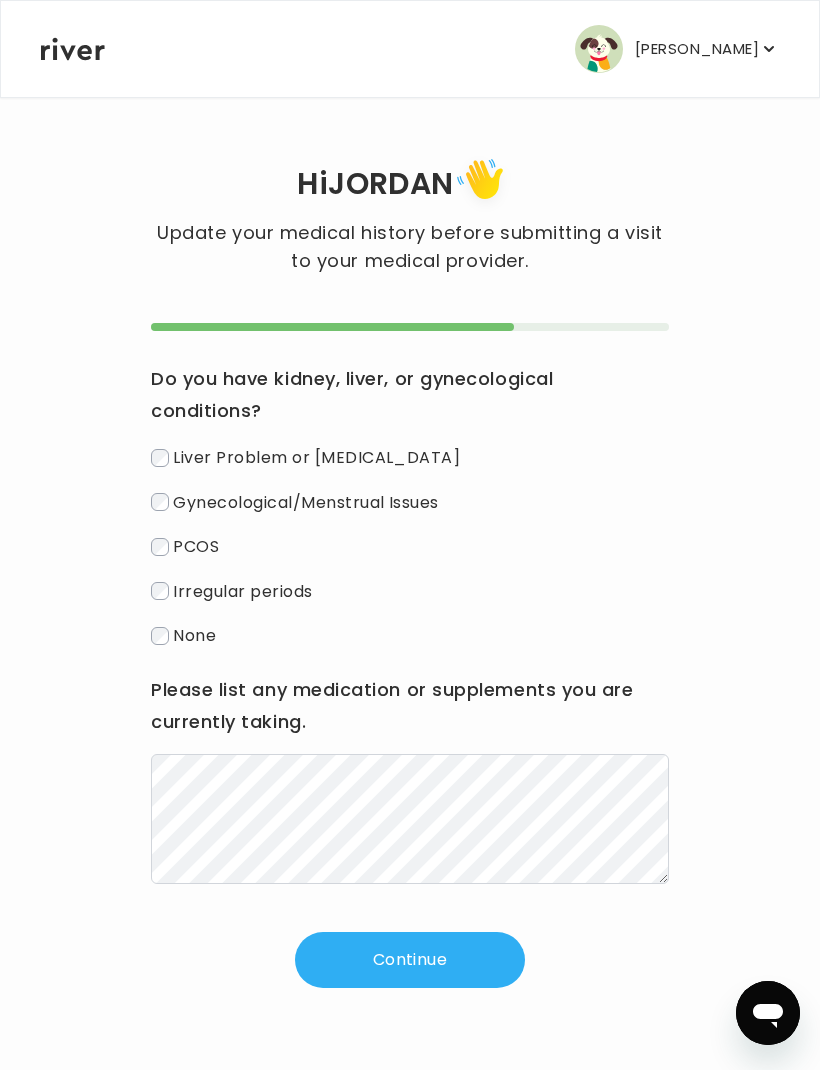 click on "Continue" at bounding box center (410, 960) 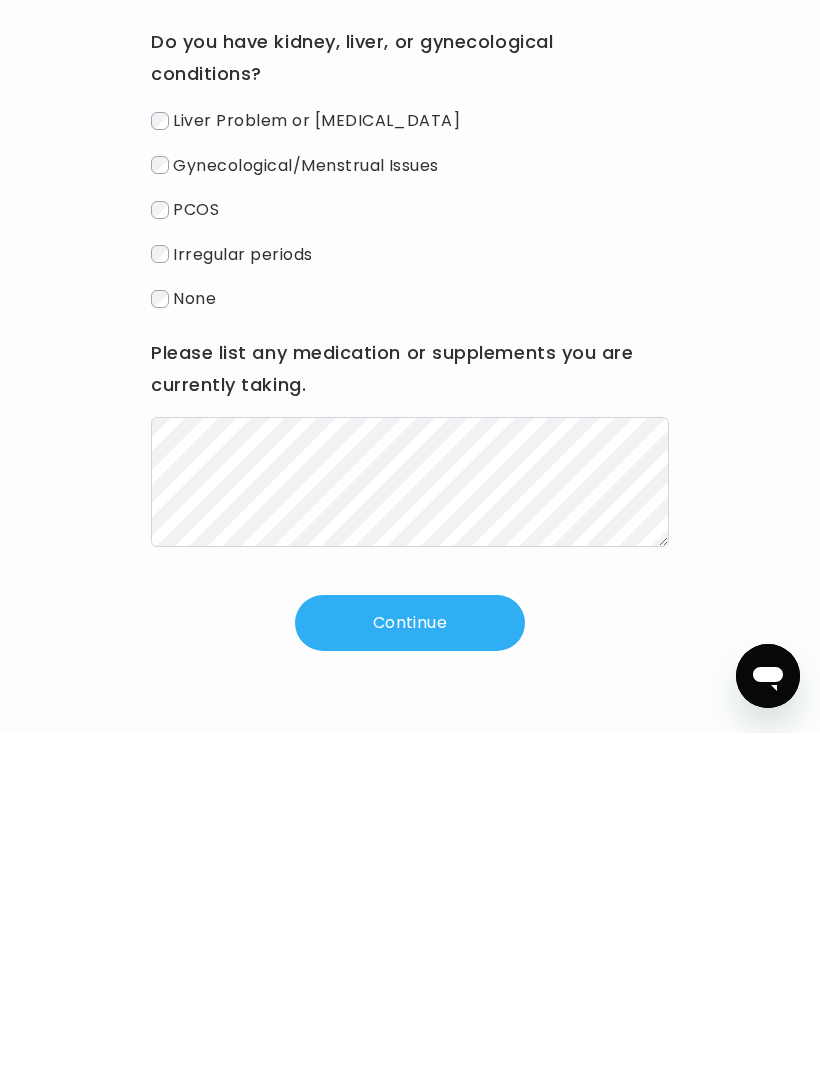 click on "Continue" at bounding box center (410, 960) 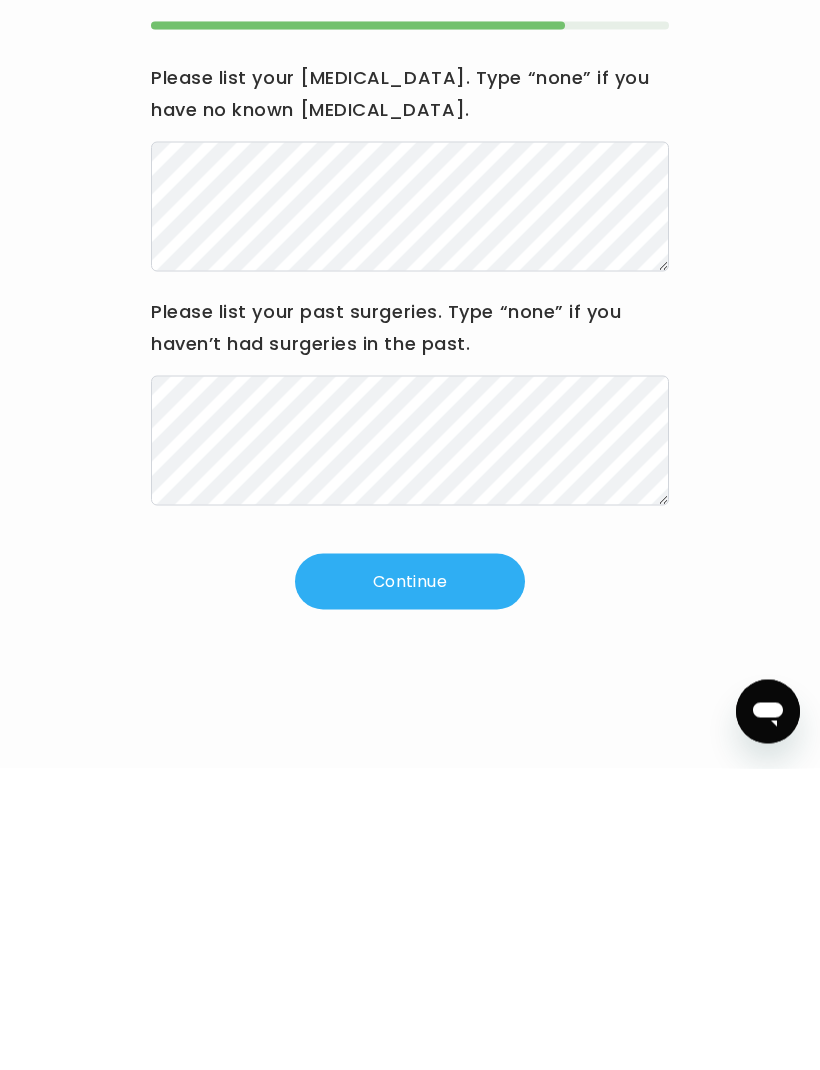 click on "Continue" at bounding box center (410, 883) 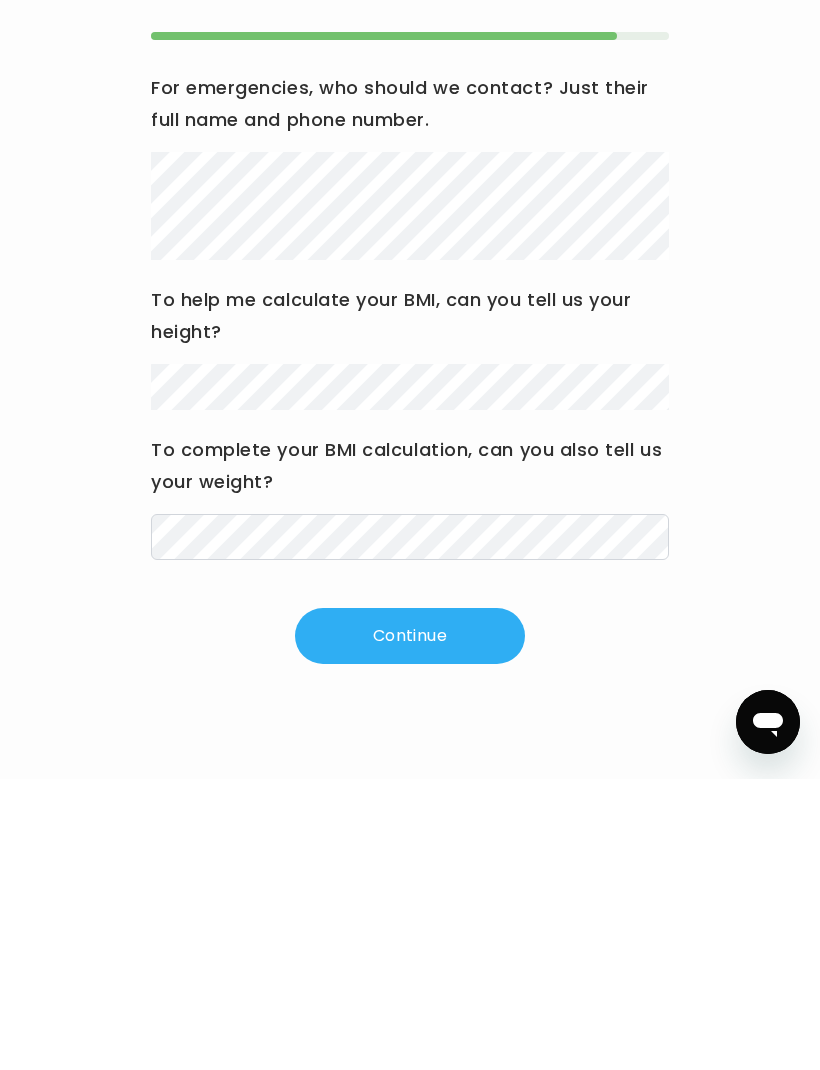 click on "Continue" at bounding box center [410, 927] 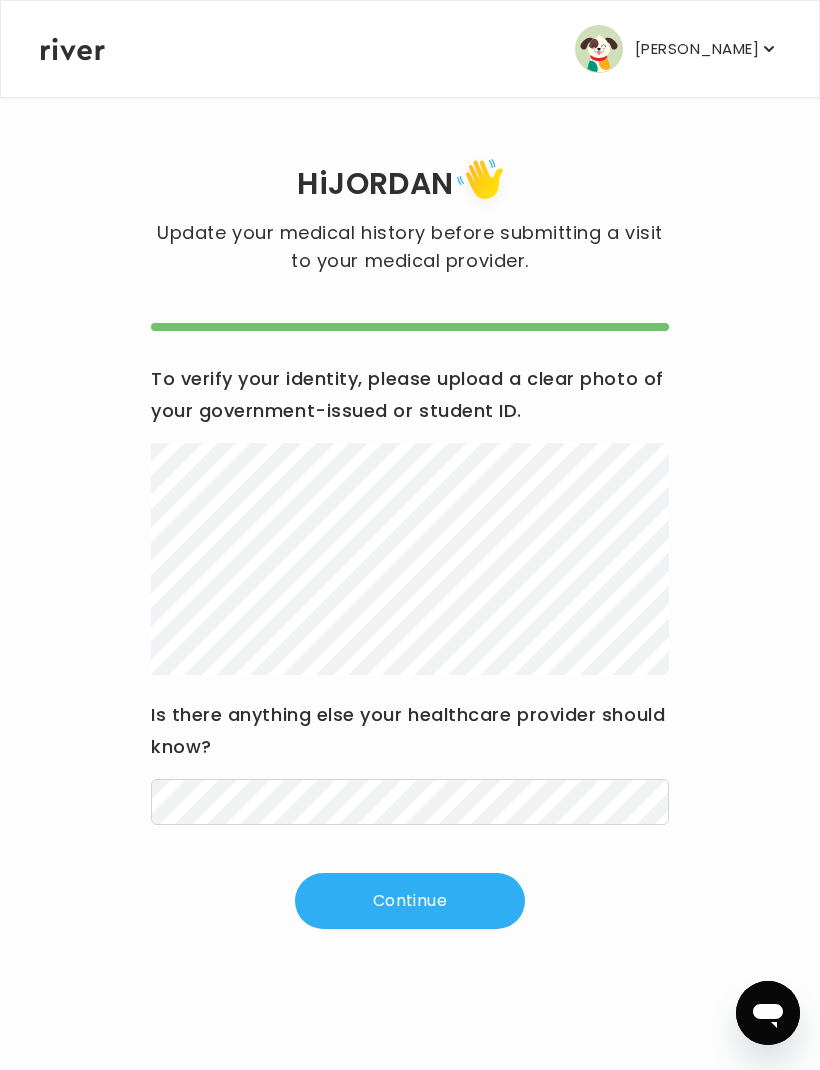 click on "Continue" at bounding box center (410, 901) 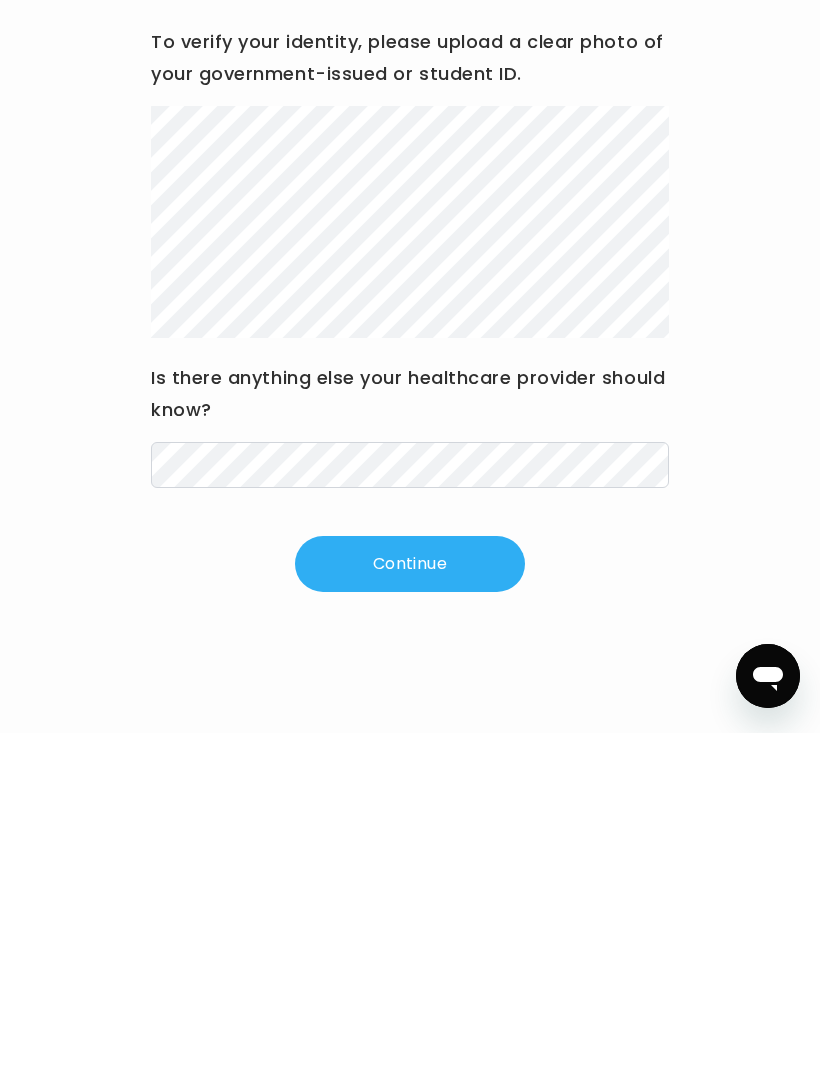 click on "Continue" at bounding box center [410, 901] 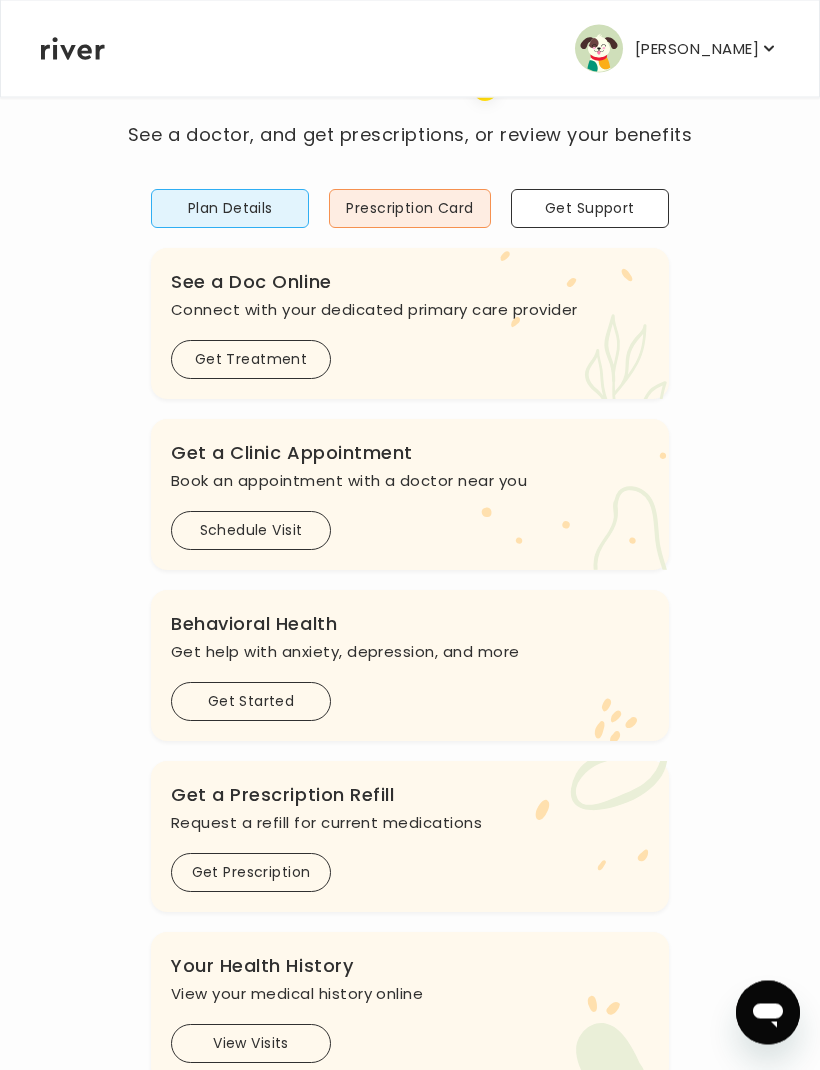 scroll, scrollTop: 106, scrollLeft: 0, axis: vertical 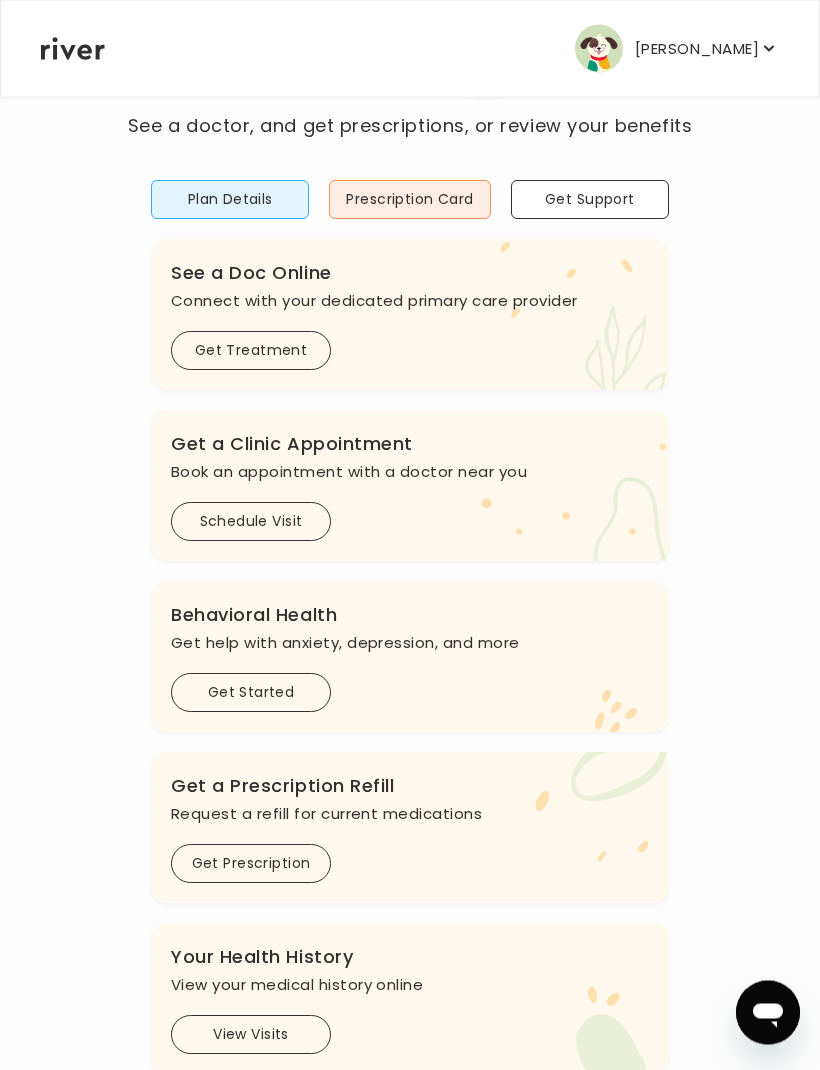 click on "Plan Details" at bounding box center [230, 200] 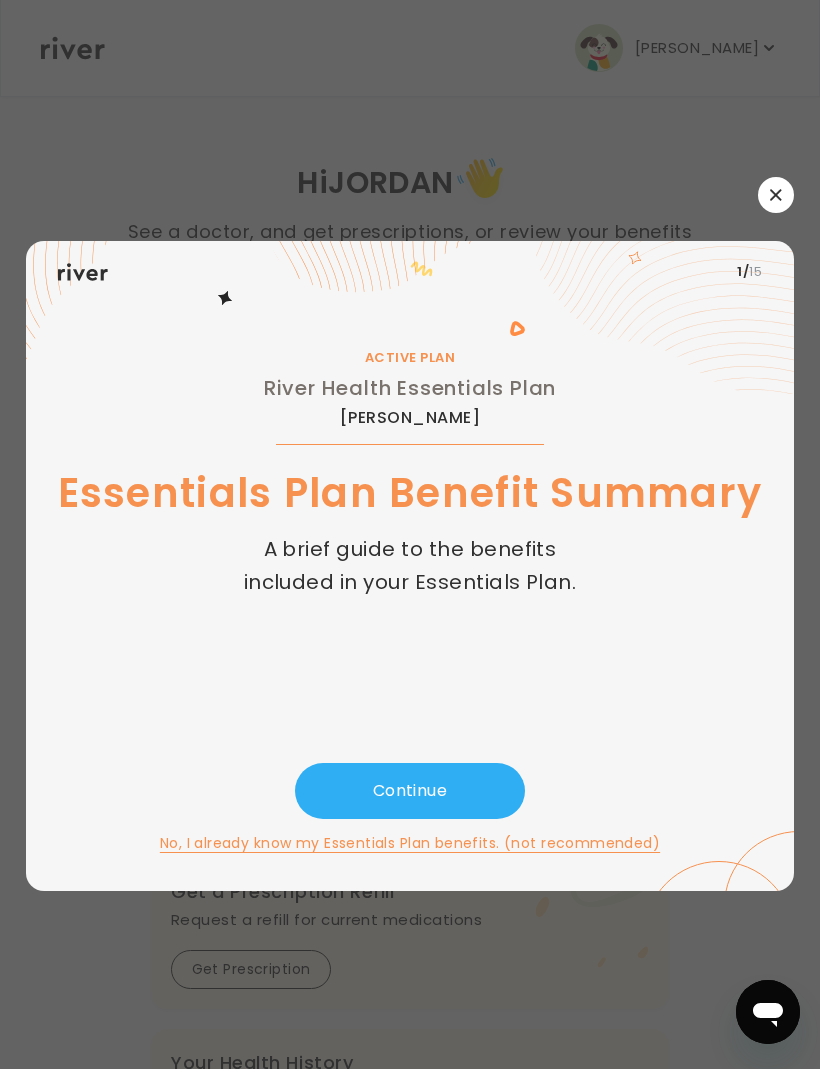 click on "Continue" at bounding box center (410, 792) 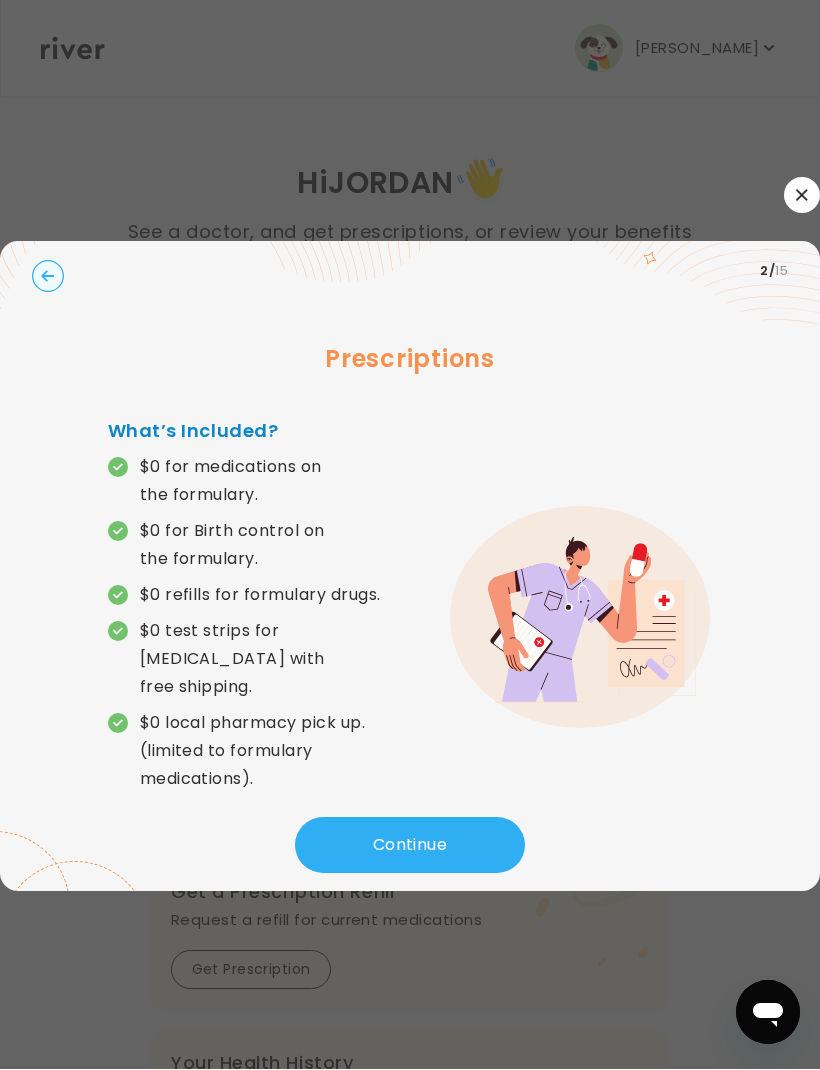 click on "Continue" at bounding box center (410, 846) 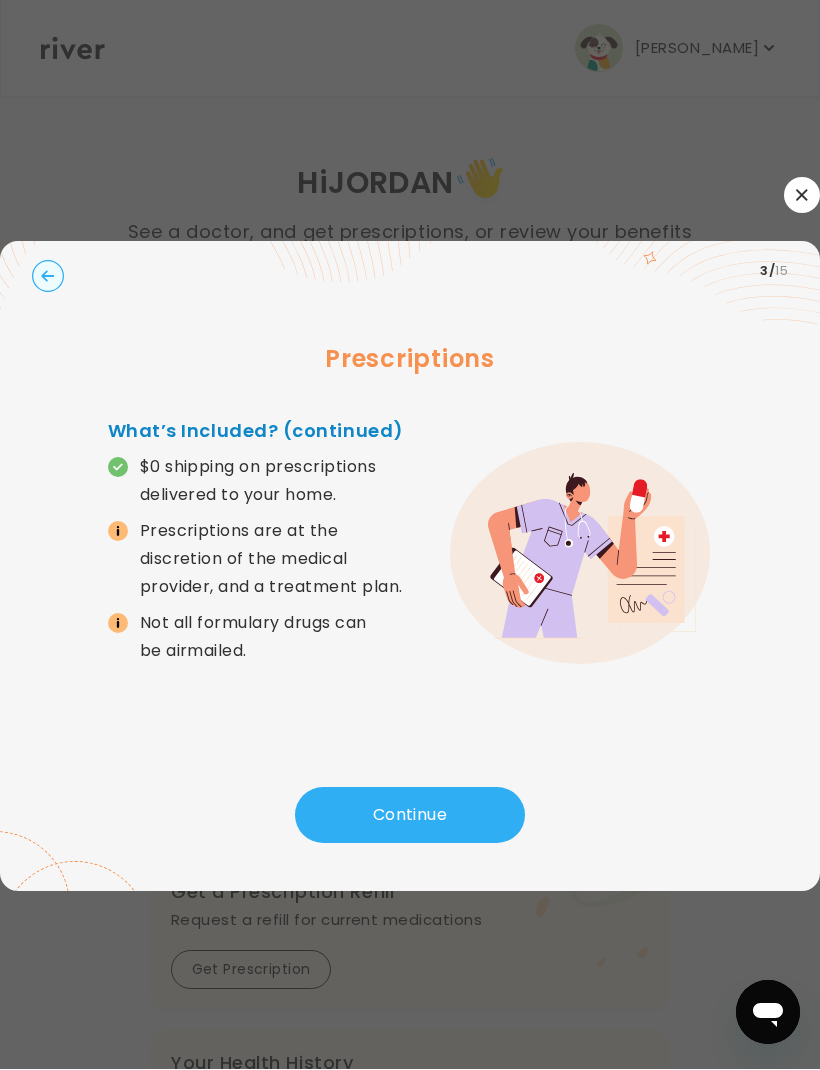 click on "Continue" at bounding box center [410, 816] 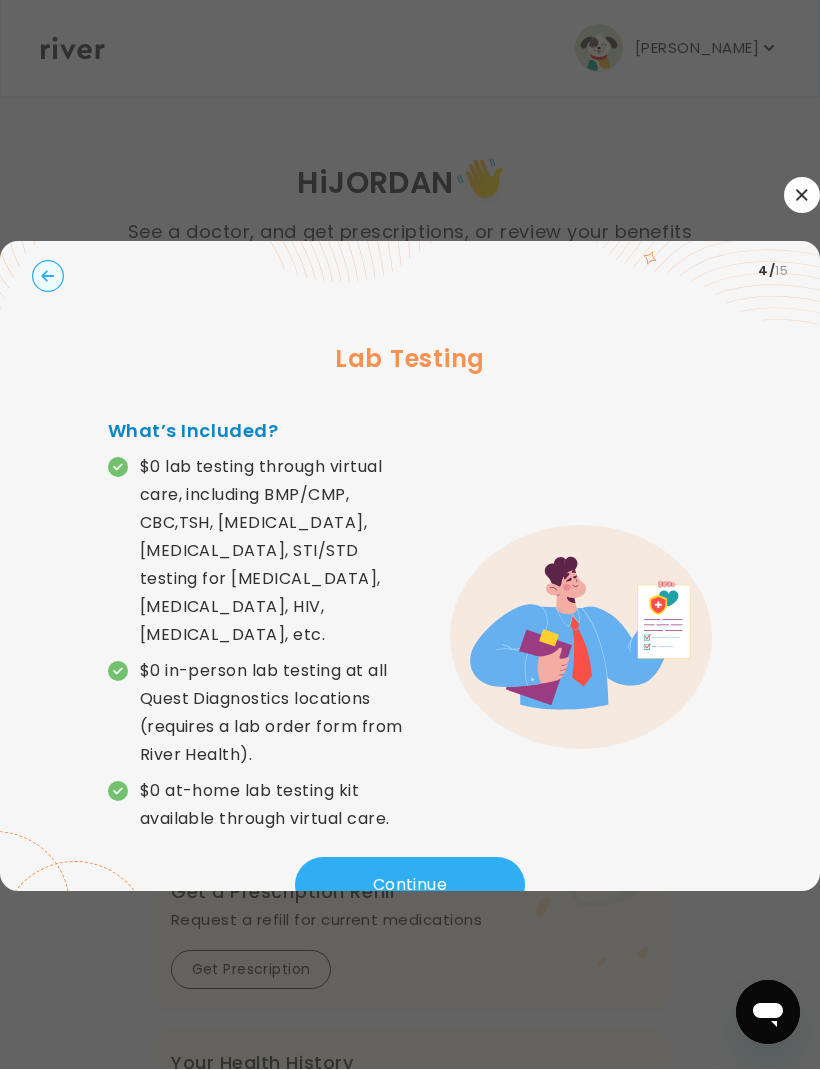 scroll, scrollTop: 66, scrollLeft: 0, axis: vertical 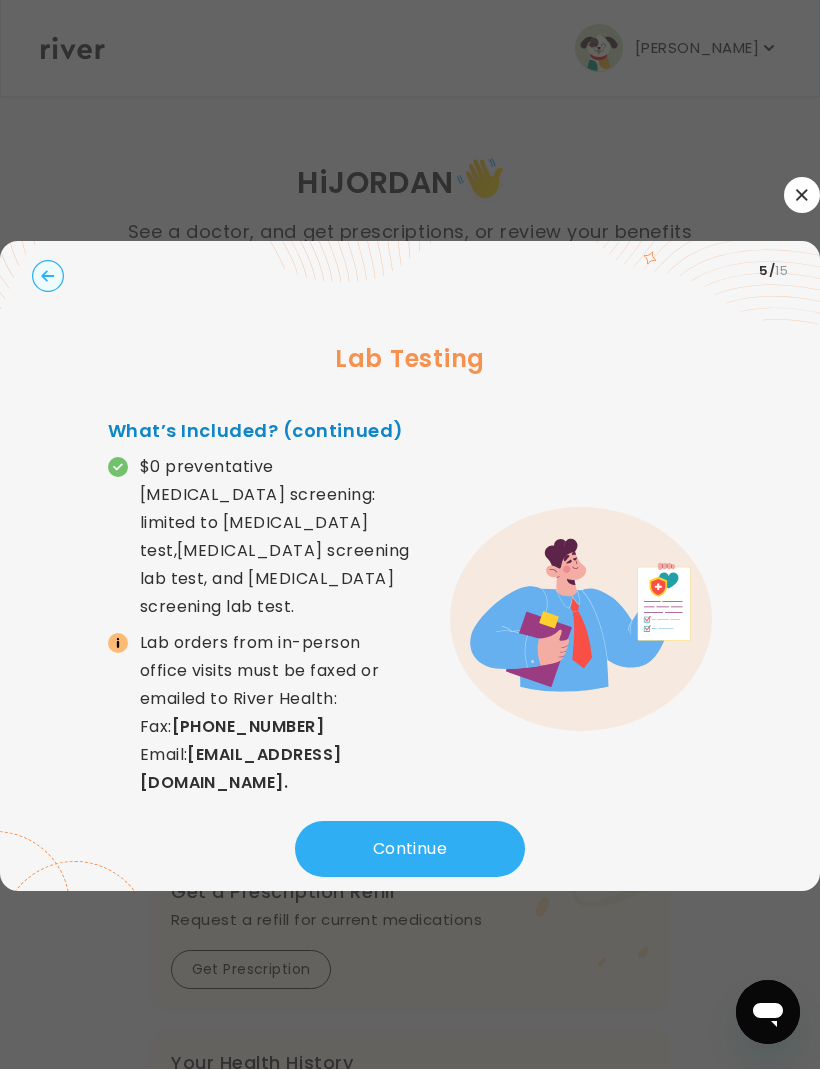 click on "Continue" at bounding box center [410, 850] 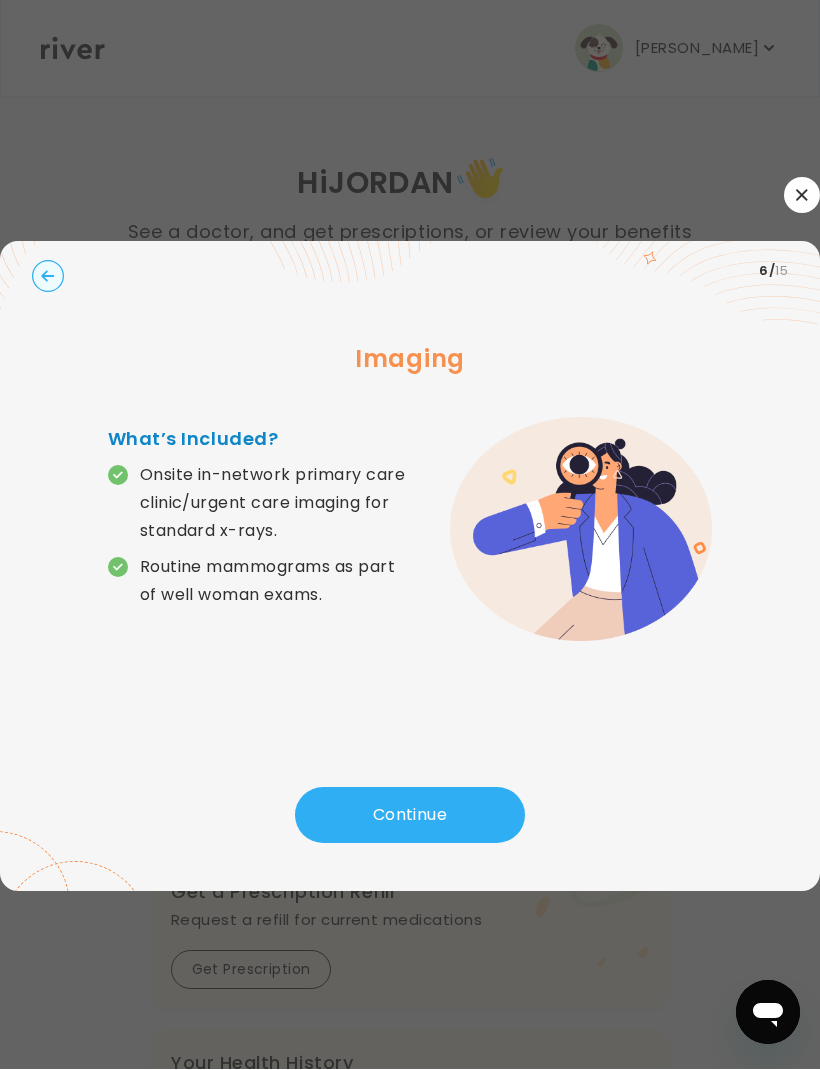 click on "Continue" at bounding box center [410, 816] 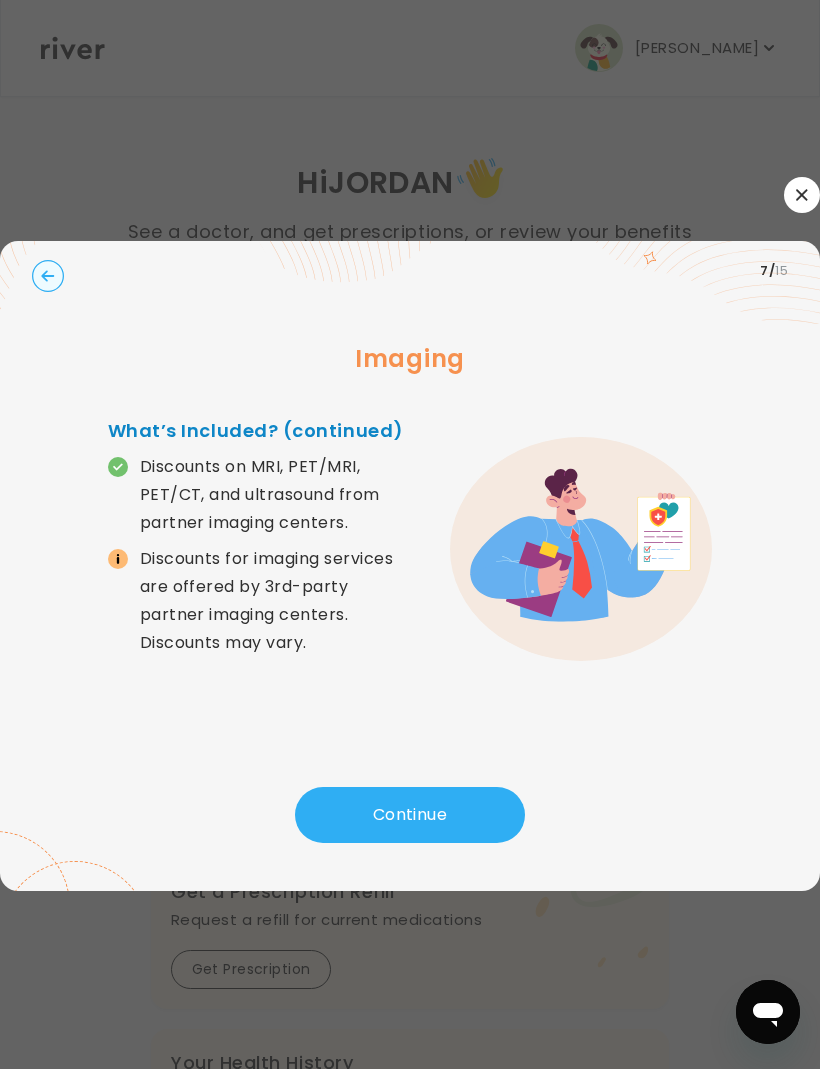 click at bounding box center [410, 535] 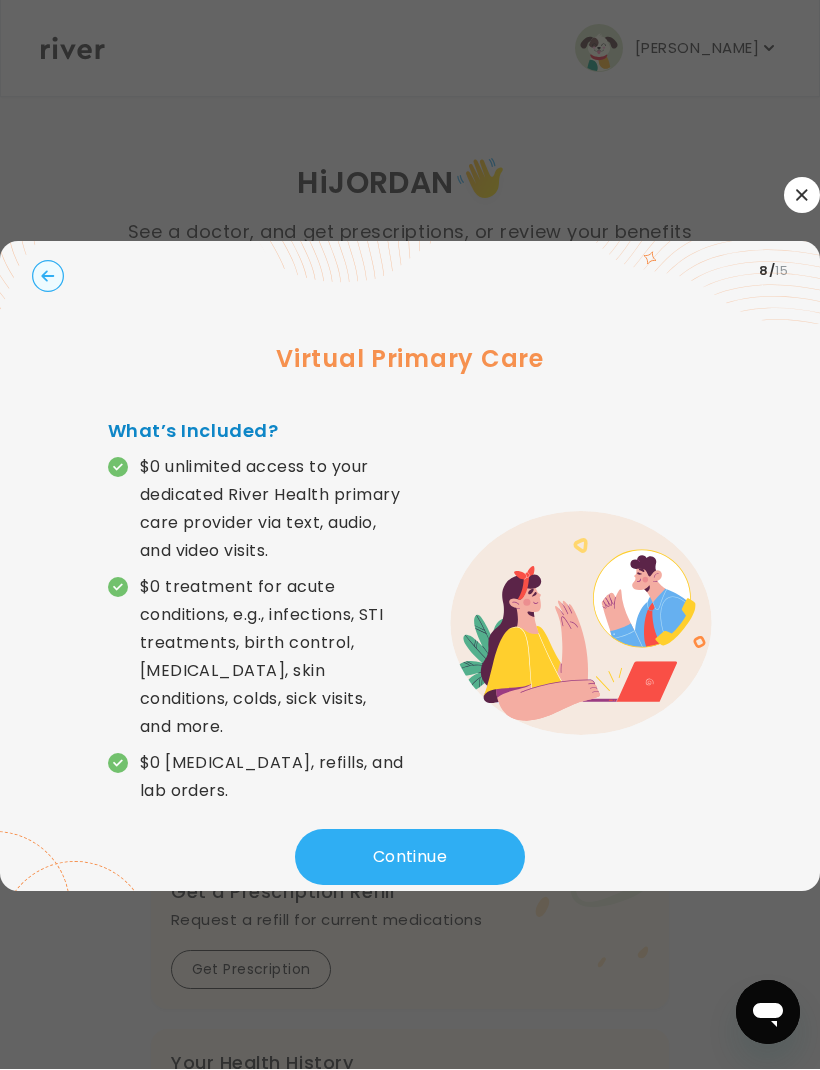 click on "Continue" at bounding box center [410, 858] 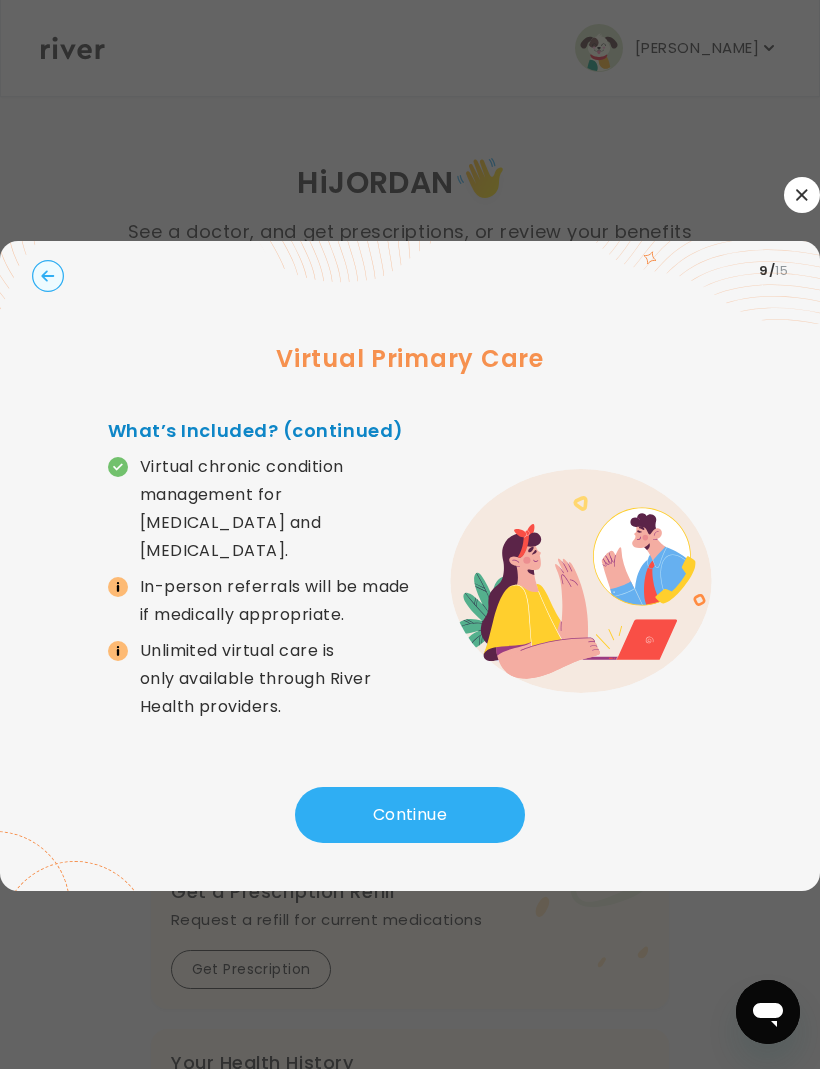 click 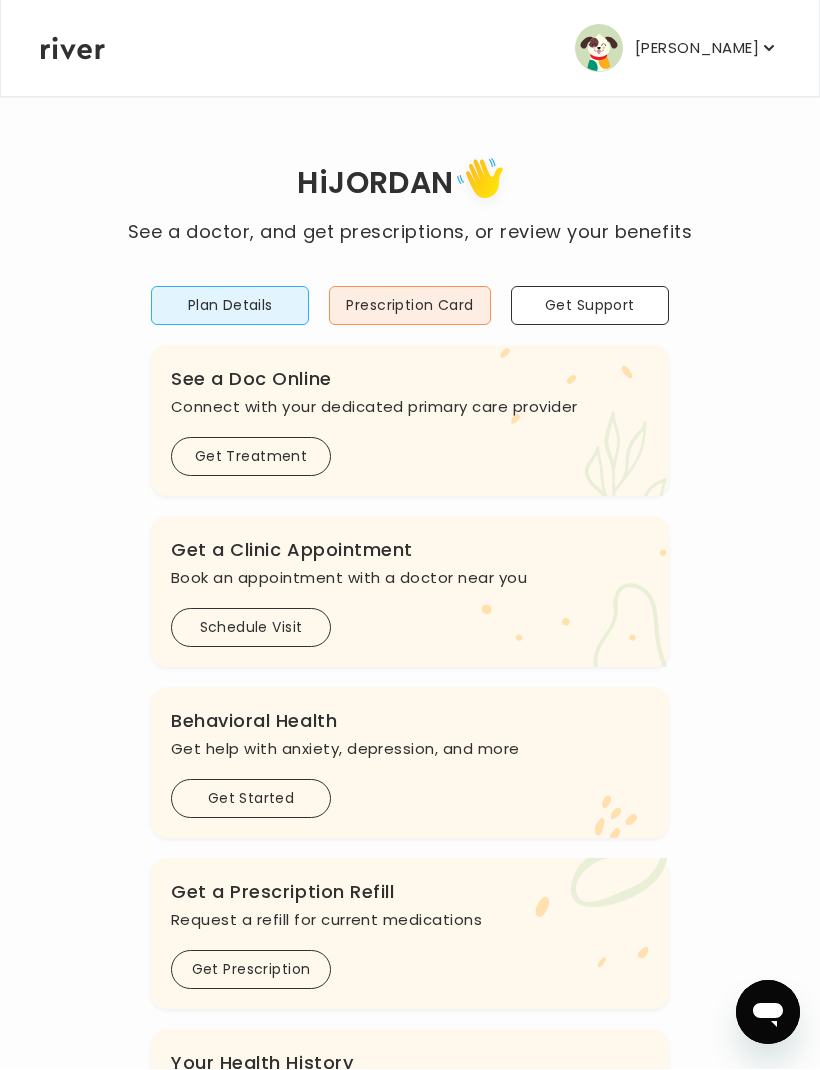 scroll, scrollTop: 1, scrollLeft: 0, axis: vertical 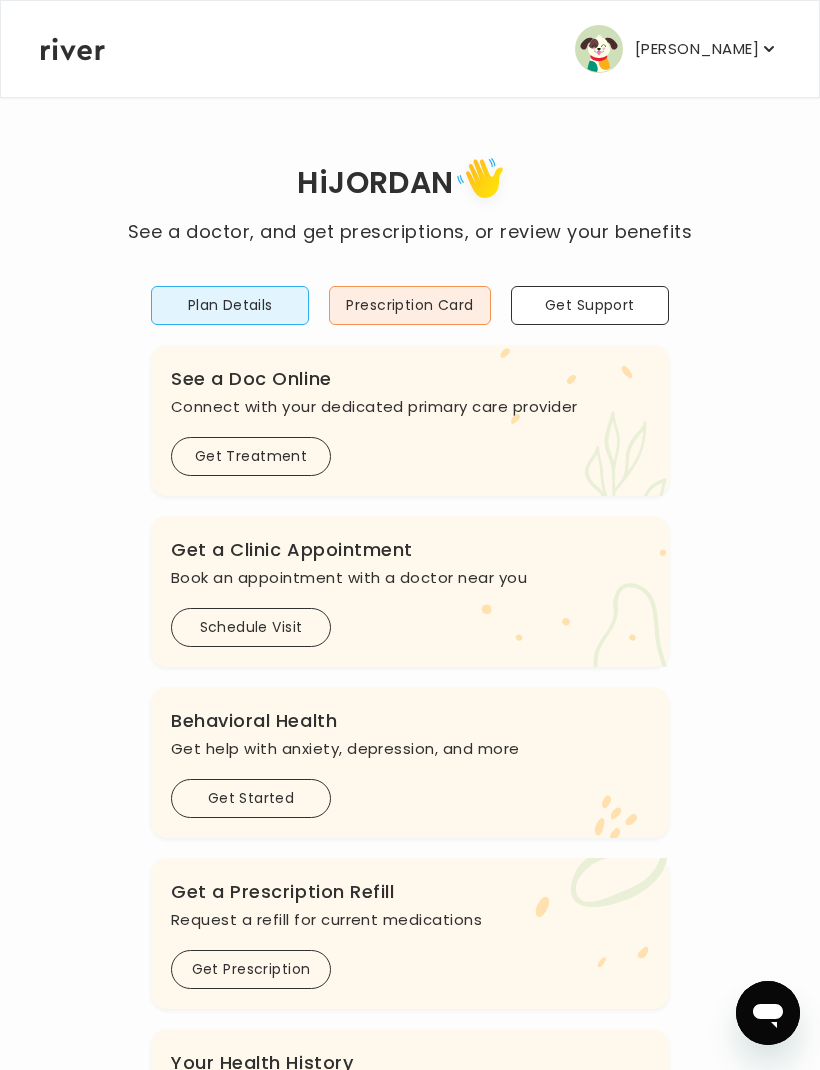click on "Plan Details" at bounding box center [230, 305] 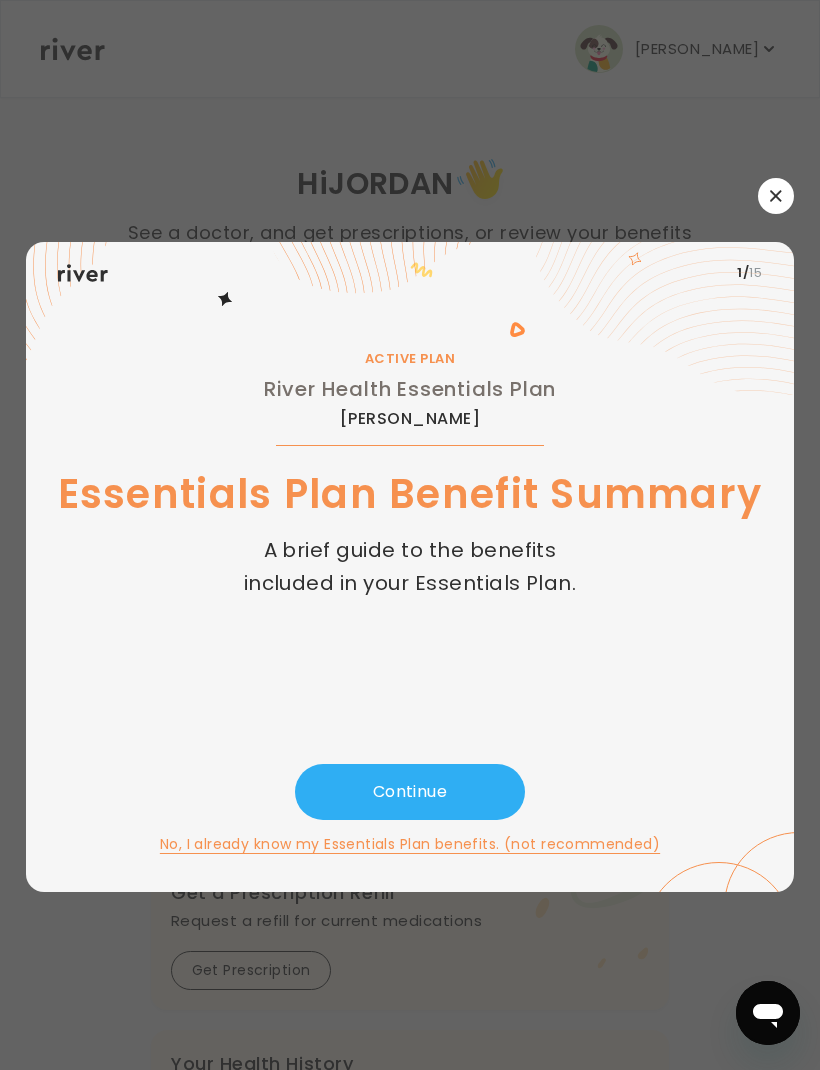 click on "Continue" at bounding box center [410, 792] 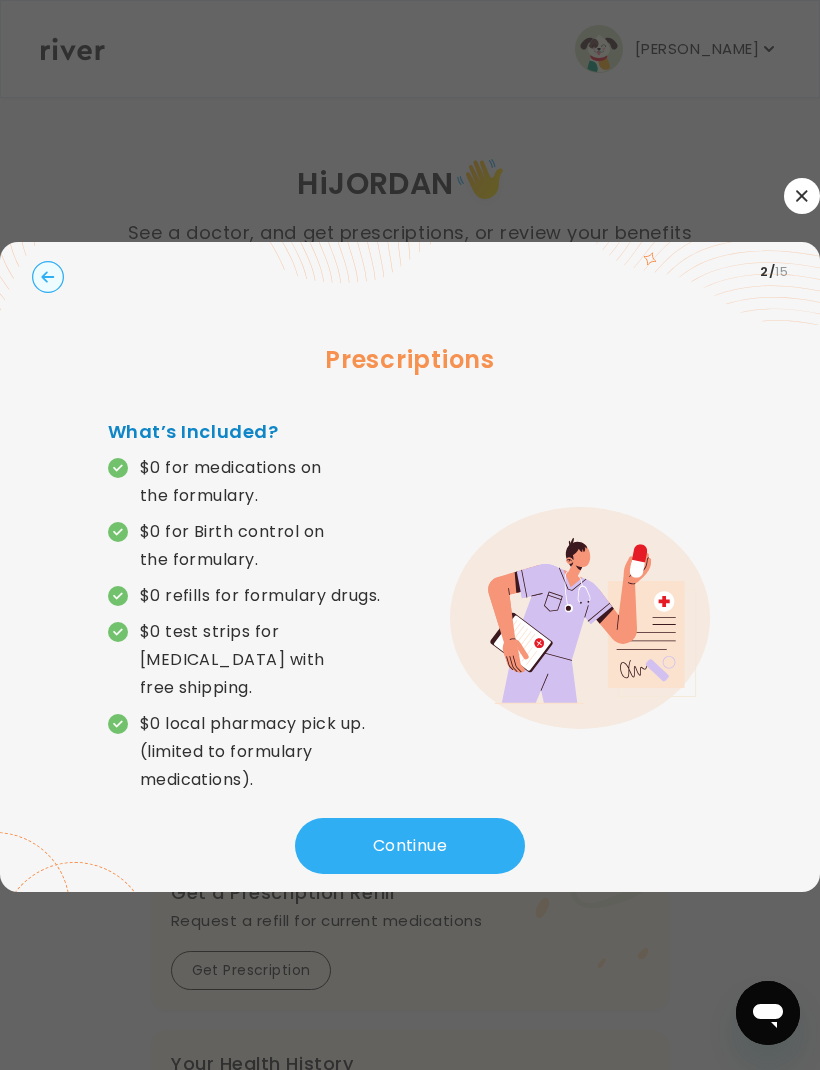 click on "Continue" at bounding box center (410, 846) 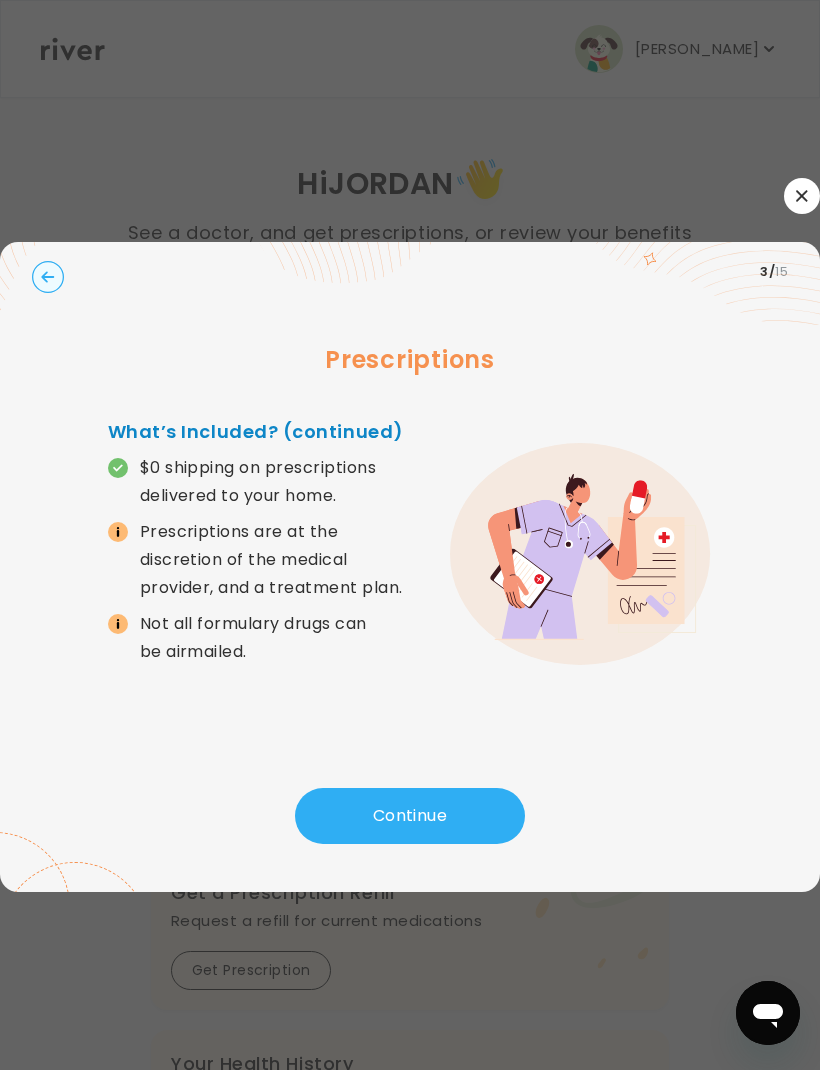 click on "Continue" at bounding box center (410, 816) 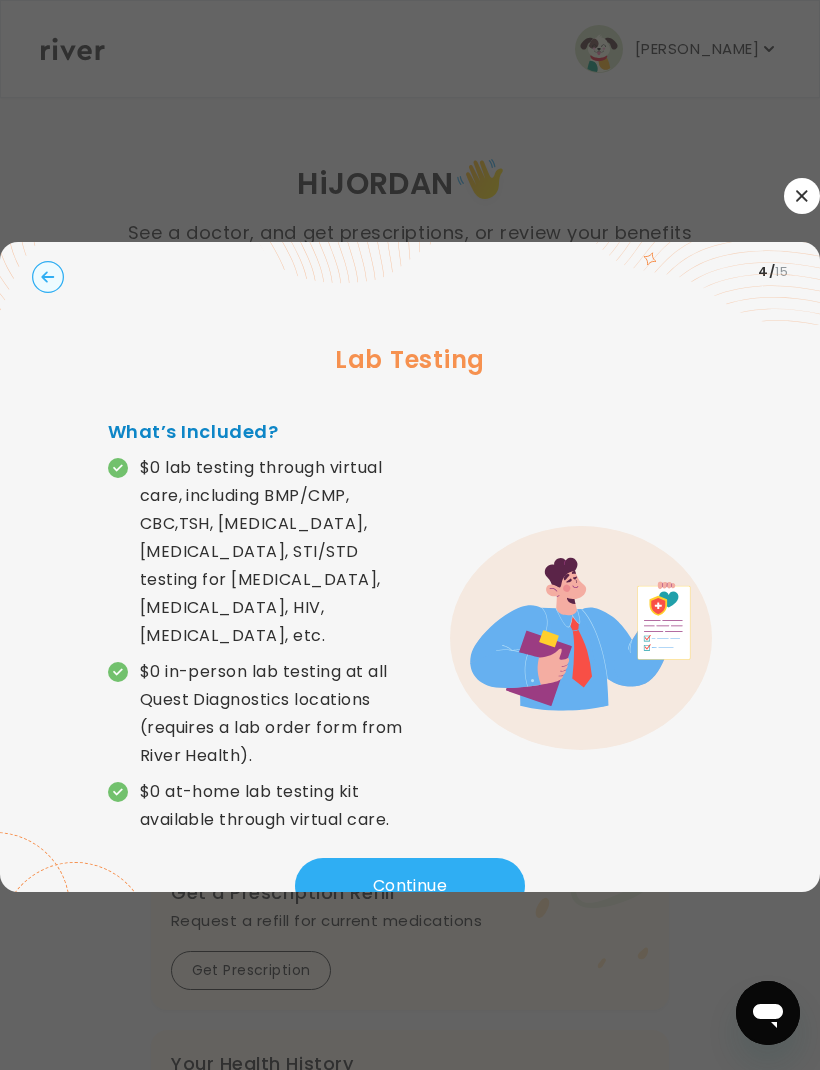scroll, scrollTop: 66, scrollLeft: 0, axis: vertical 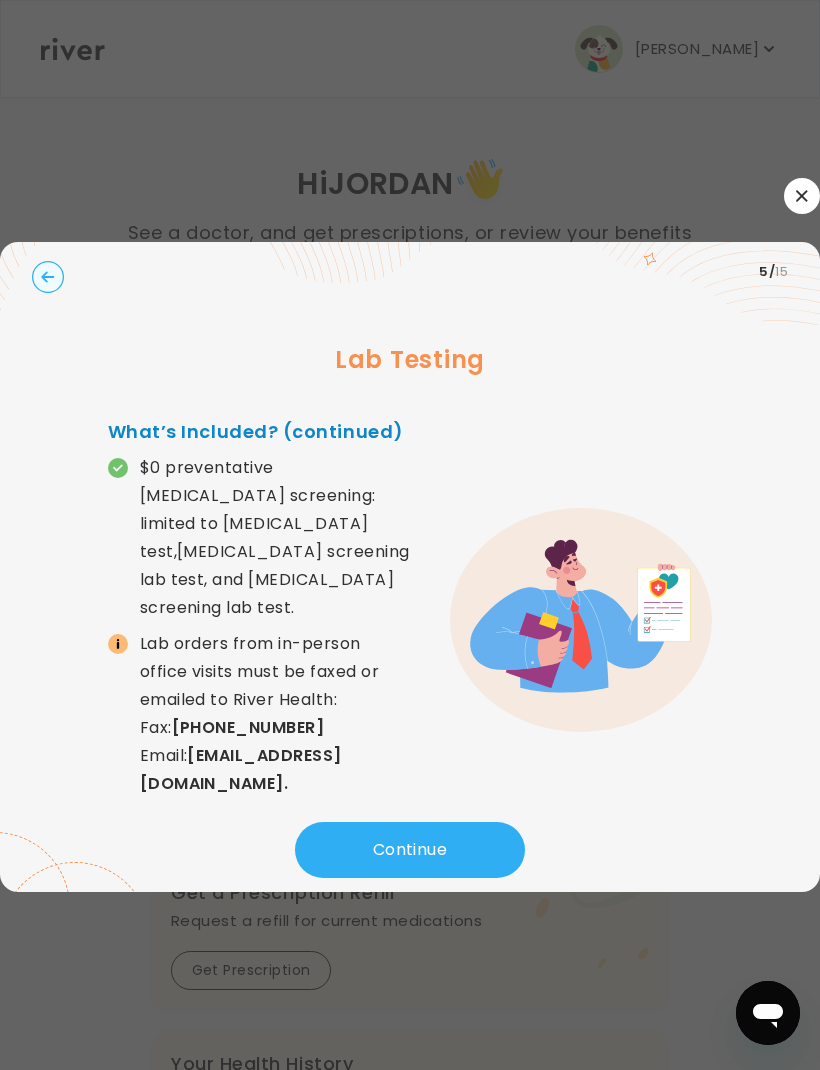 click on "Continue" at bounding box center [410, 850] 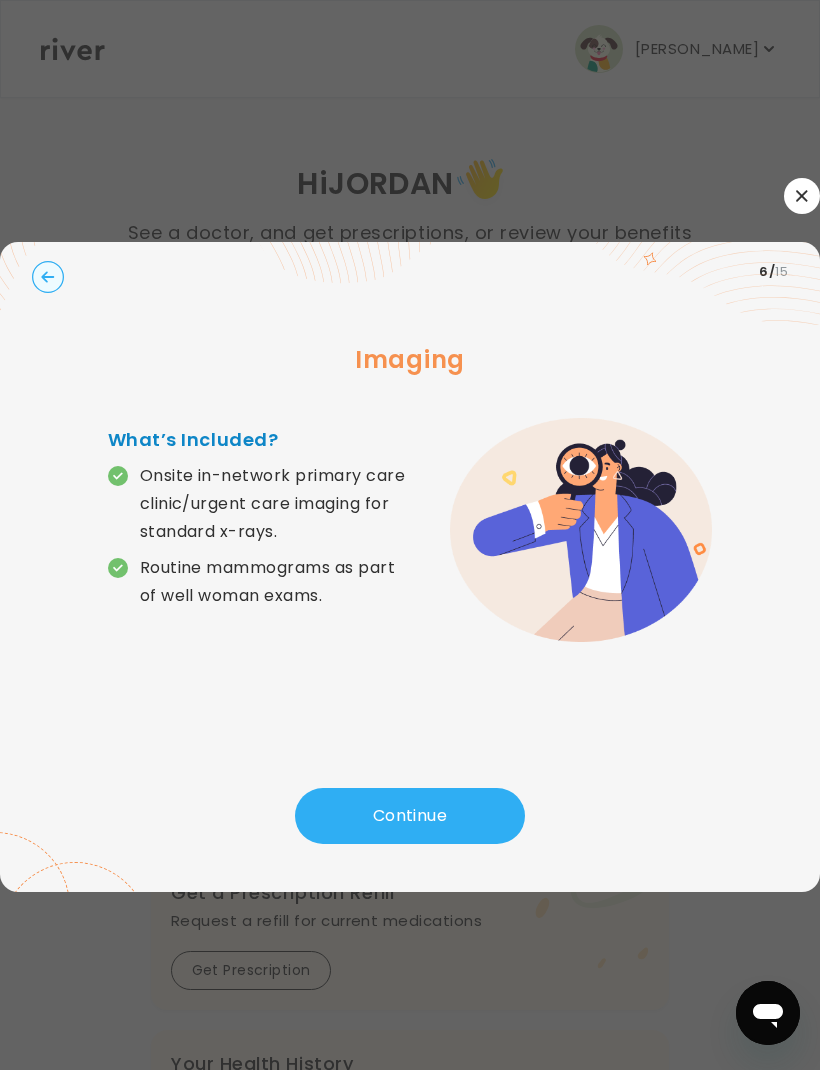 click on "Continue" at bounding box center [410, 816] 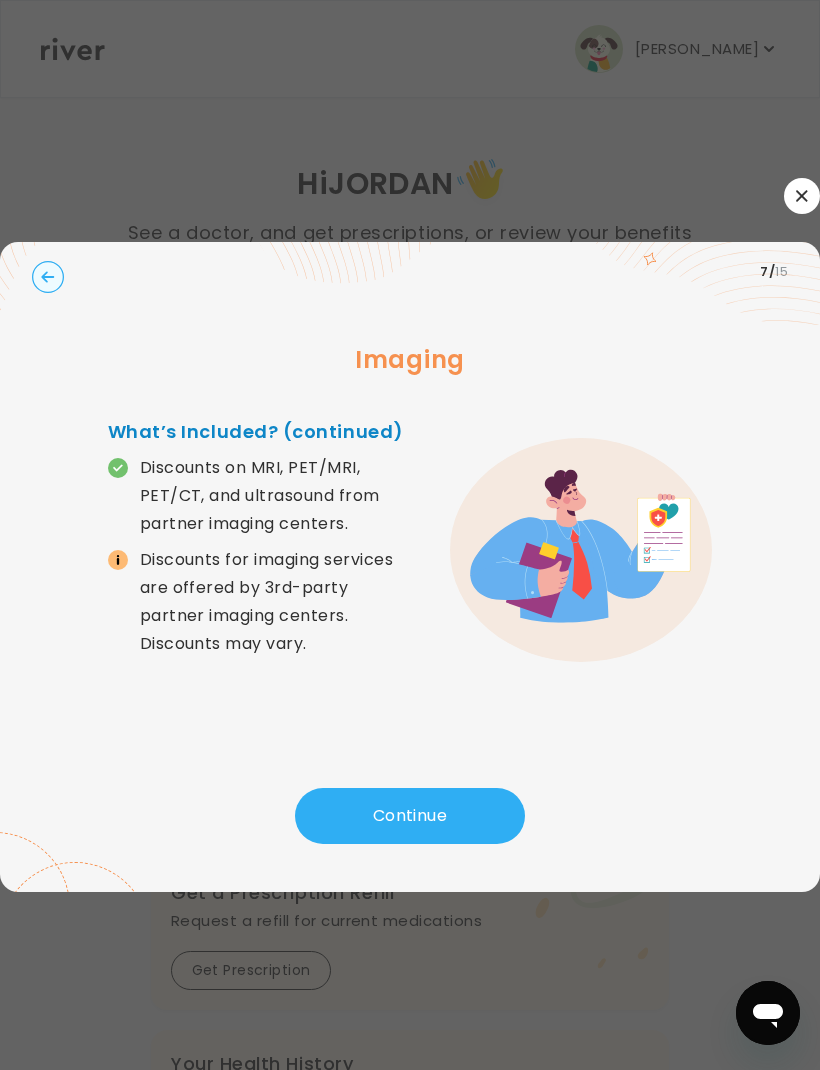 click 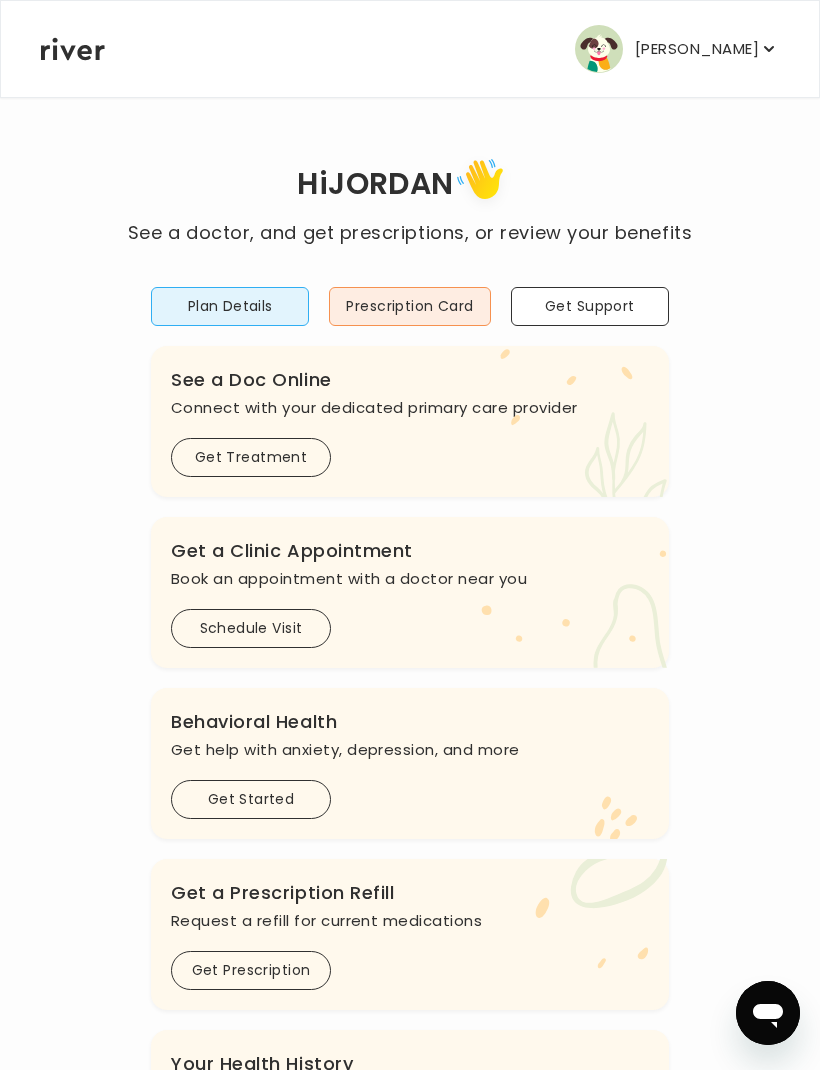 click on "Plan Details" at bounding box center (230, 306) 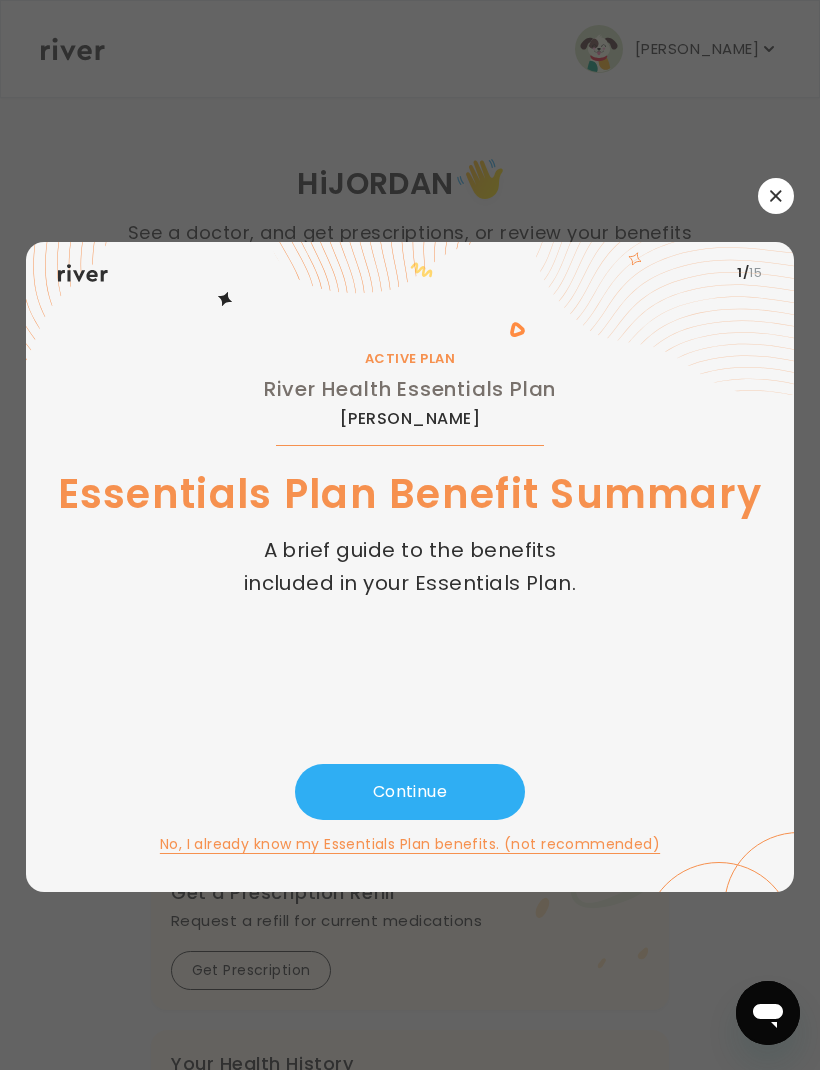 click on "Continue" at bounding box center [410, 792] 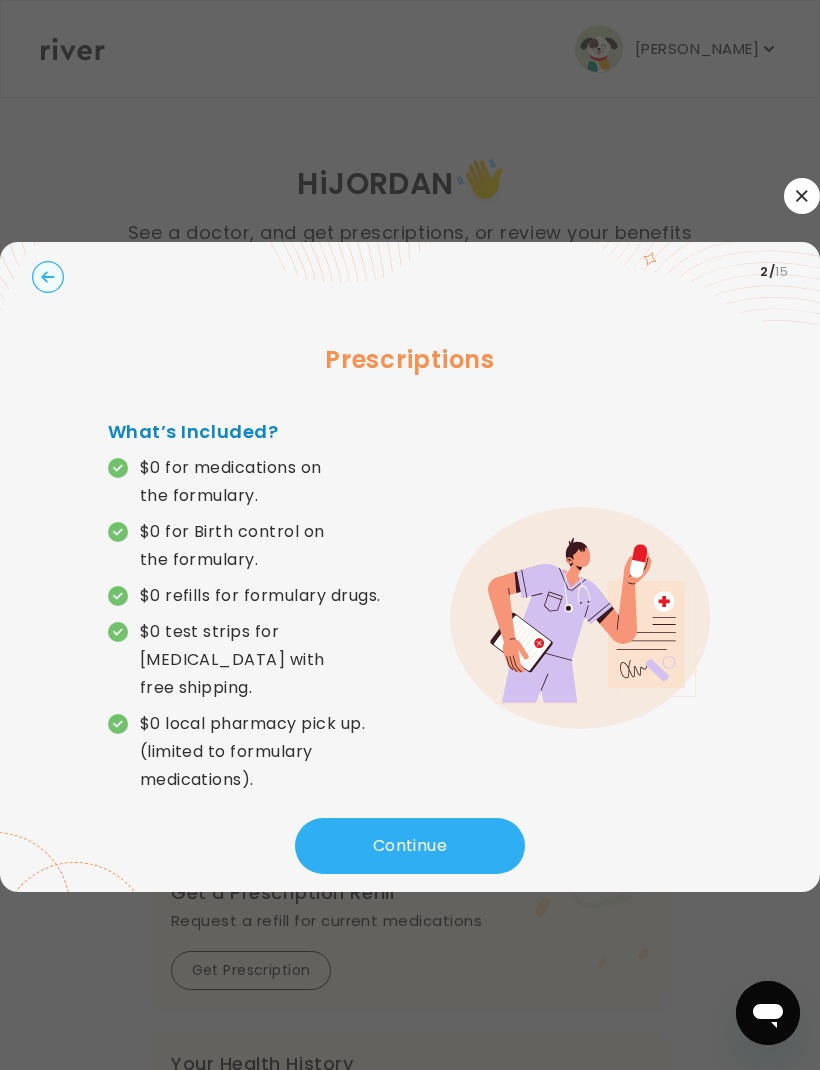 click on "Continue" at bounding box center (410, 846) 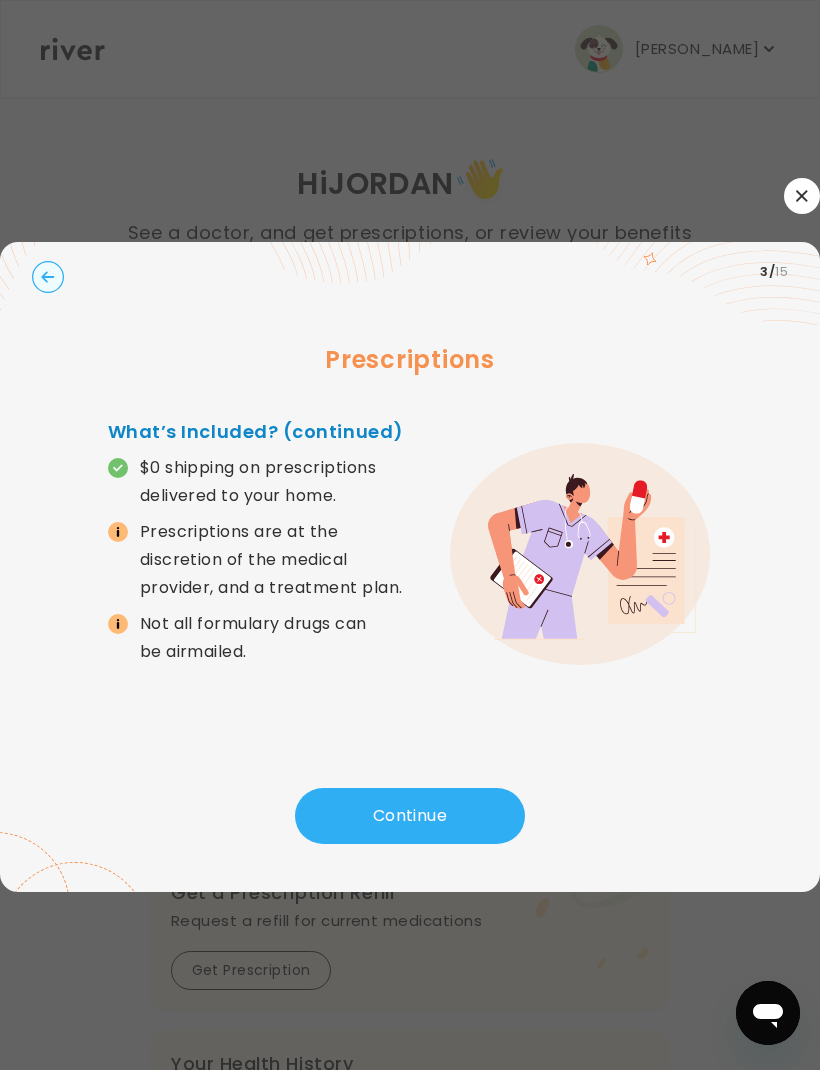 click on "Continue" at bounding box center (410, 816) 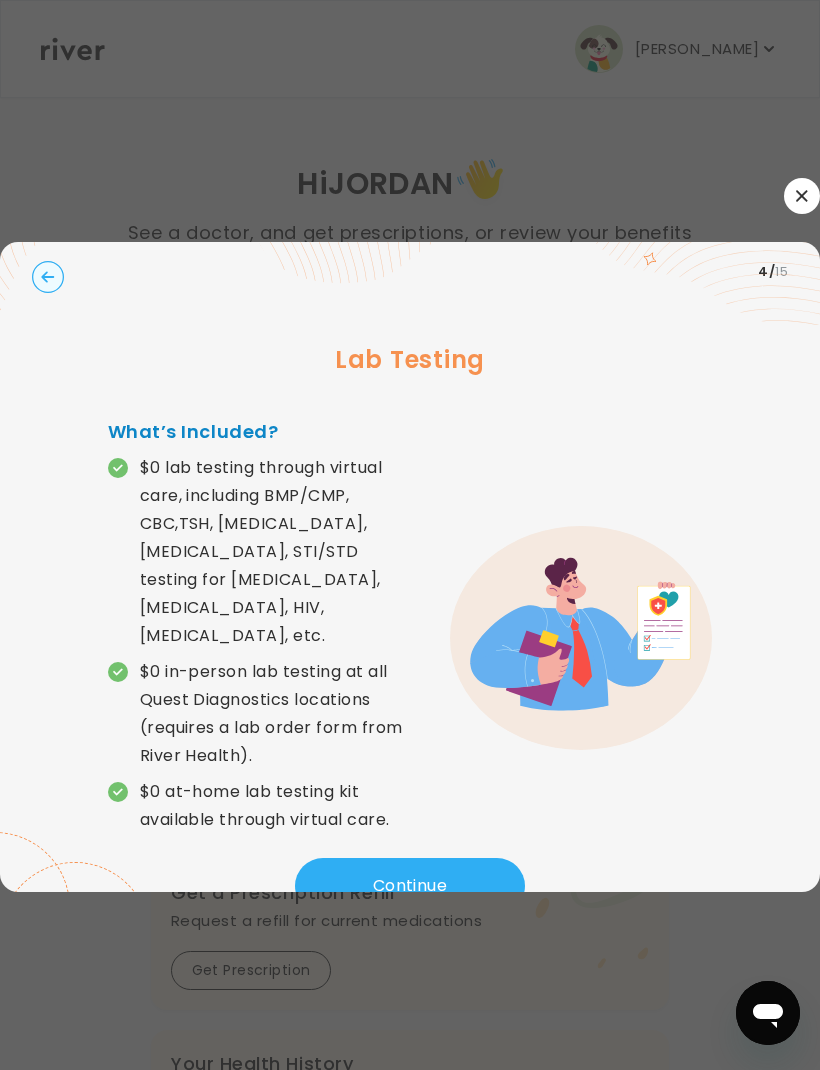 scroll, scrollTop: 66, scrollLeft: 0, axis: vertical 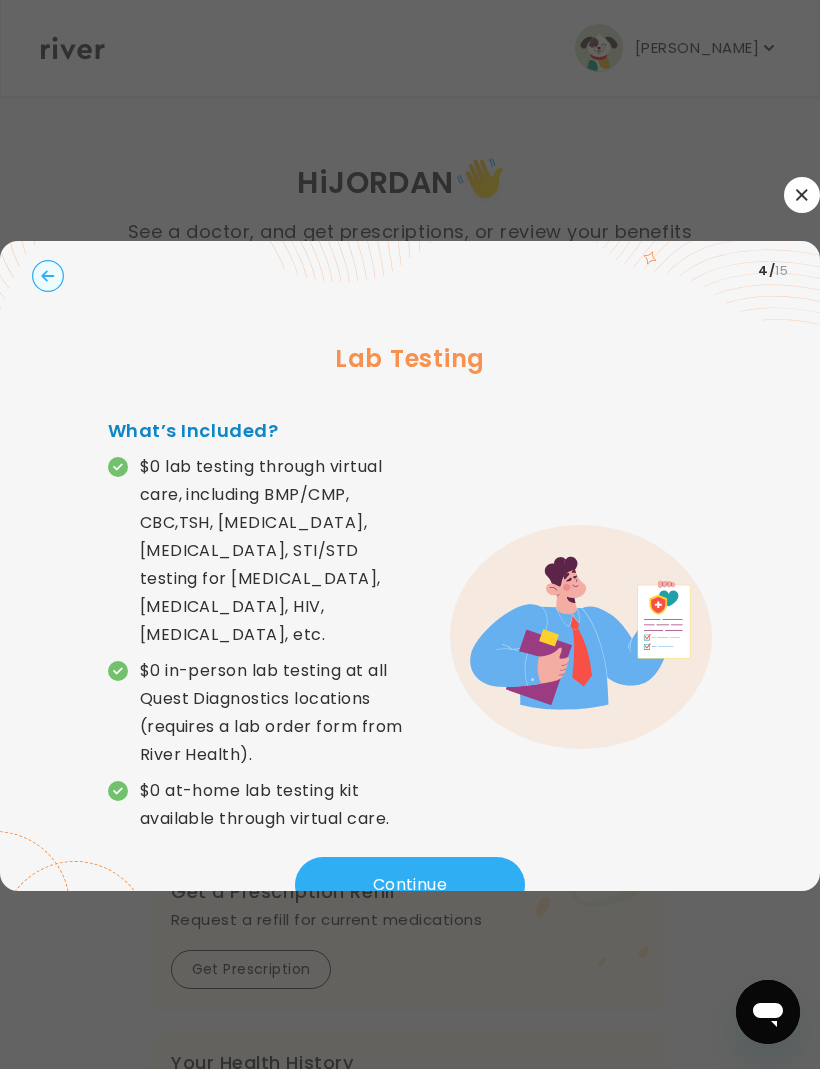 click on "Continue" at bounding box center [410, 886] 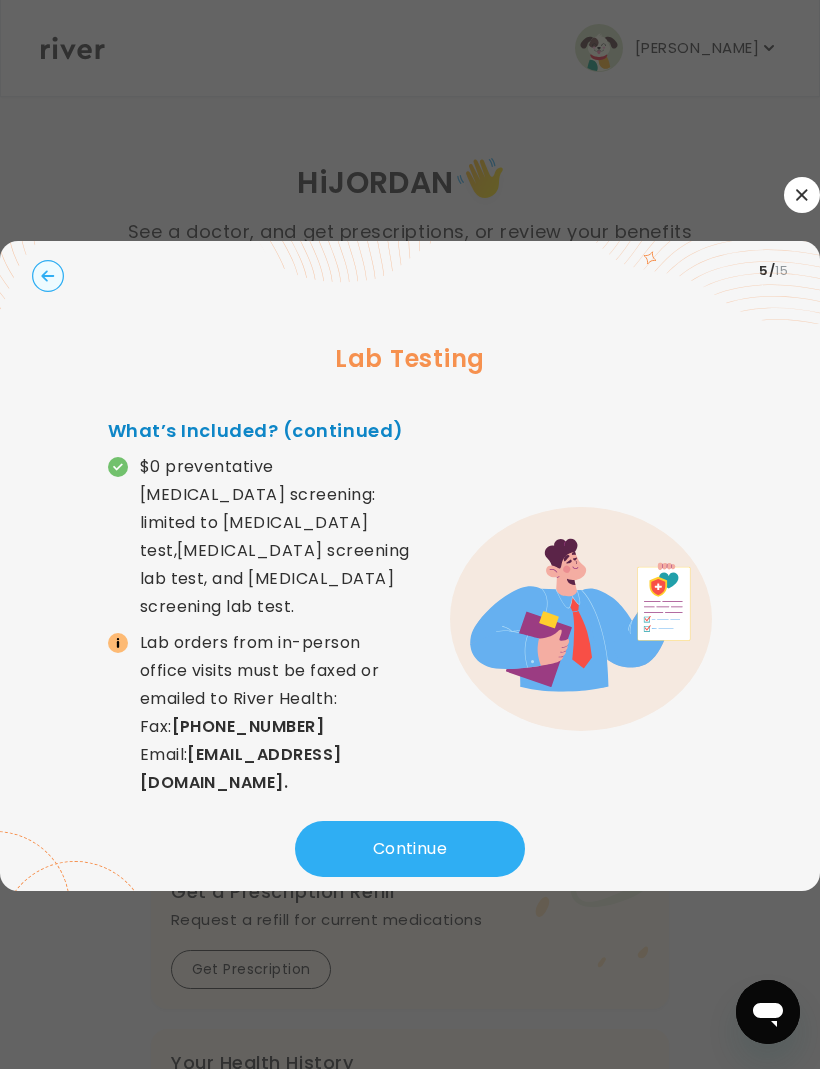 click on "Continue" at bounding box center (410, 850) 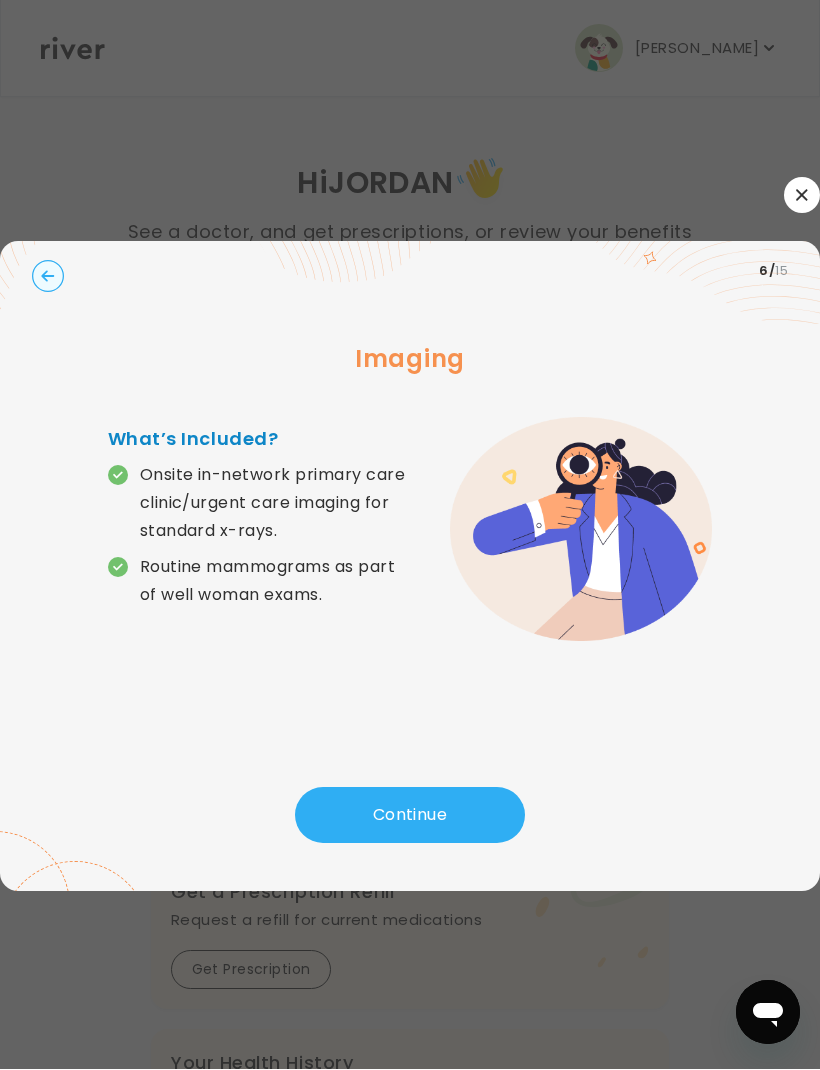 click on "Continue" at bounding box center (410, 816) 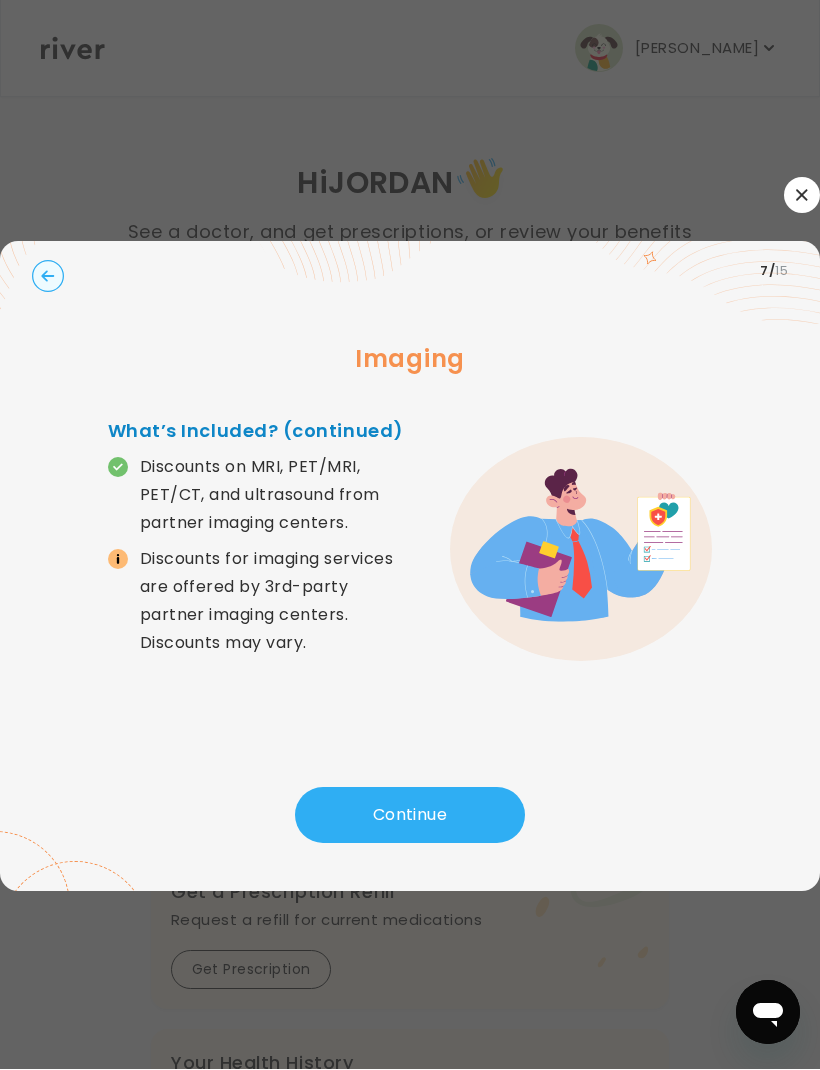 click on "Continue" at bounding box center [410, 816] 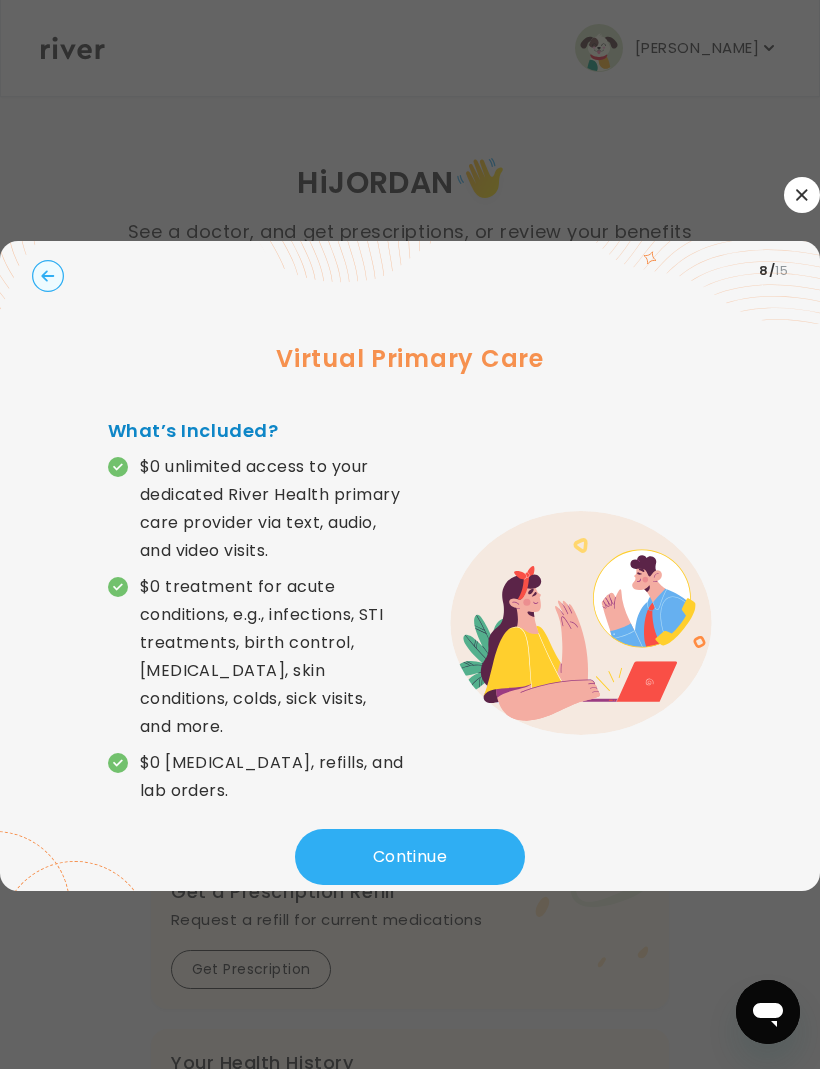 click 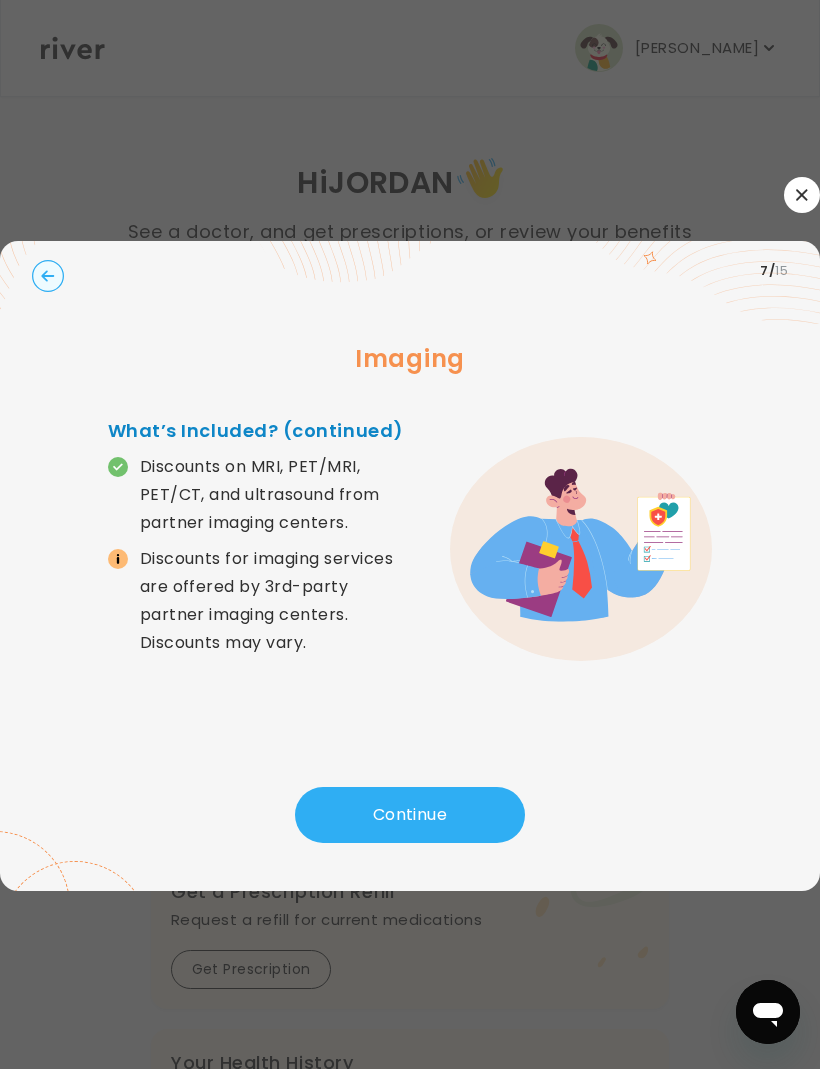 click on "Continue" at bounding box center (410, 816) 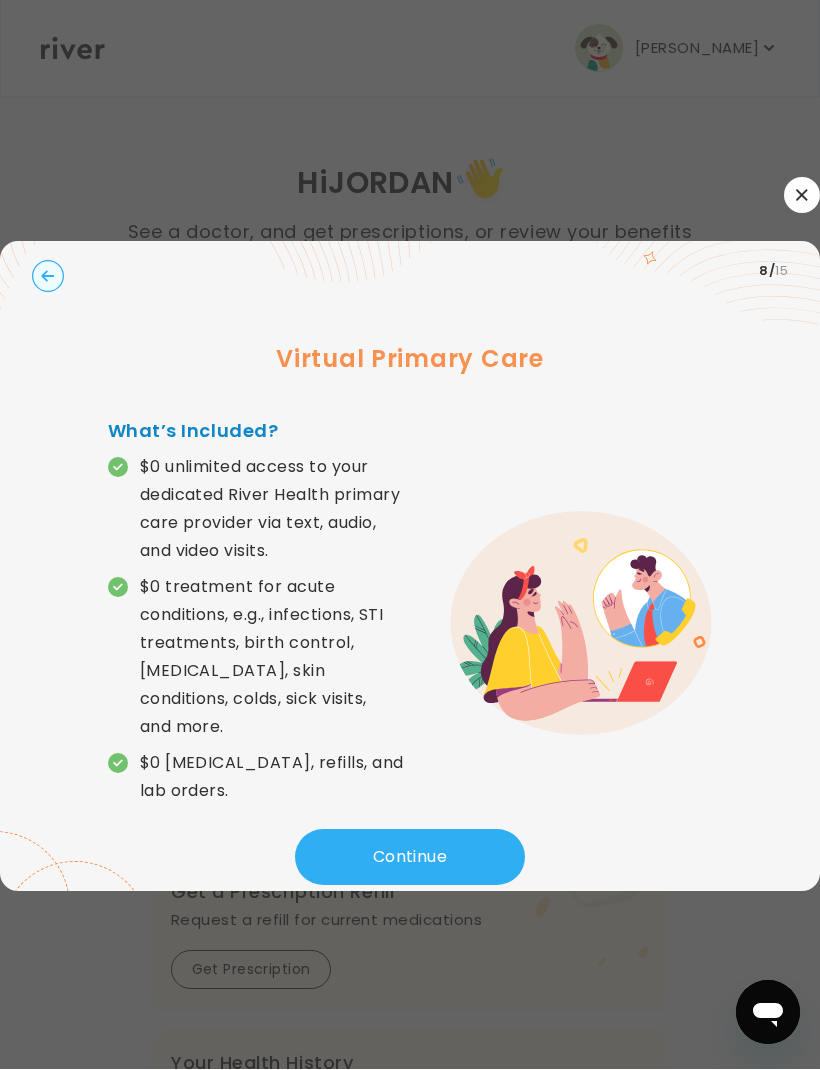 click on "Continue" at bounding box center (410, 858) 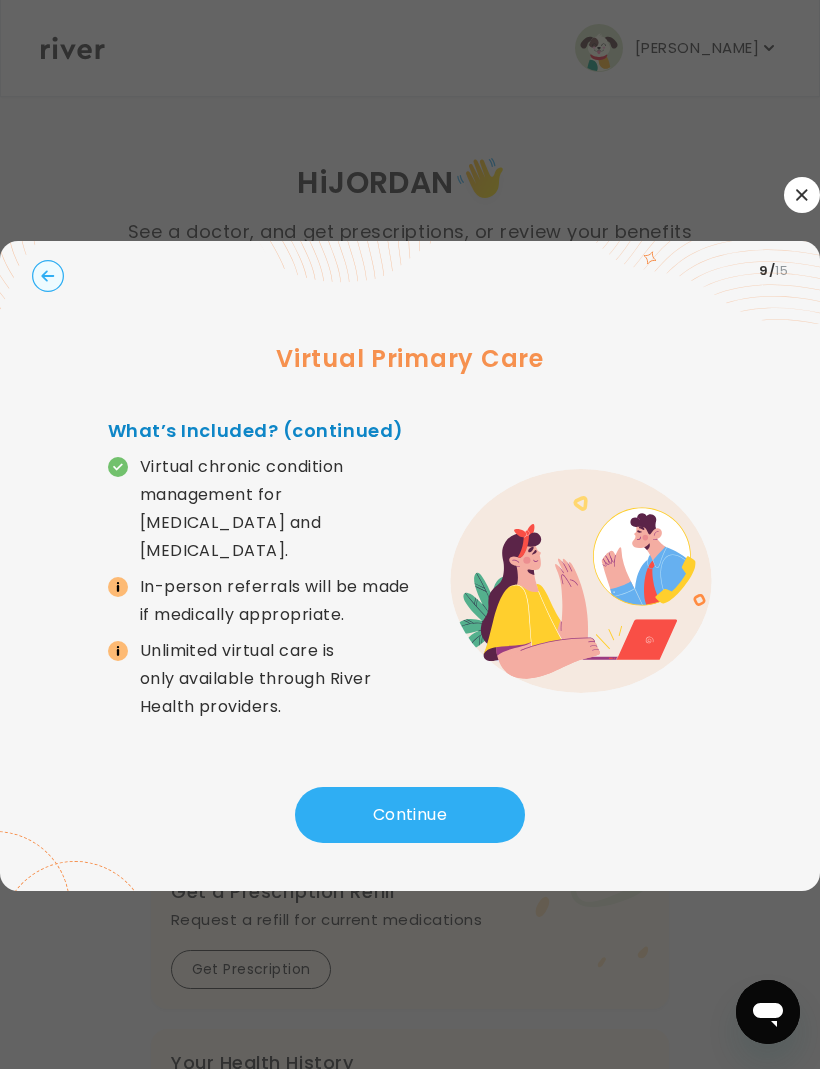 click on "Continue" at bounding box center [410, 816] 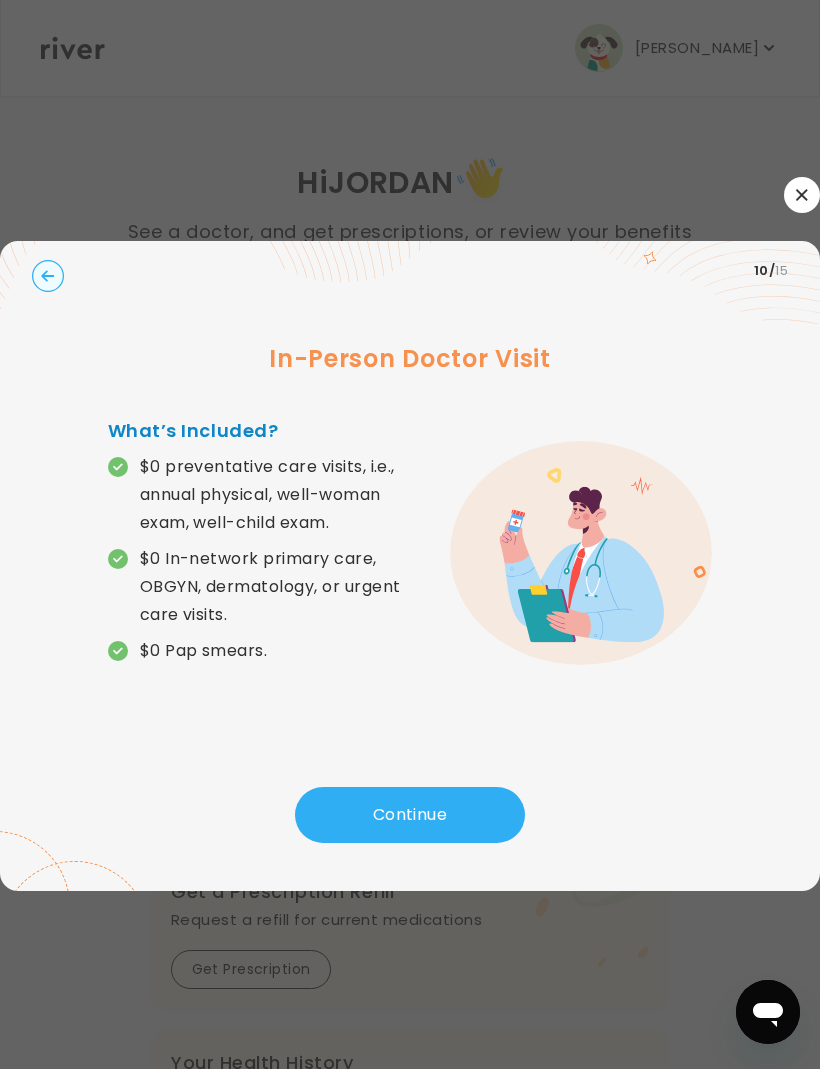click on "Continue" at bounding box center (410, 816) 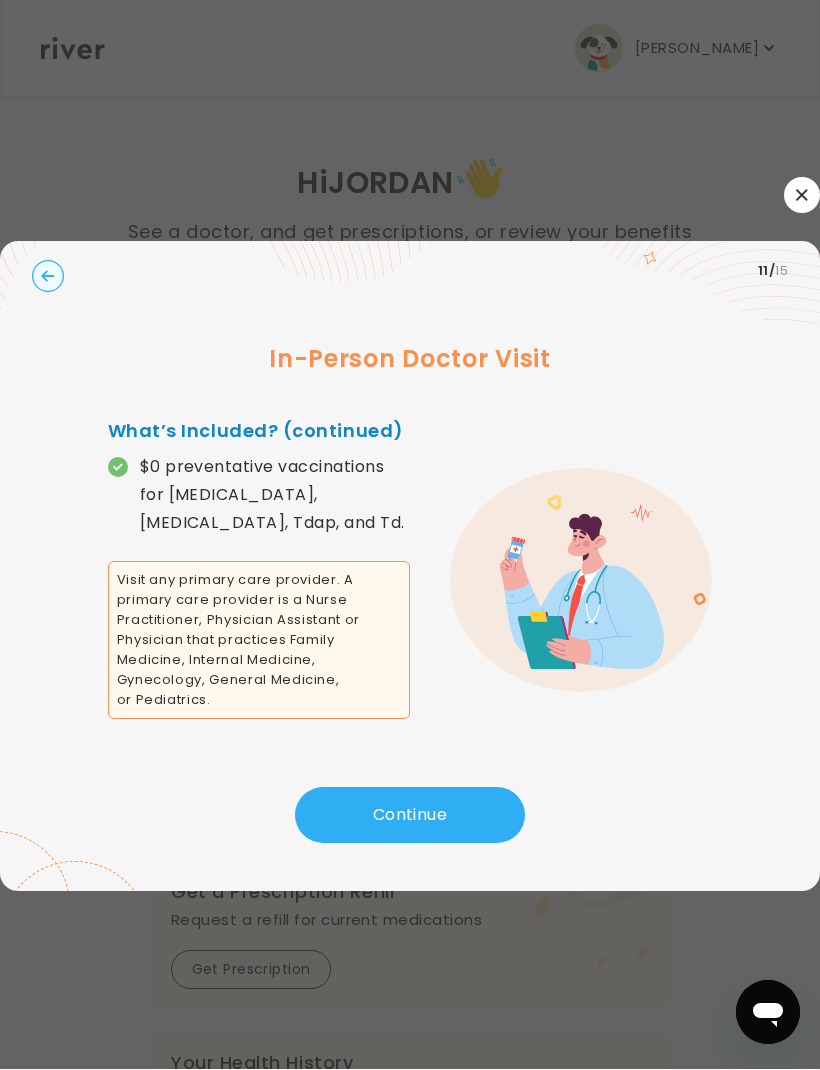 click on "Continue" at bounding box center (410, 816) 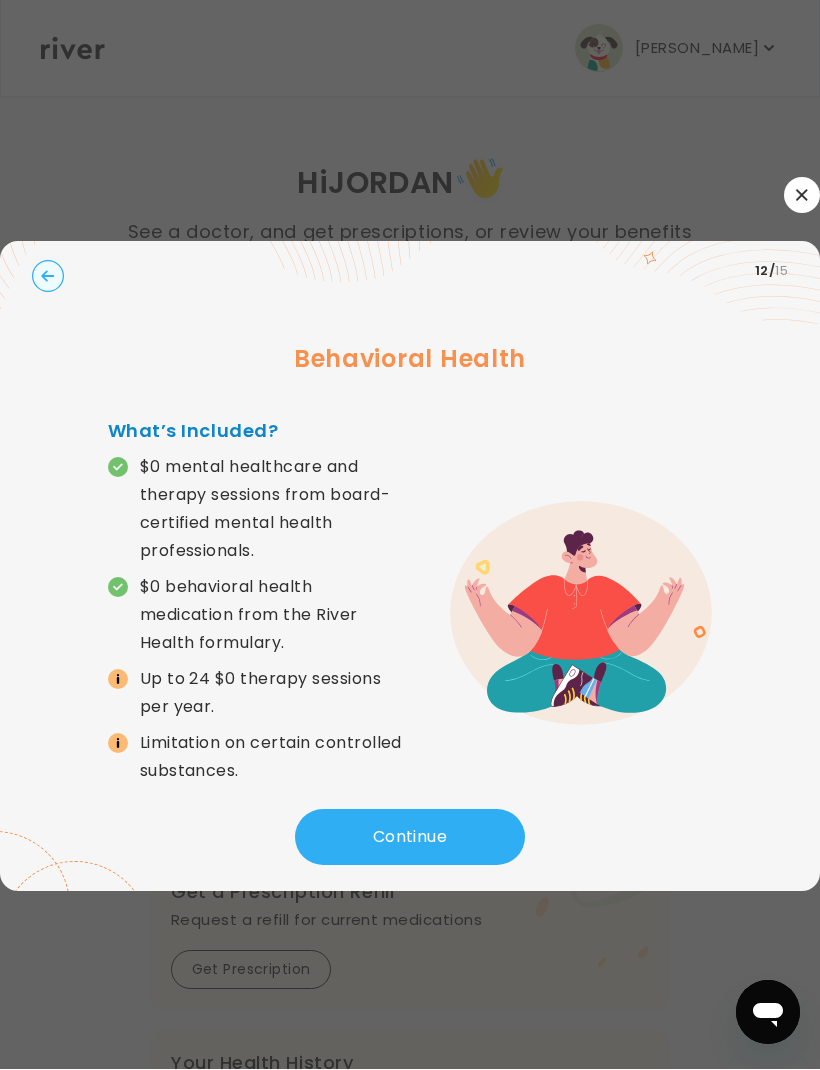 click on "Continue" at bounding box center (410, 838) 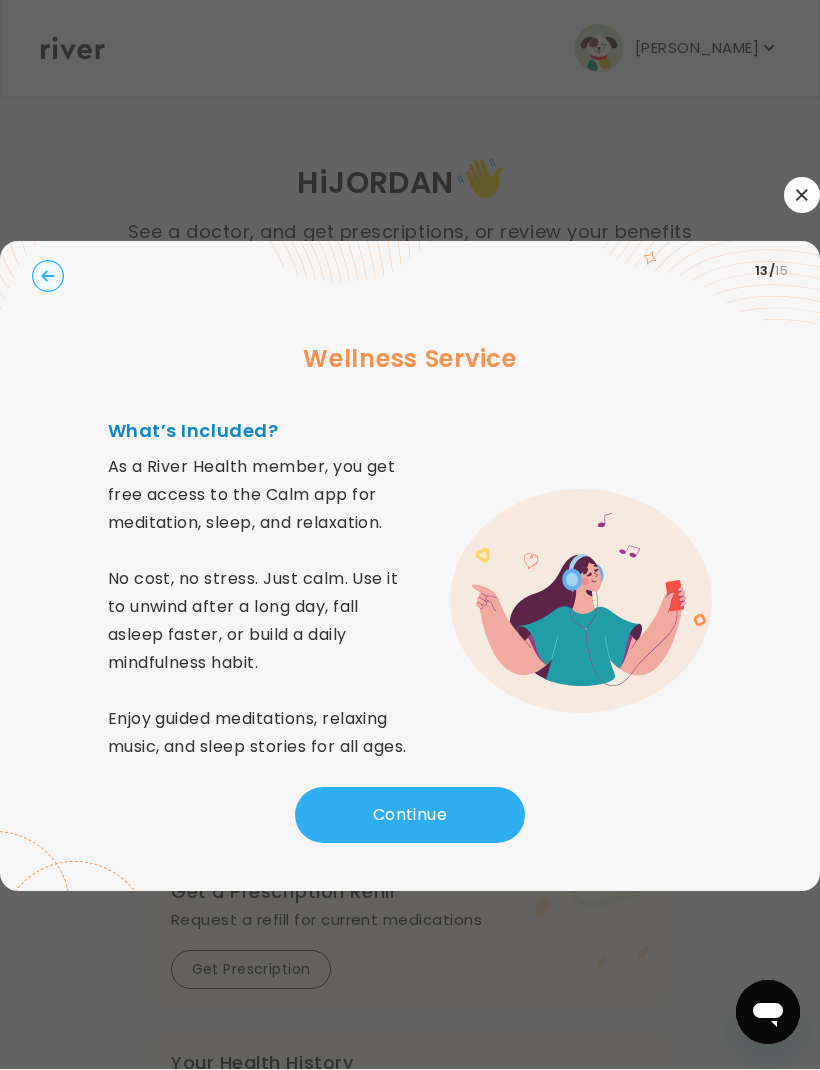 click on "Continue" at bounding box center (410, 816) 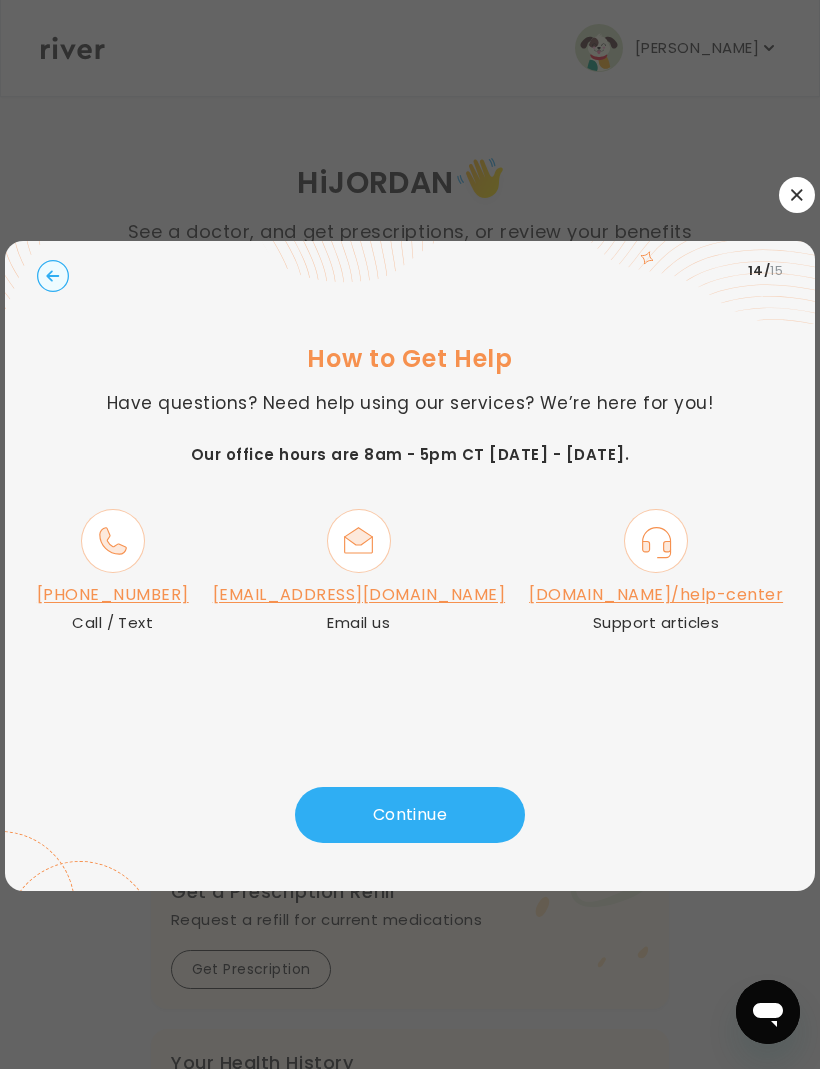 click on "Continue" at bounding box center (410, 816) 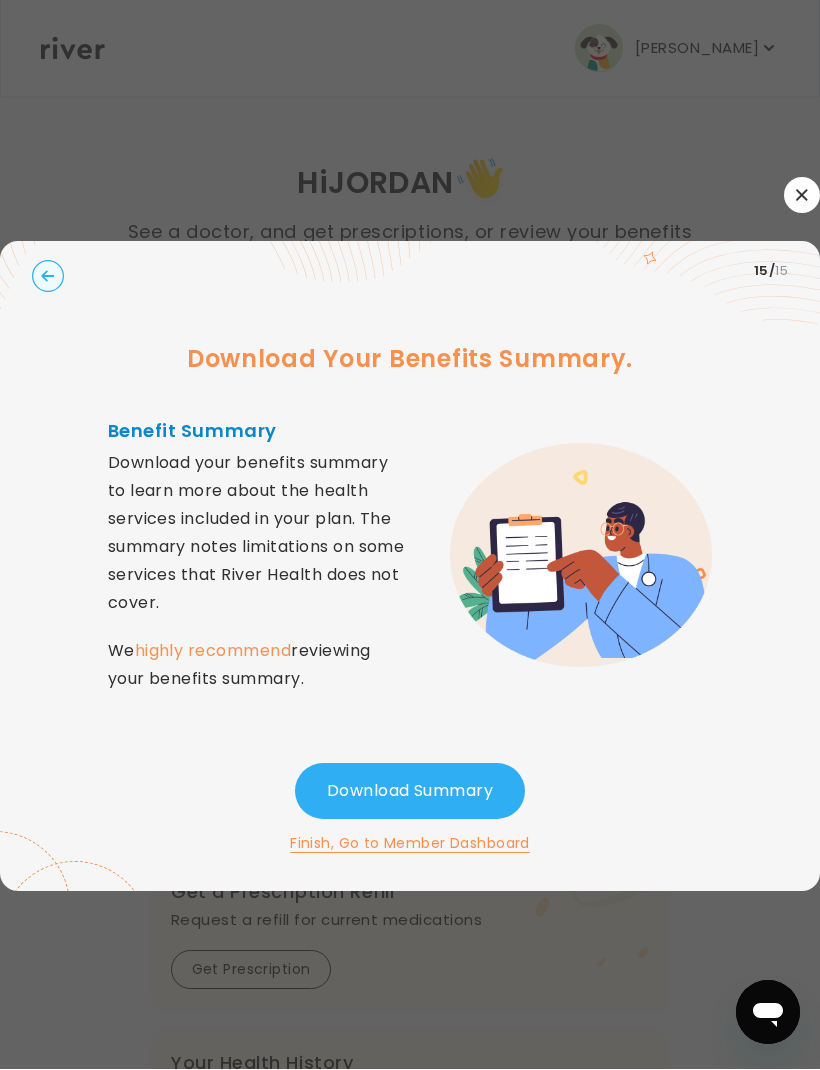 click 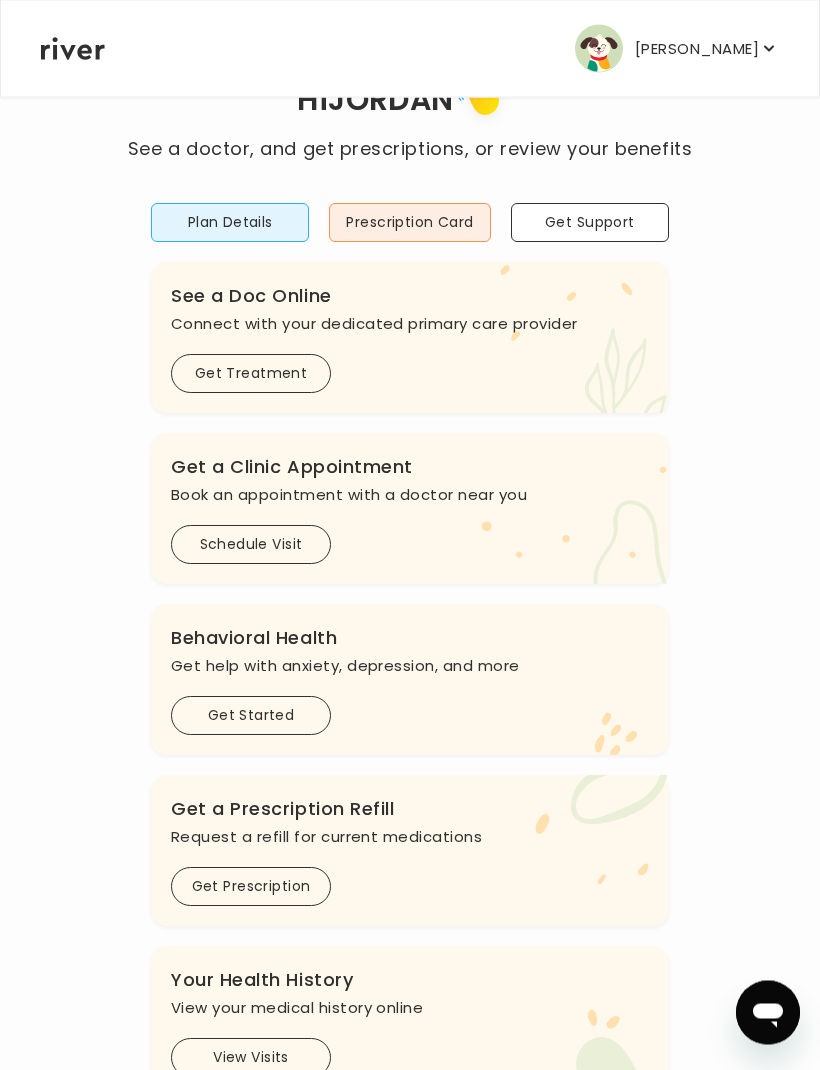scroll, scrollTop: 84, scrollLeft: 0, axis: vertical 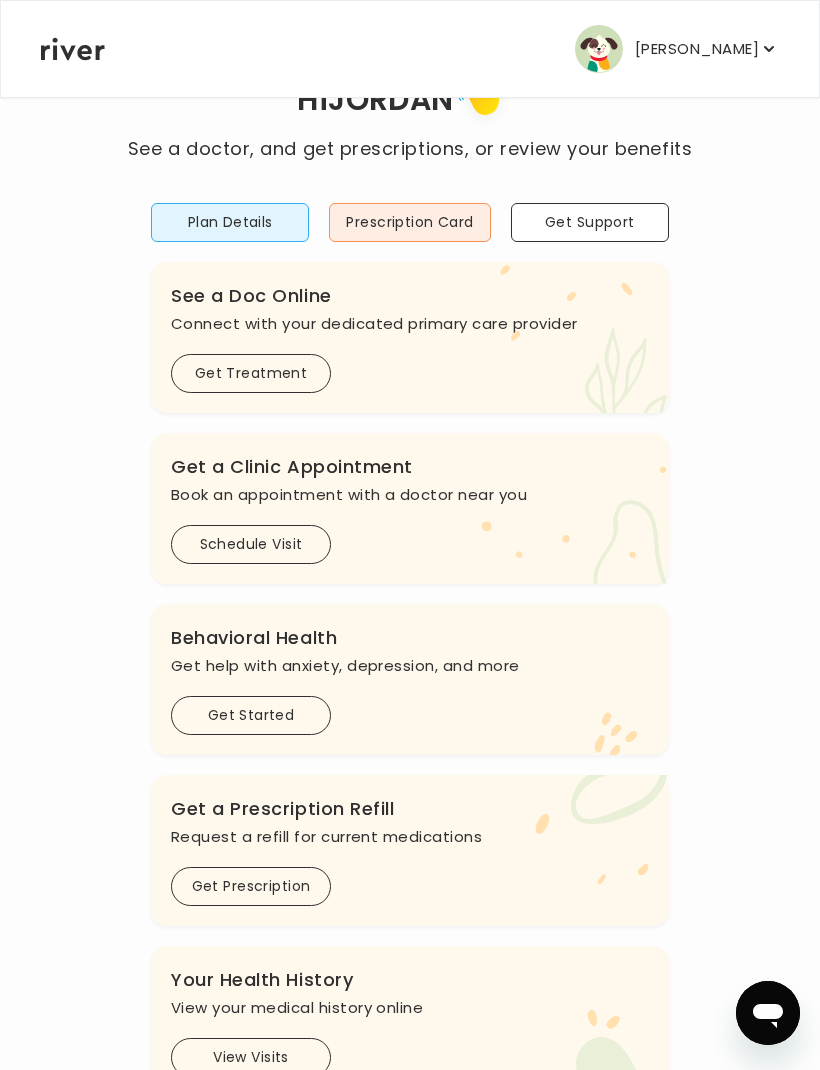 click on "Get Prescription" at bounding box center [251, 886] 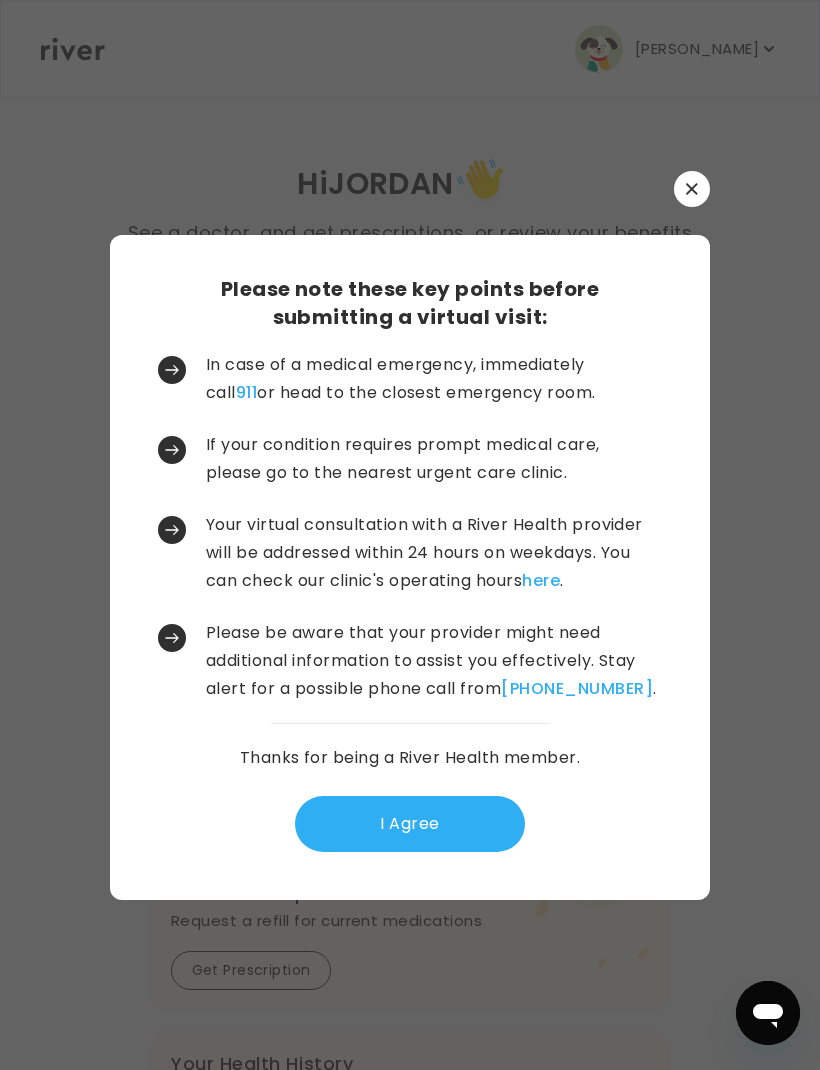 scroll, scrollTop: 0, scrollLeft: 0, axis: both 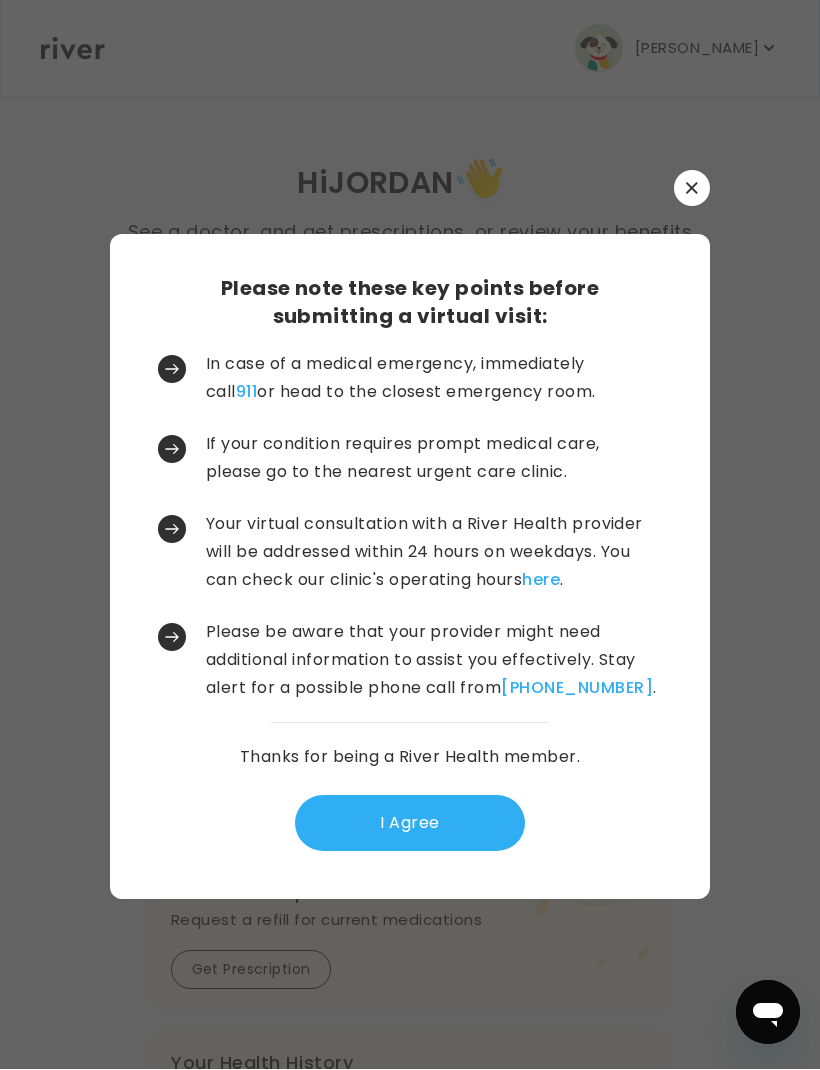 click on "I Agree" at bounding box center (410, 824) 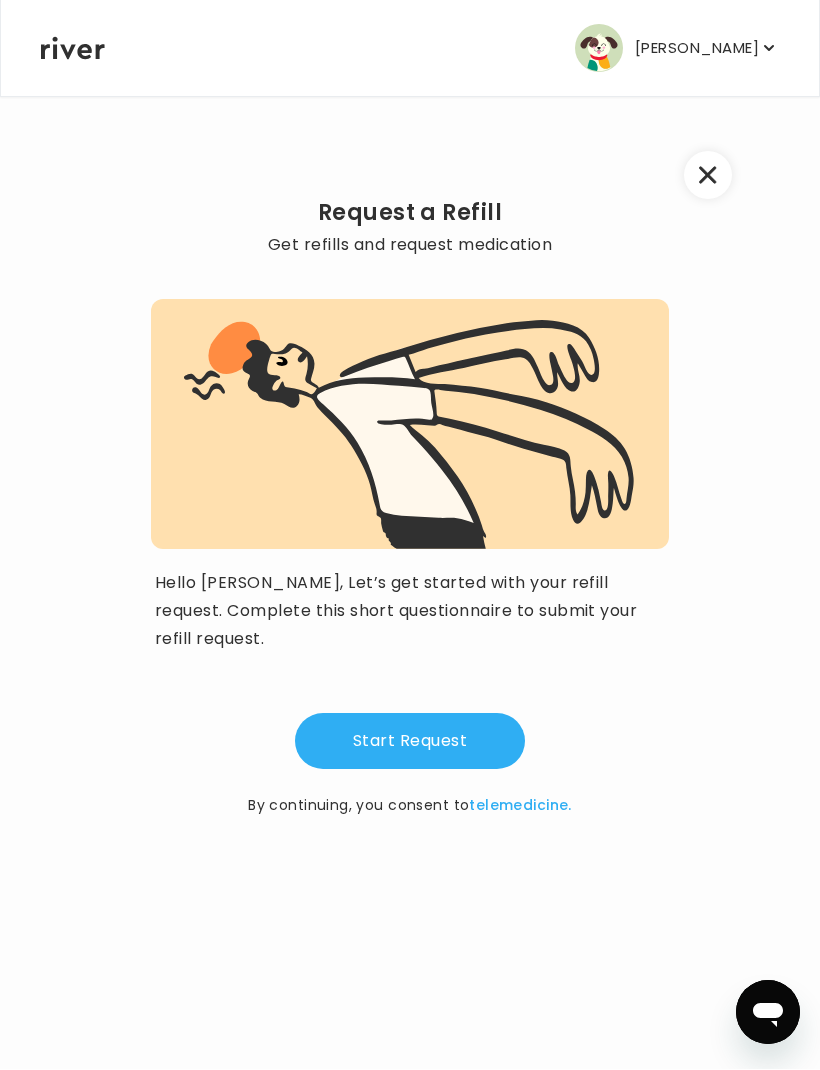 click 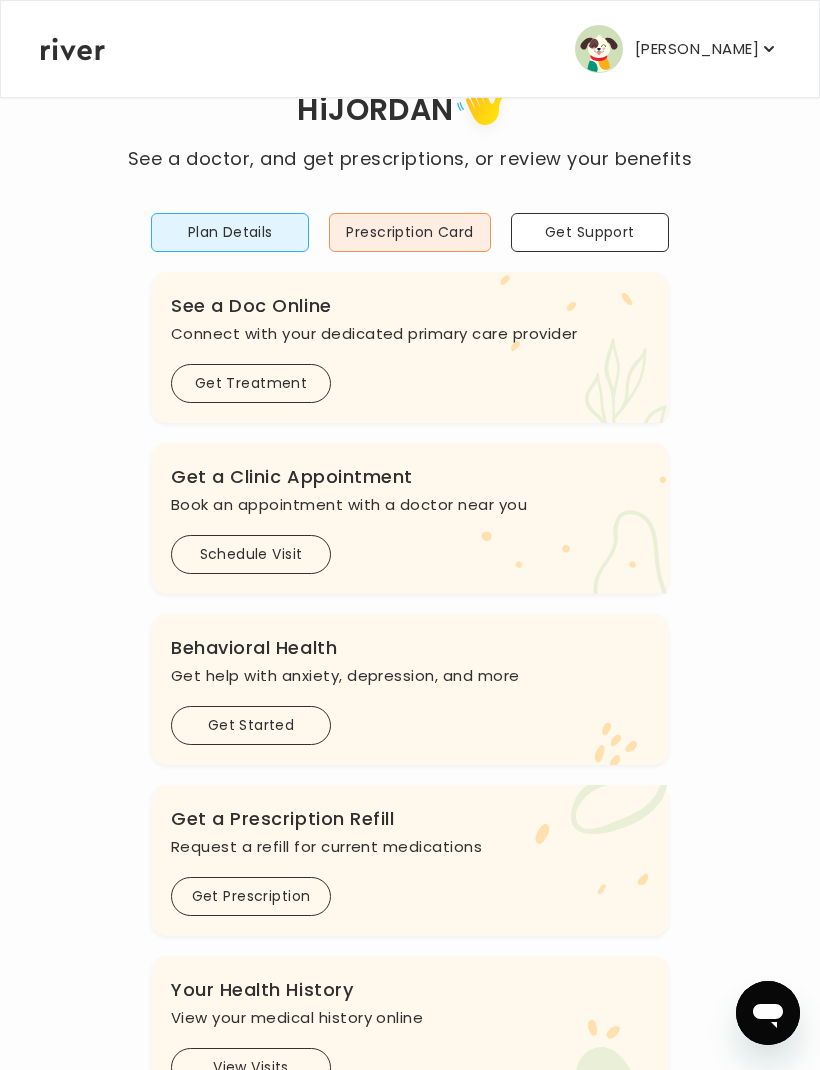 scroll, scrollTop: 75, scrollLeft: 0, axis: vertical 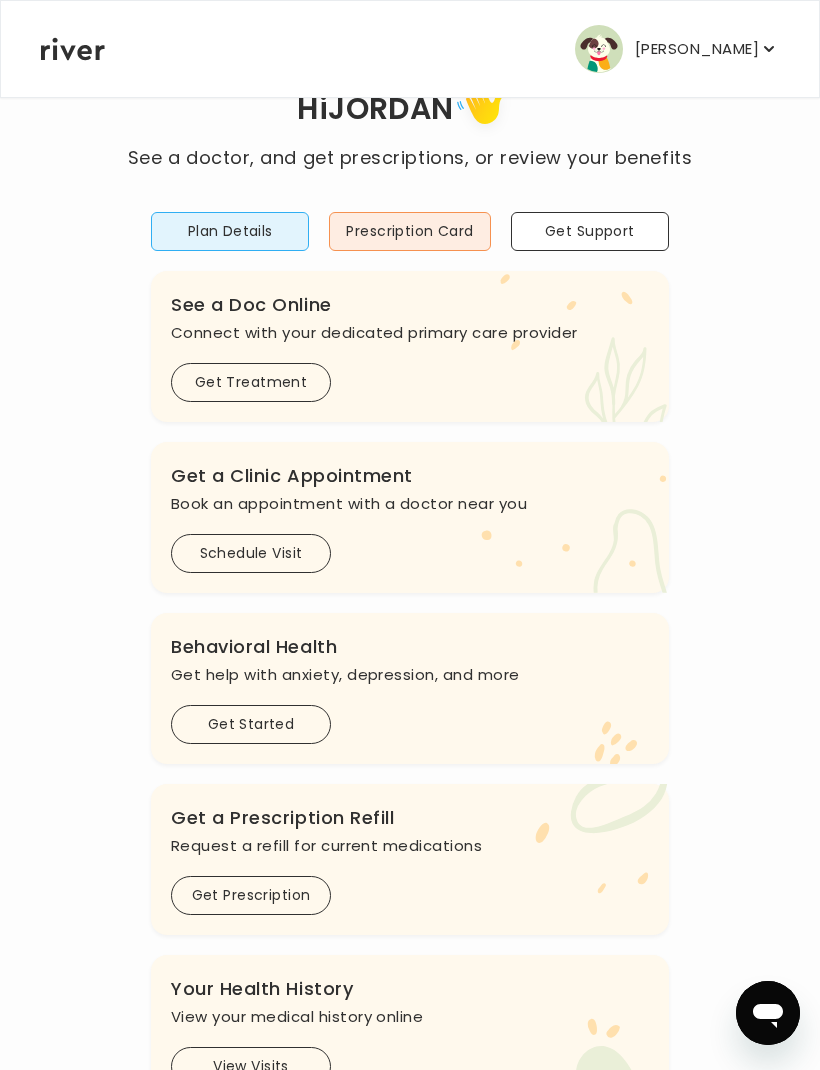 click on "Schedule Visit" at bounding box center [251, 553] 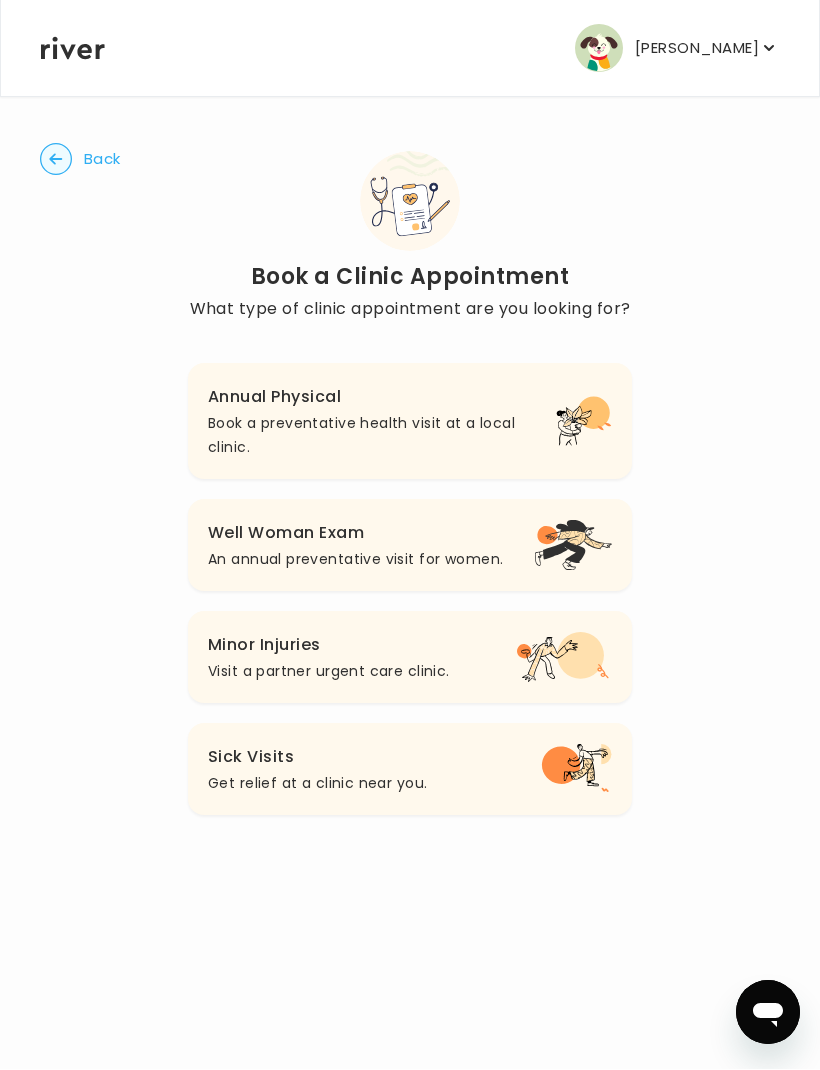 click on "Book a preventative health visit at a local clinic." at bounding box center [382, 436] 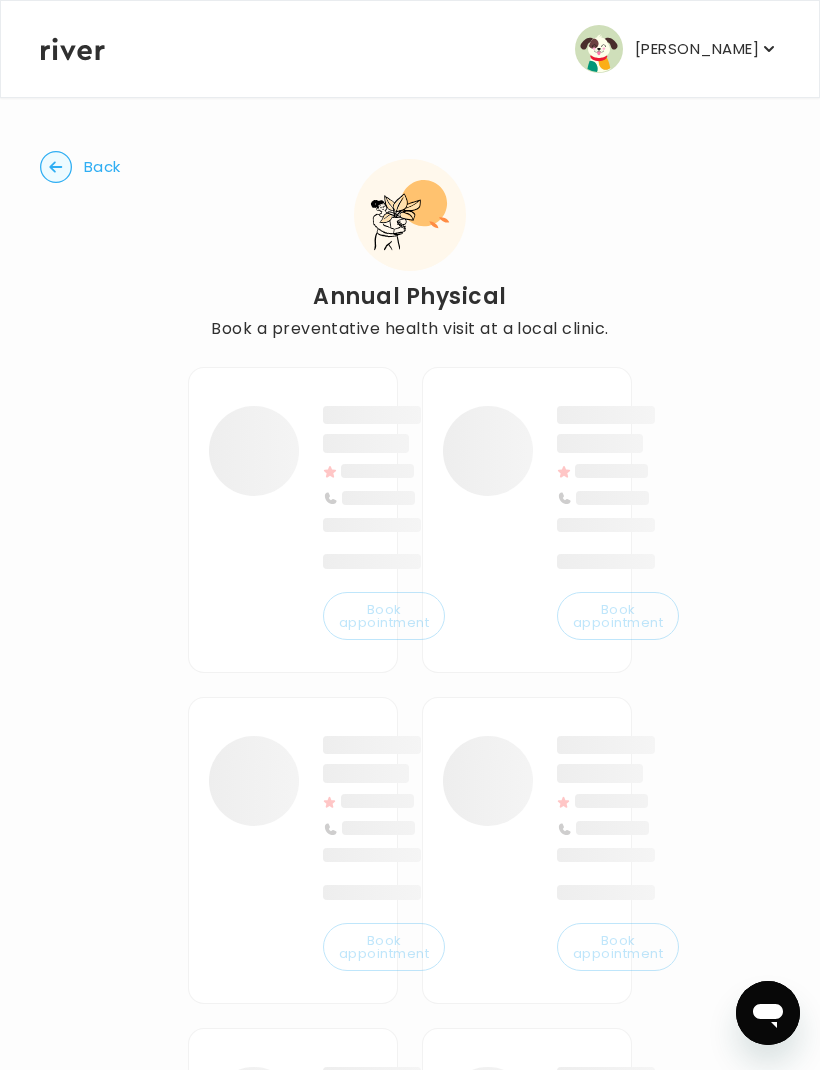 scroll, scrollTop: 0, scrollLeft: 0, axis: both 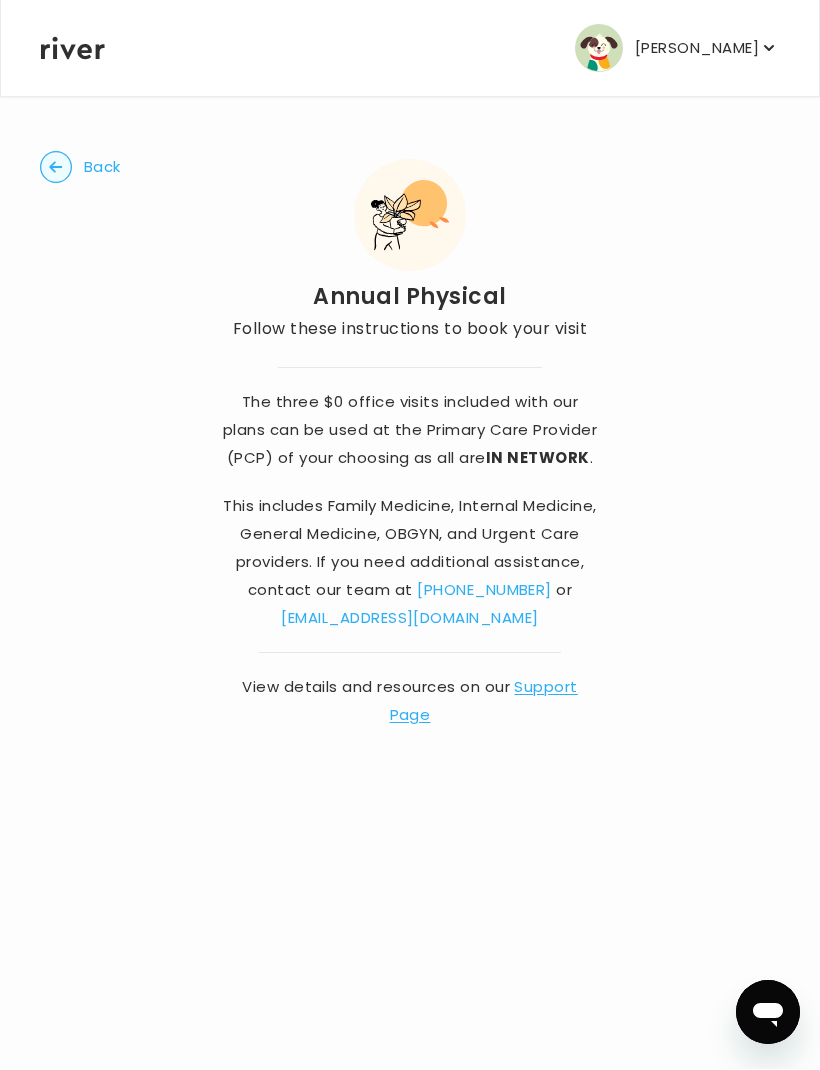 click on "Support Page" at bounding box center (484, 701) 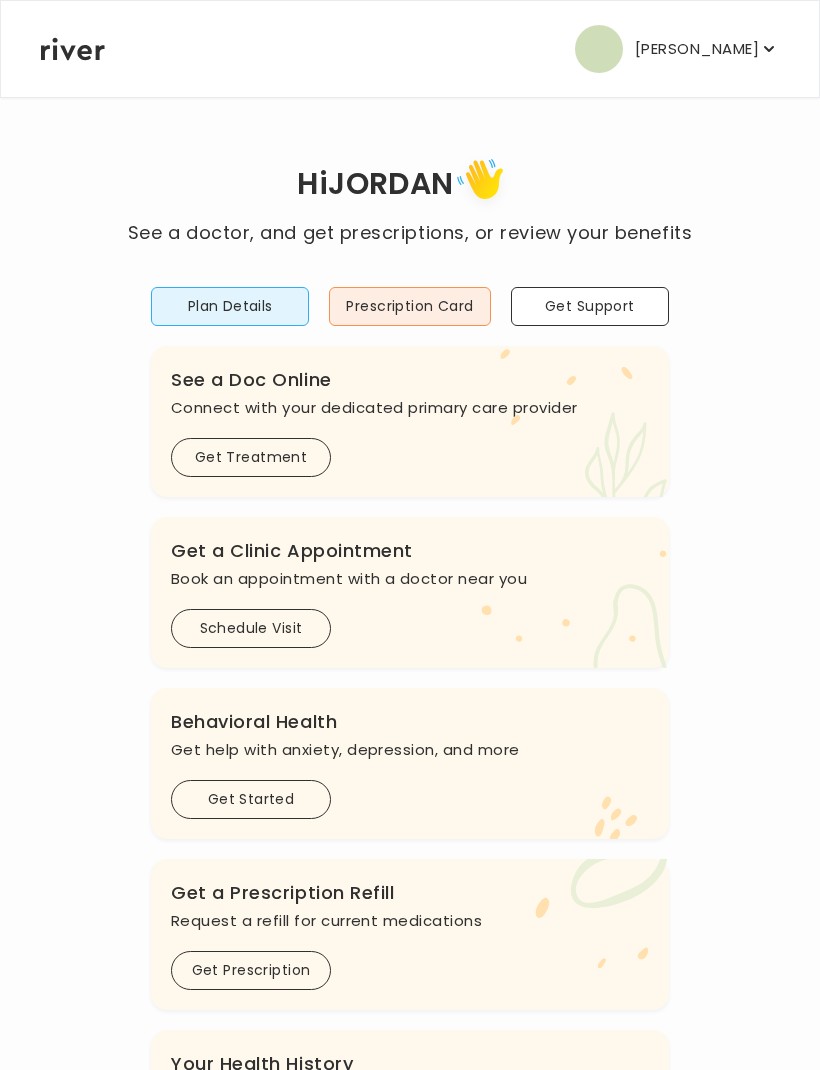 scroll, scrollTop: 0, scrollLeft: 0, axis: both 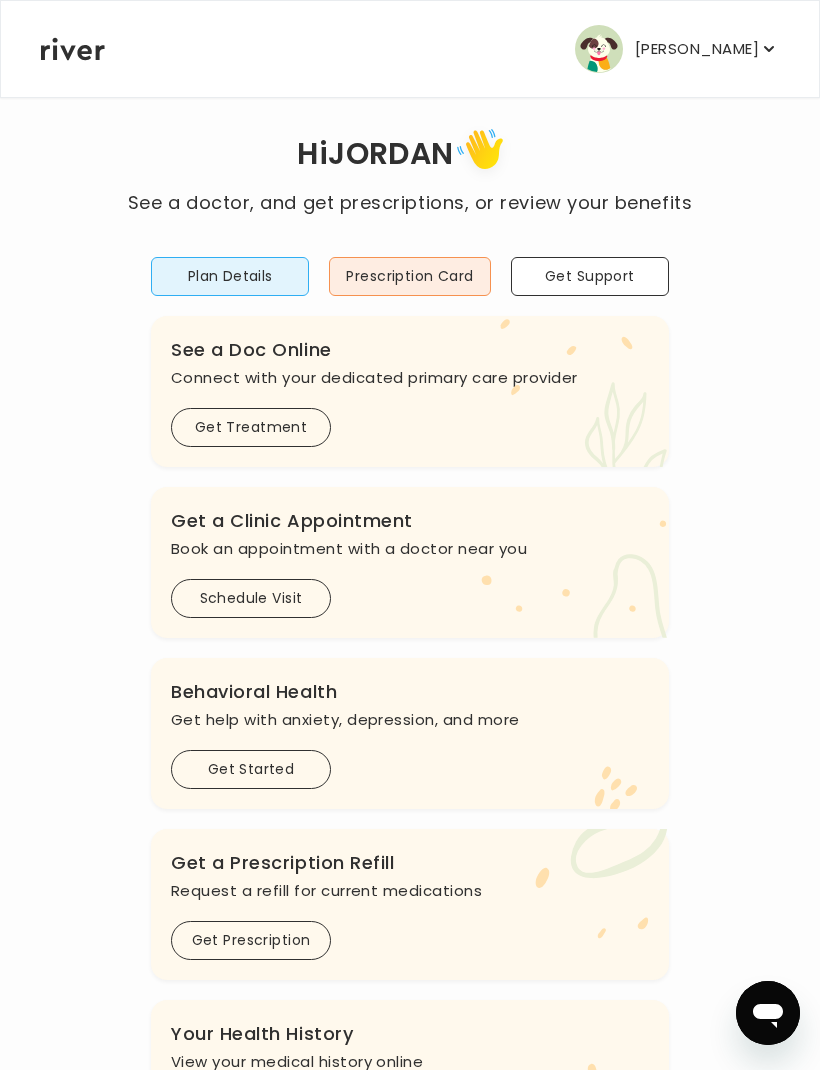 click on "Get Treatment" at bounding box center (251, 427) 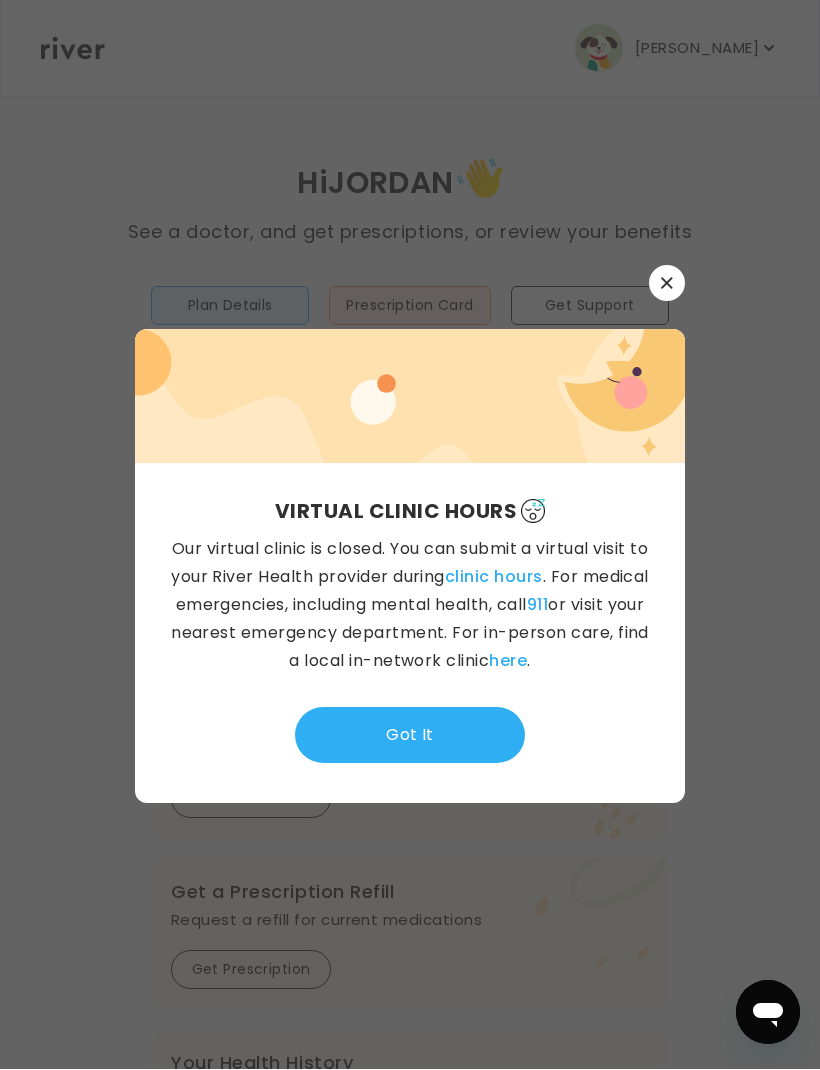 click on "Got It" at bounding box center (410, 736) 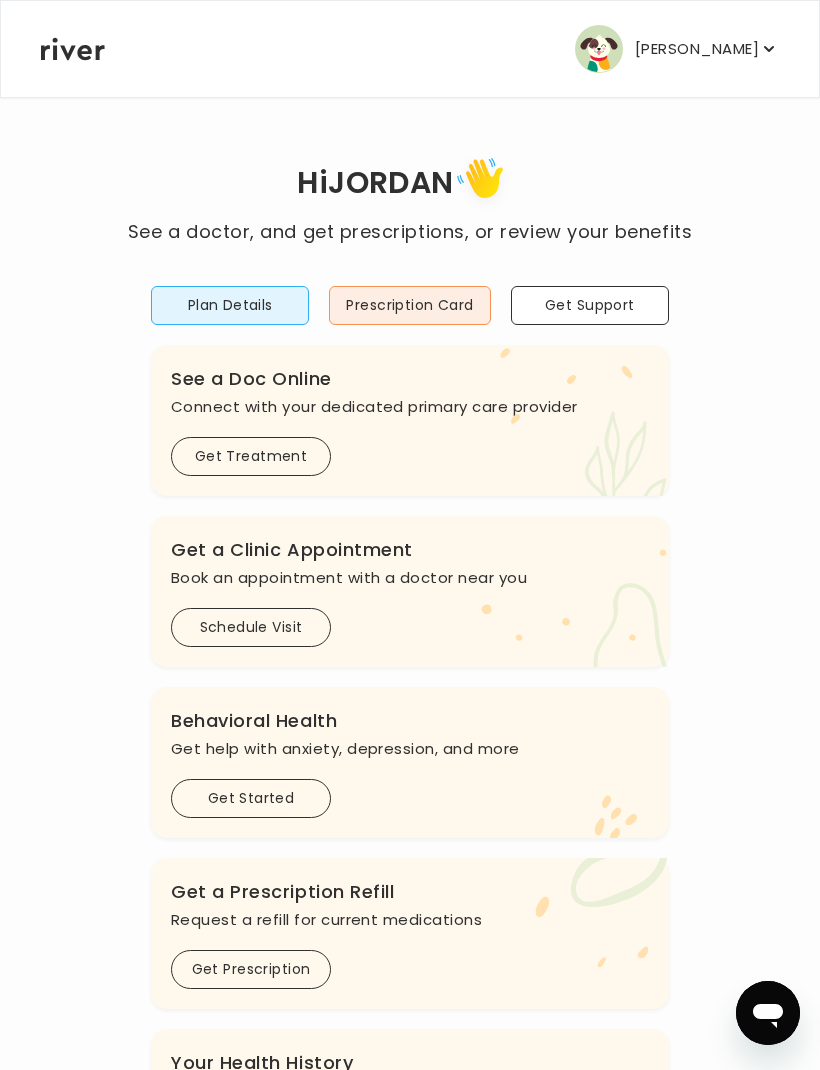 click on "Get Treatment" at bounding box center [251, 456] 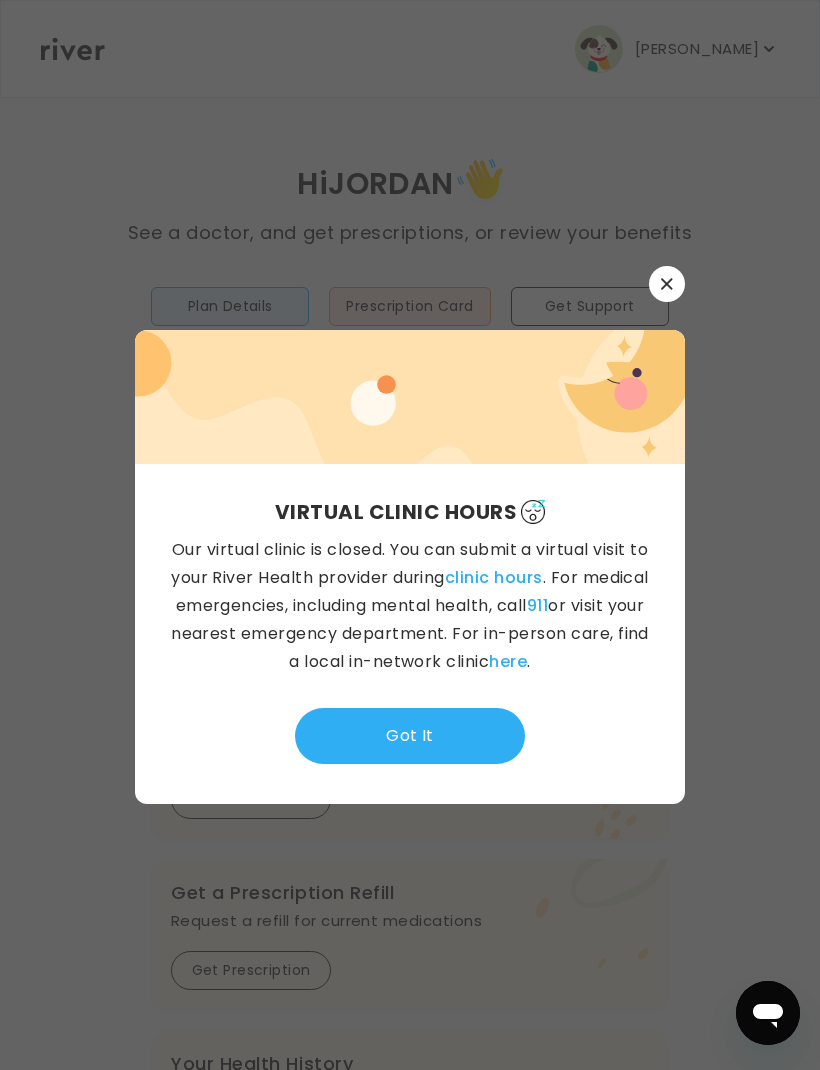 click on "Got It" at bounding box center [410, 736] 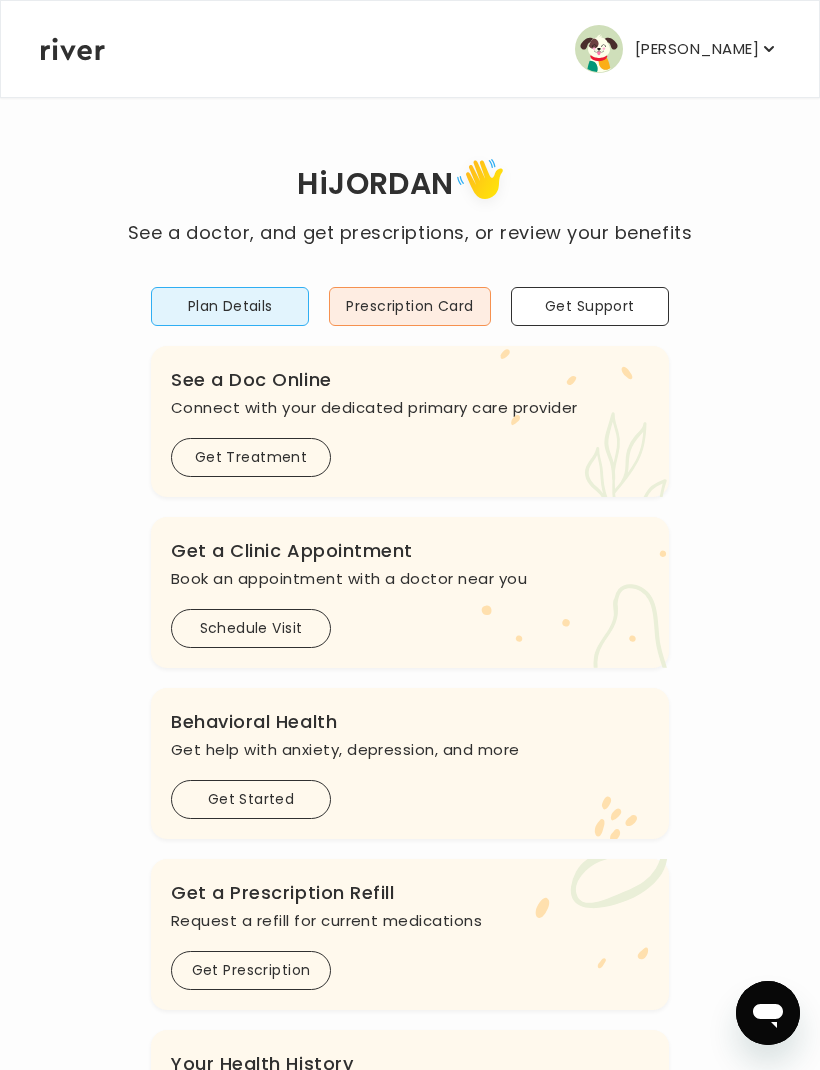 click on "Schedule Visit" at bounding box center (251, 628) 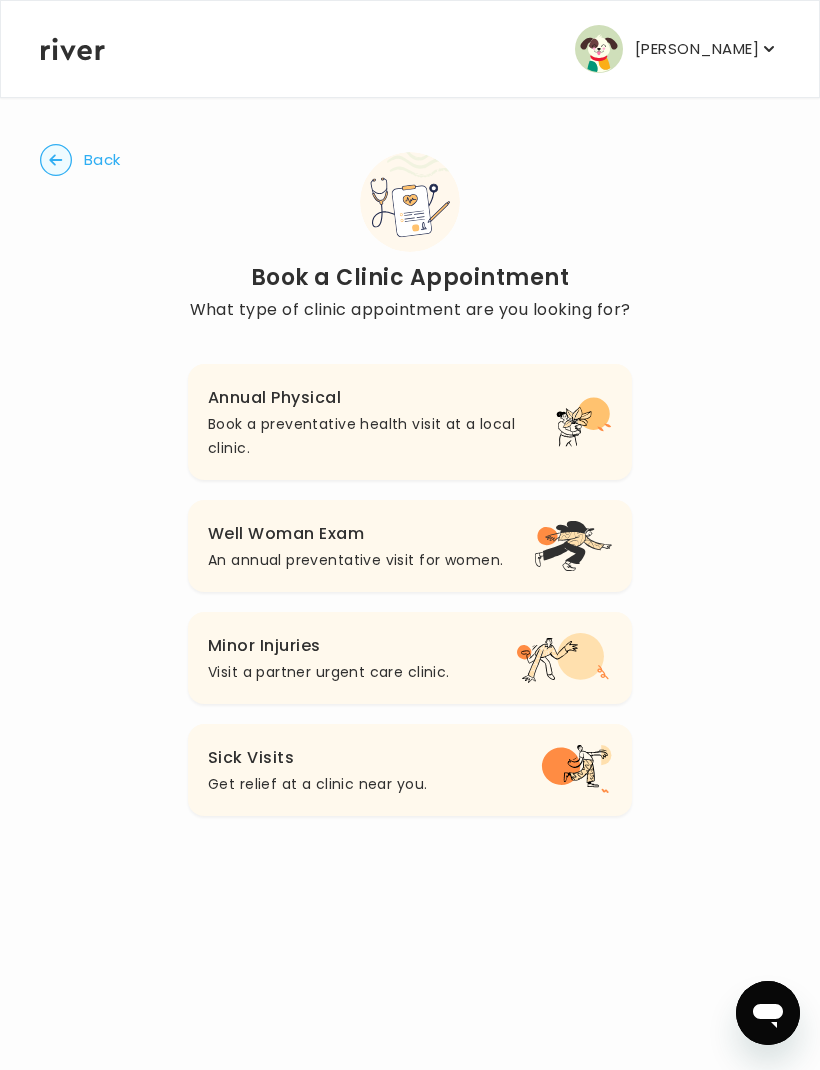 click on "Book a preventative health visit at a local clinic." at bounding box center [382, 436] 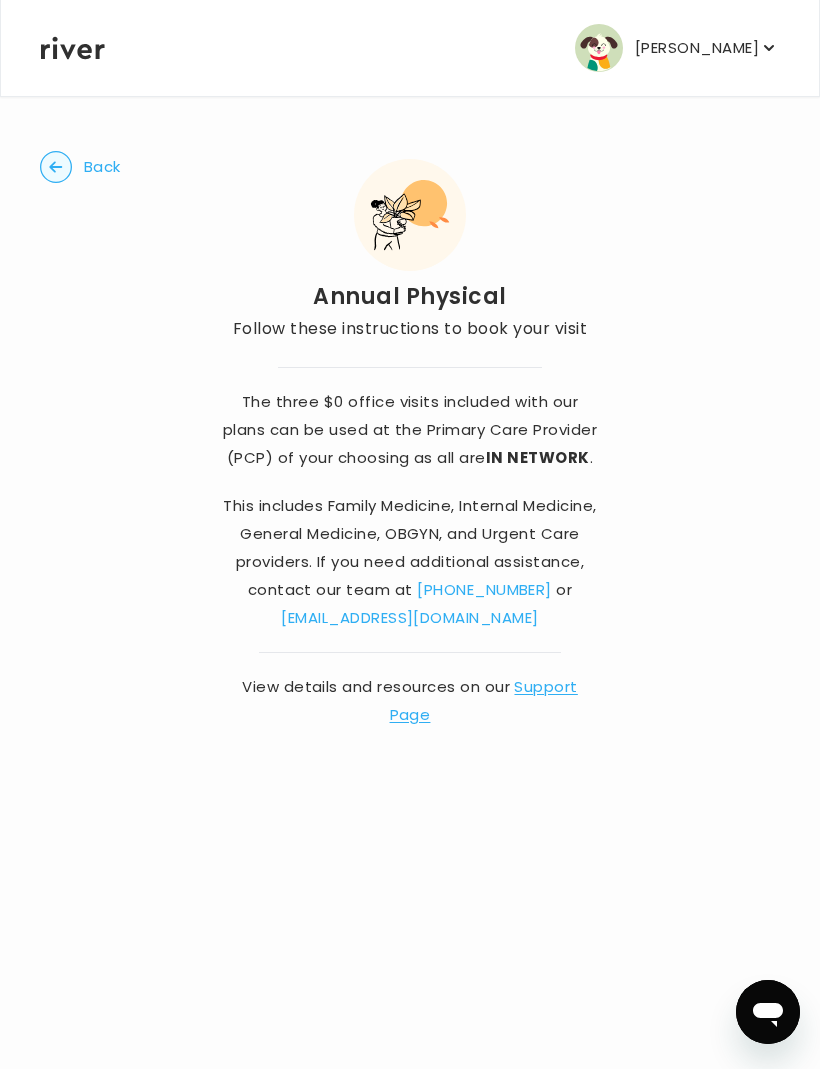 click on "[PERSON_NAME]" at bounding box center (697, 49) 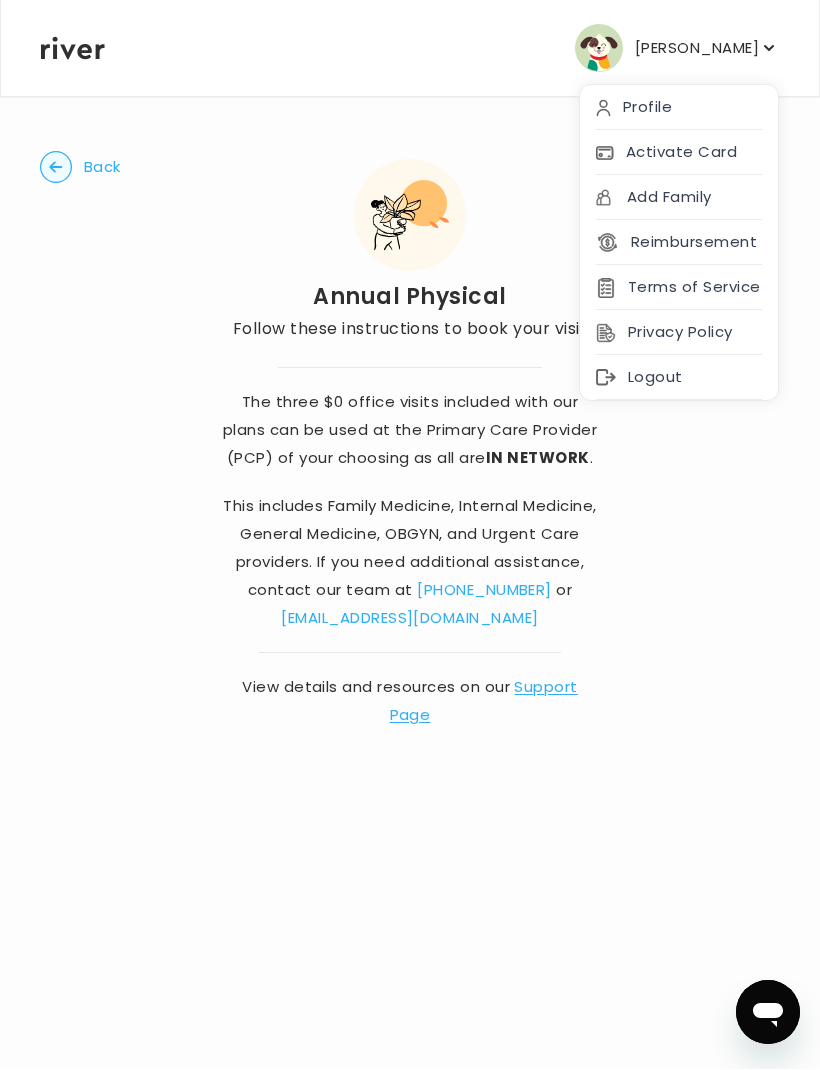 click on "Activate Card" at bounding box center [679, 153] 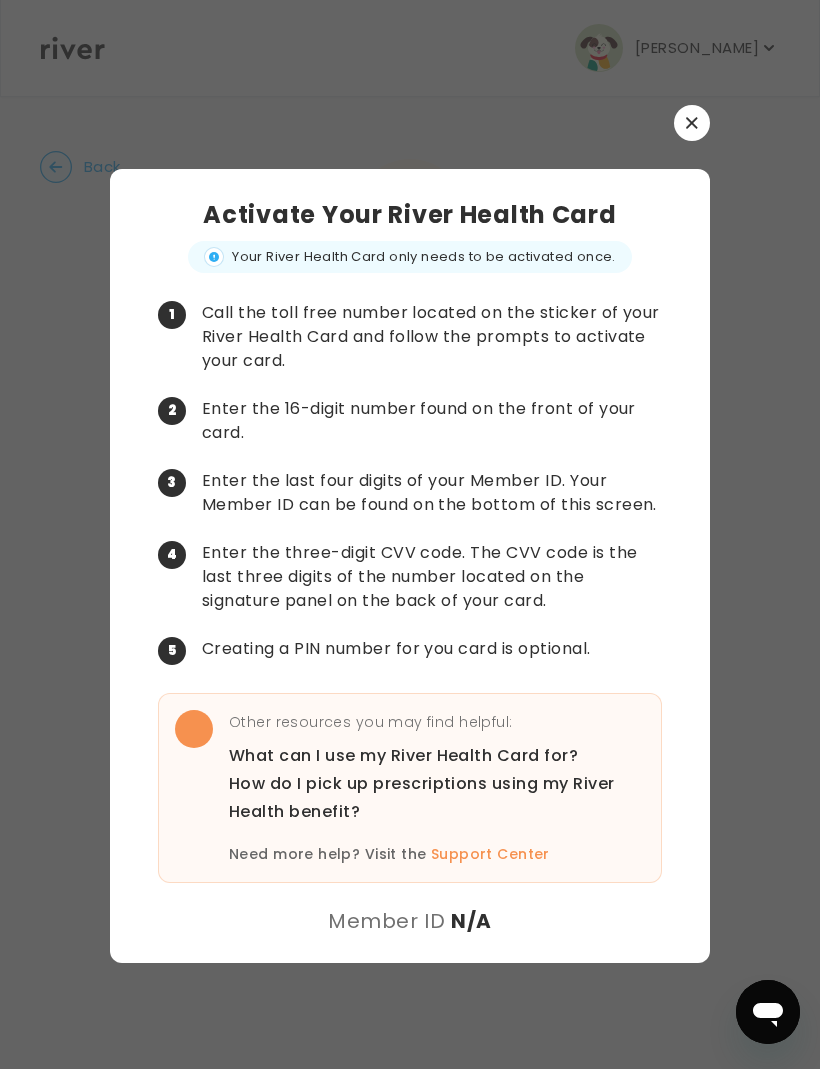 scroll, scrollTop: 66, scrollLeft: 0, axis: vertical 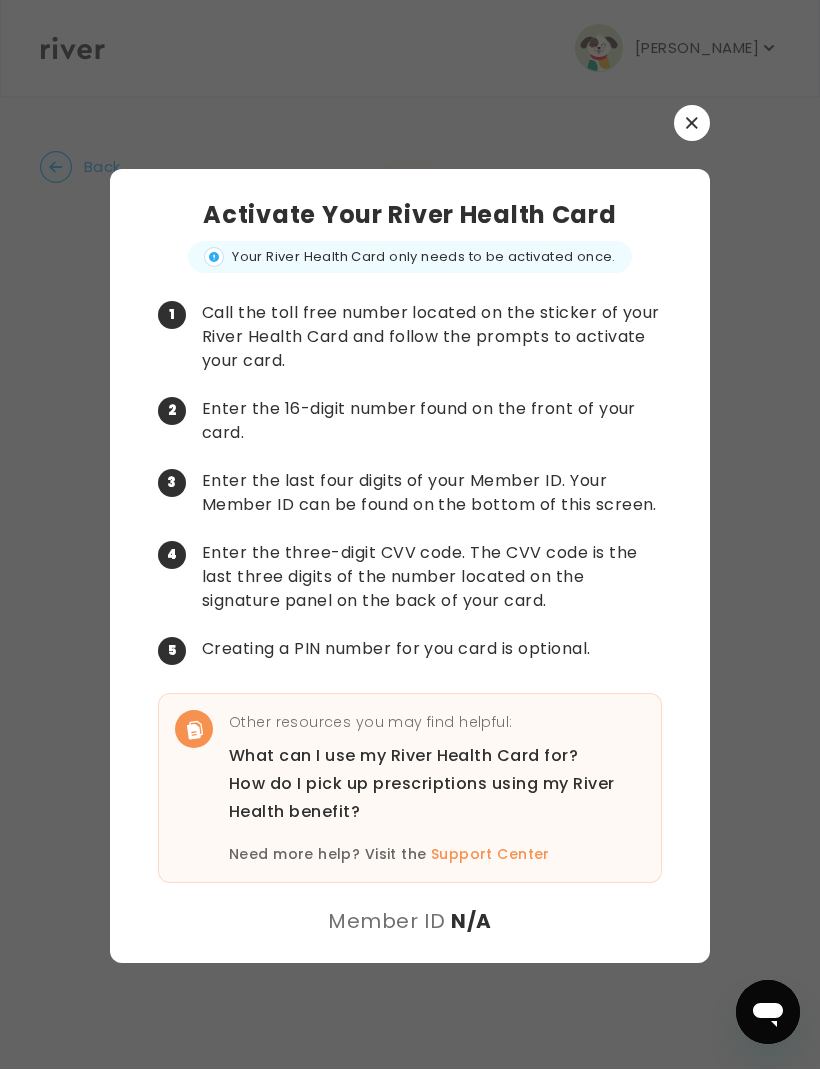 click on "What can I use my River Health Card for?" at bounding box center [437, 757] 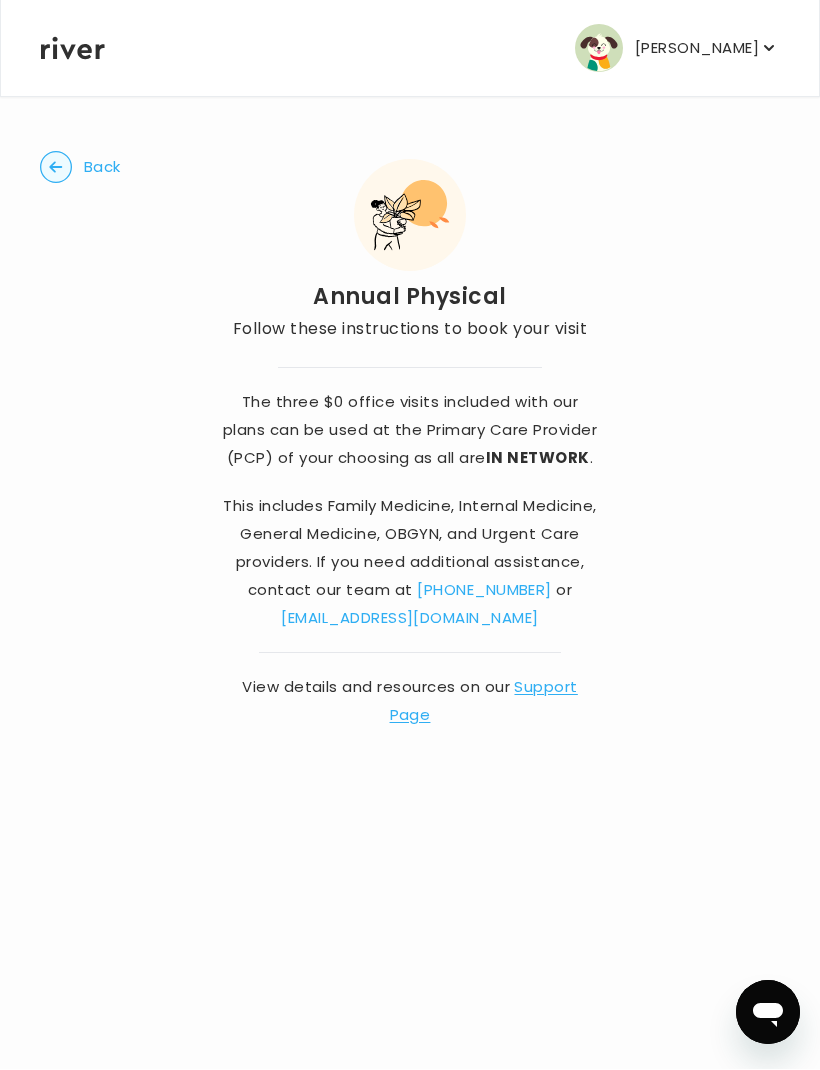 click on "Back Annual Physical Follow these instructions to book your visit The three $0 office visits included with our plans can be used at the Primary Care Provider (PCP) of your choosing as all are  IN NETWORK . This includes Family Medicine, Internal Medicine, General Medicine, OBGYN, and Urgent Care providers. If you need additional assistance, contact our team at   (888) 814-6062   or   team@helloriver.com View details and resources on our   Support Page" at bounding box center [410, 441] 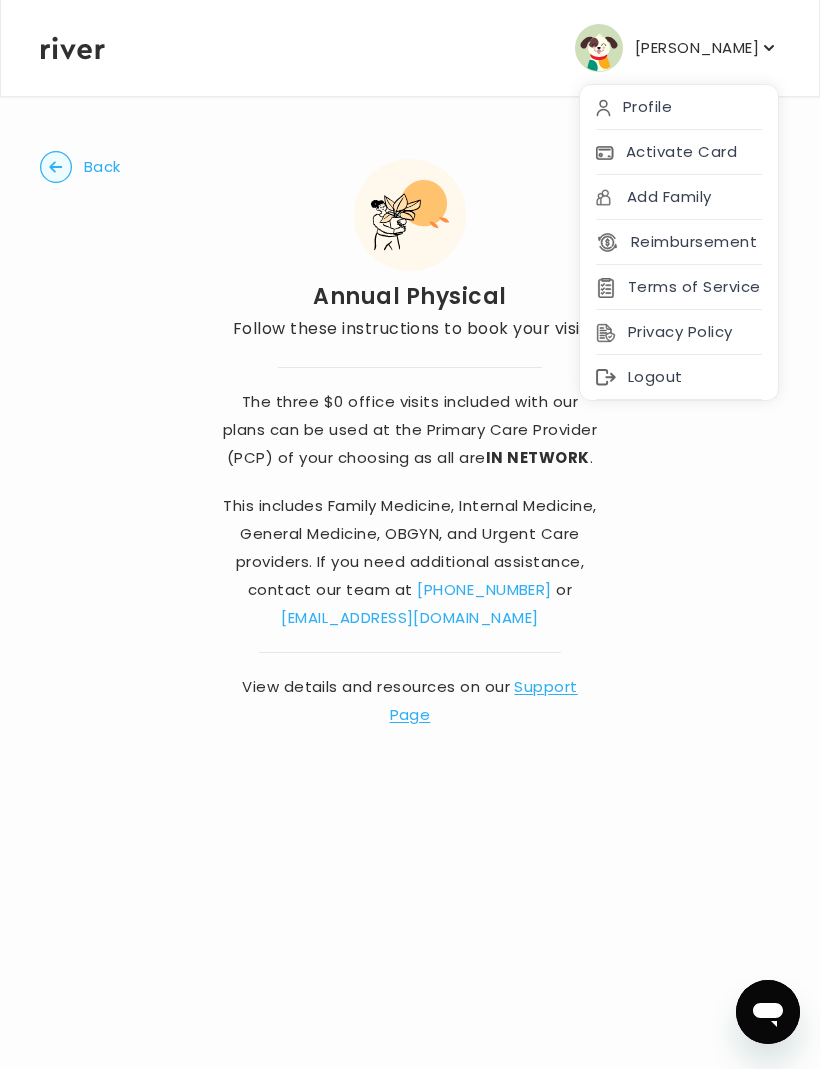 click on "Reimbursement" at bounding box center [676, 243] 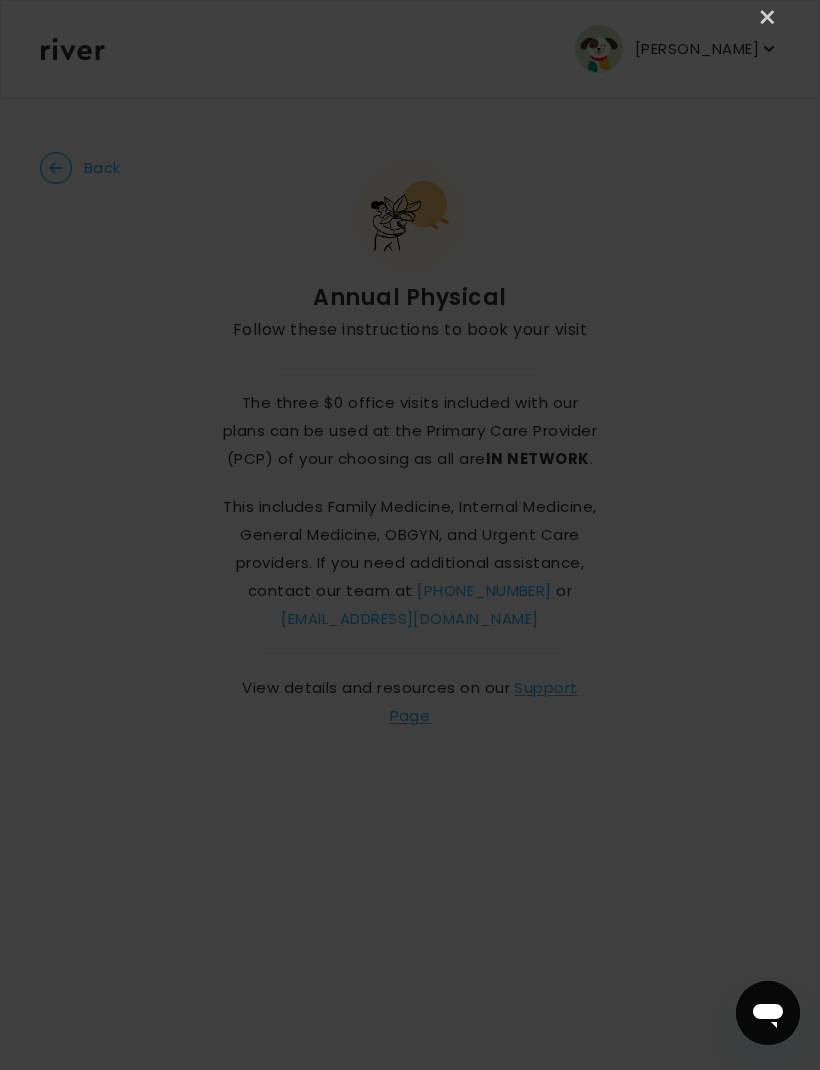 click on "×" at bounding box center (768, 18) 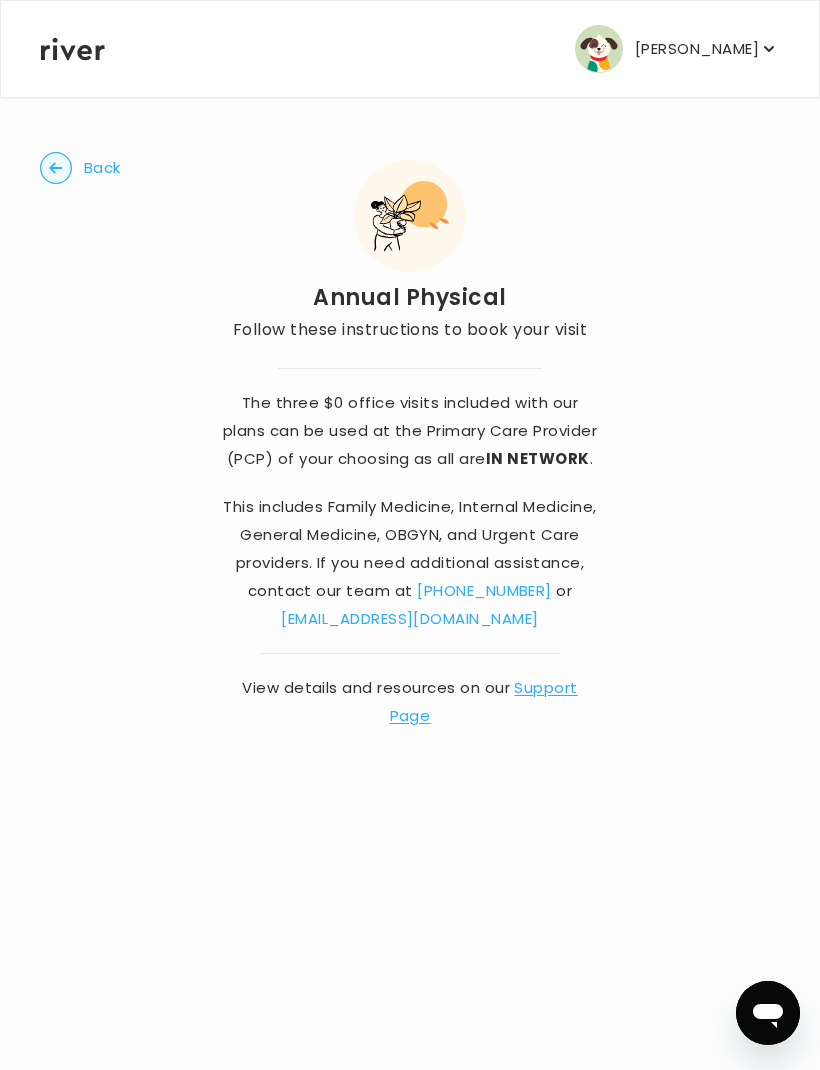 click 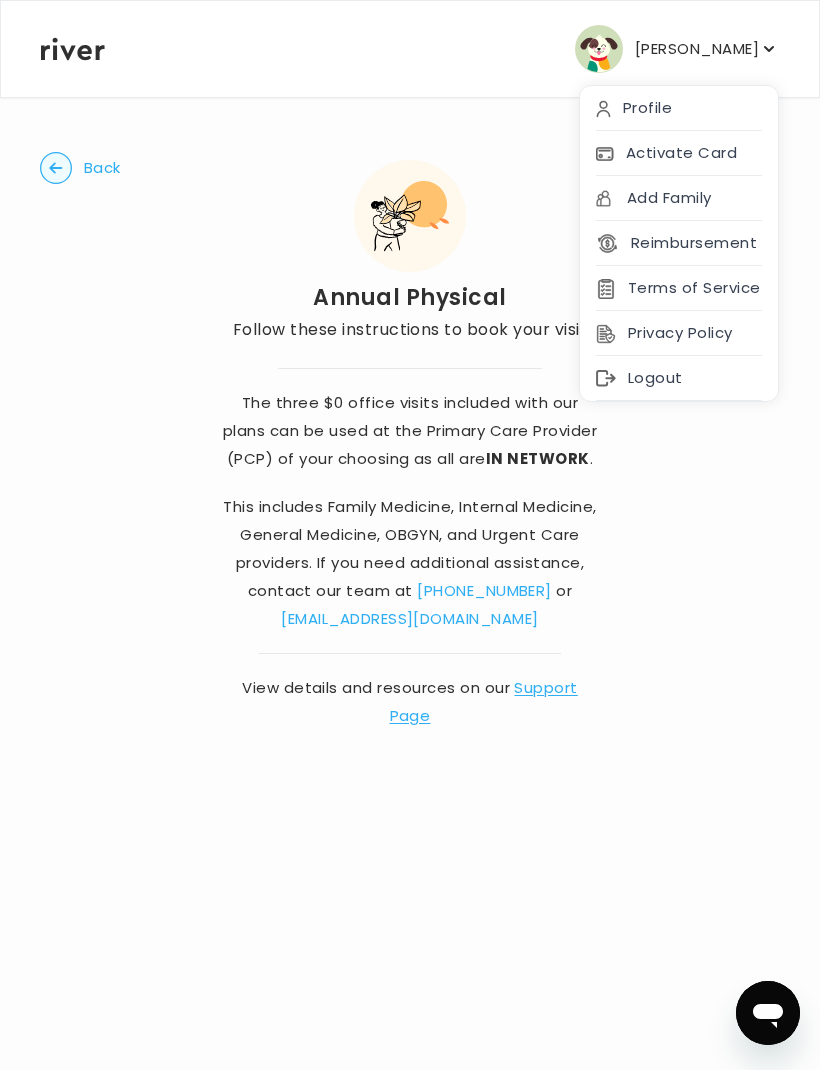click on "Profile" at bounding box center (679, 108) 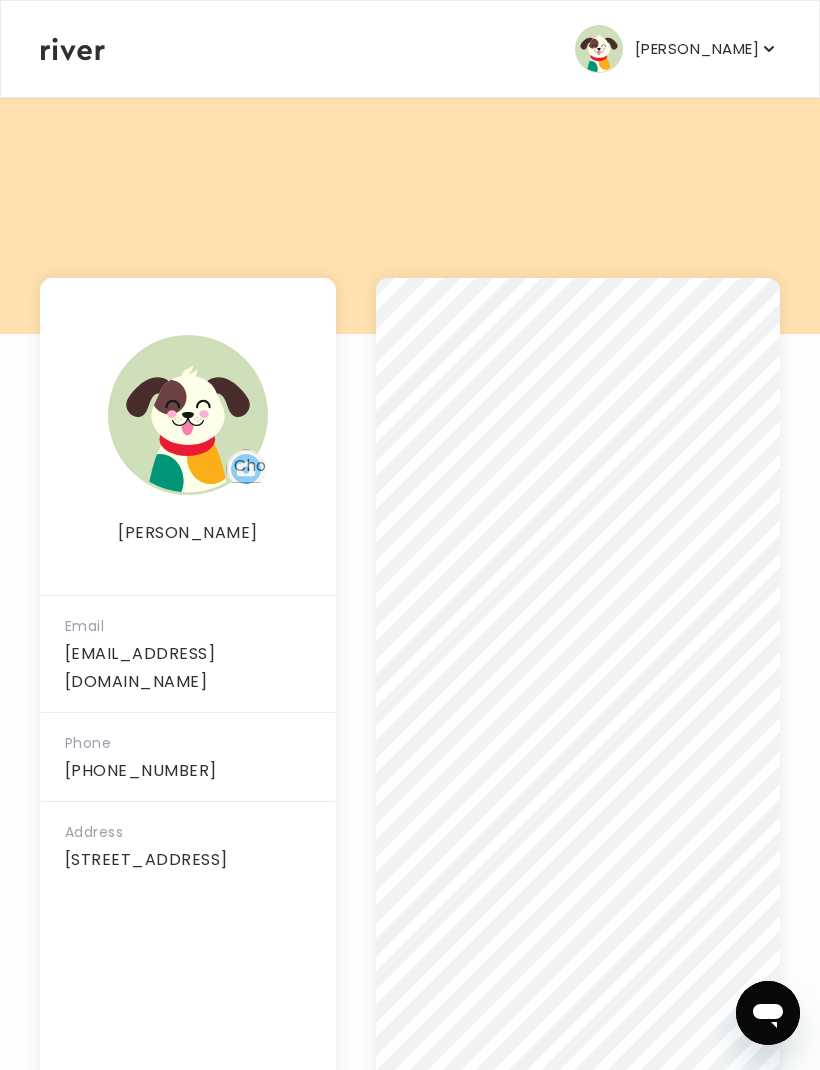 scroll, scrollTop: 0, scrollLeft: 0, axis: both 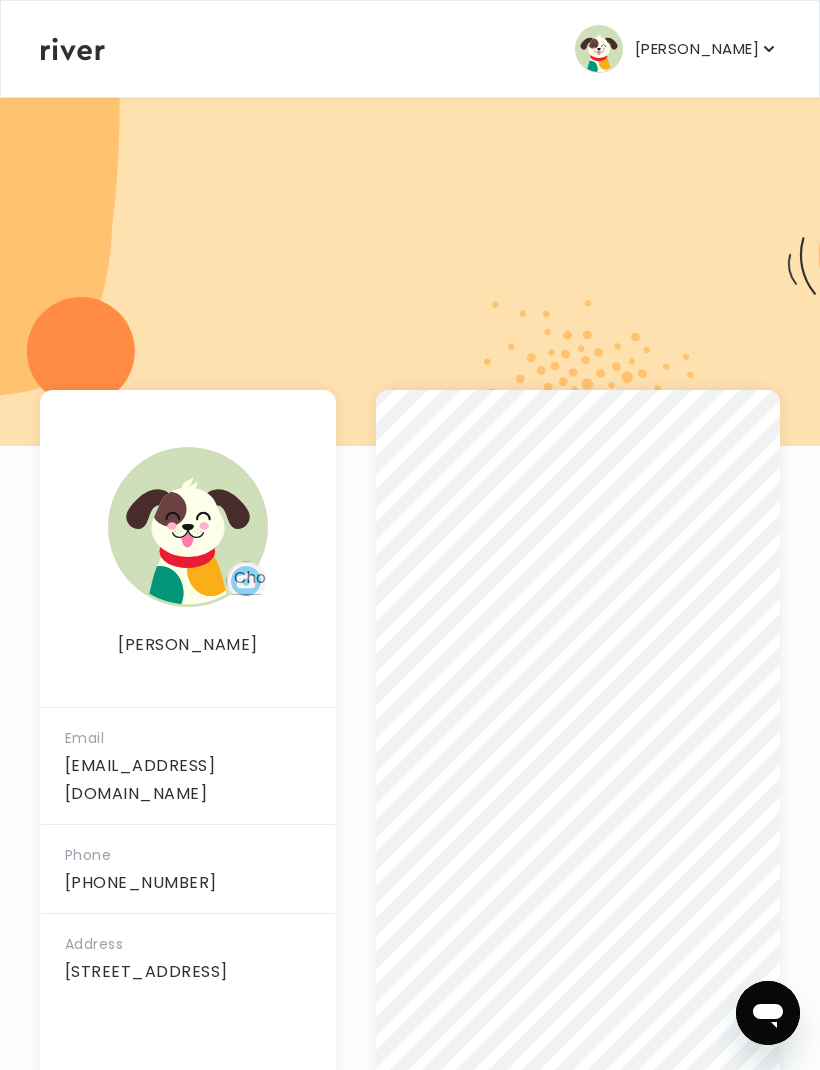 click 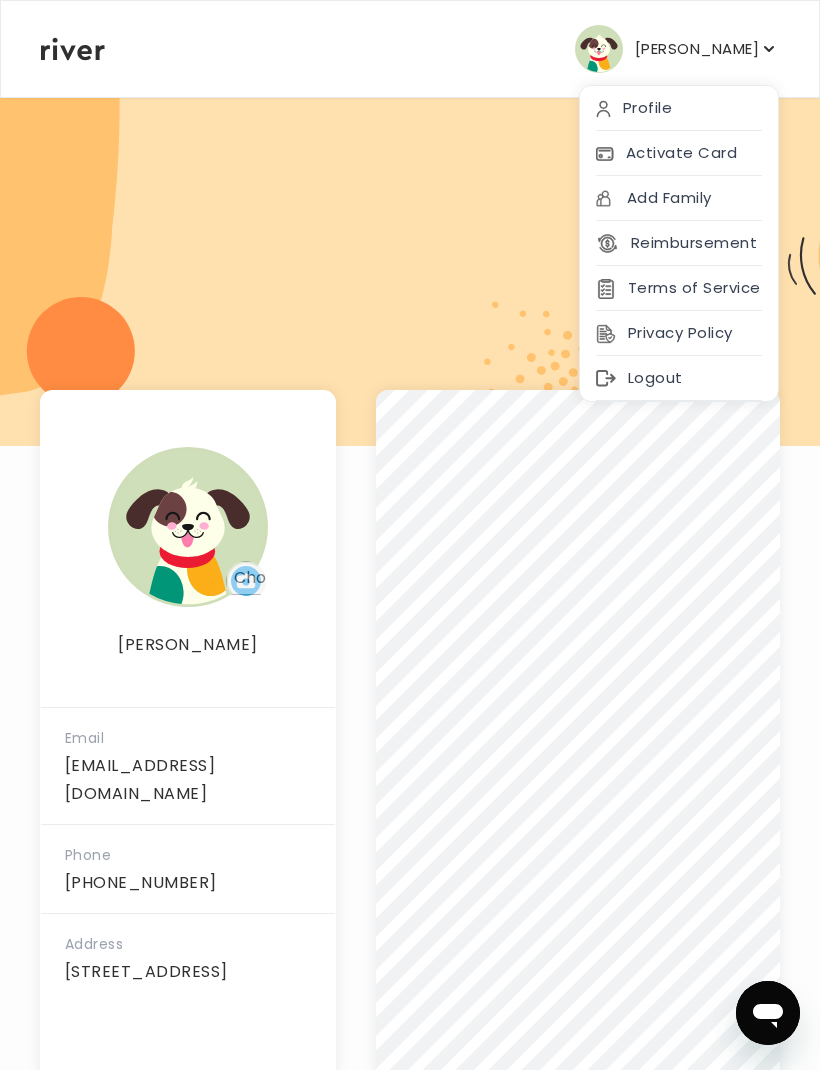 click 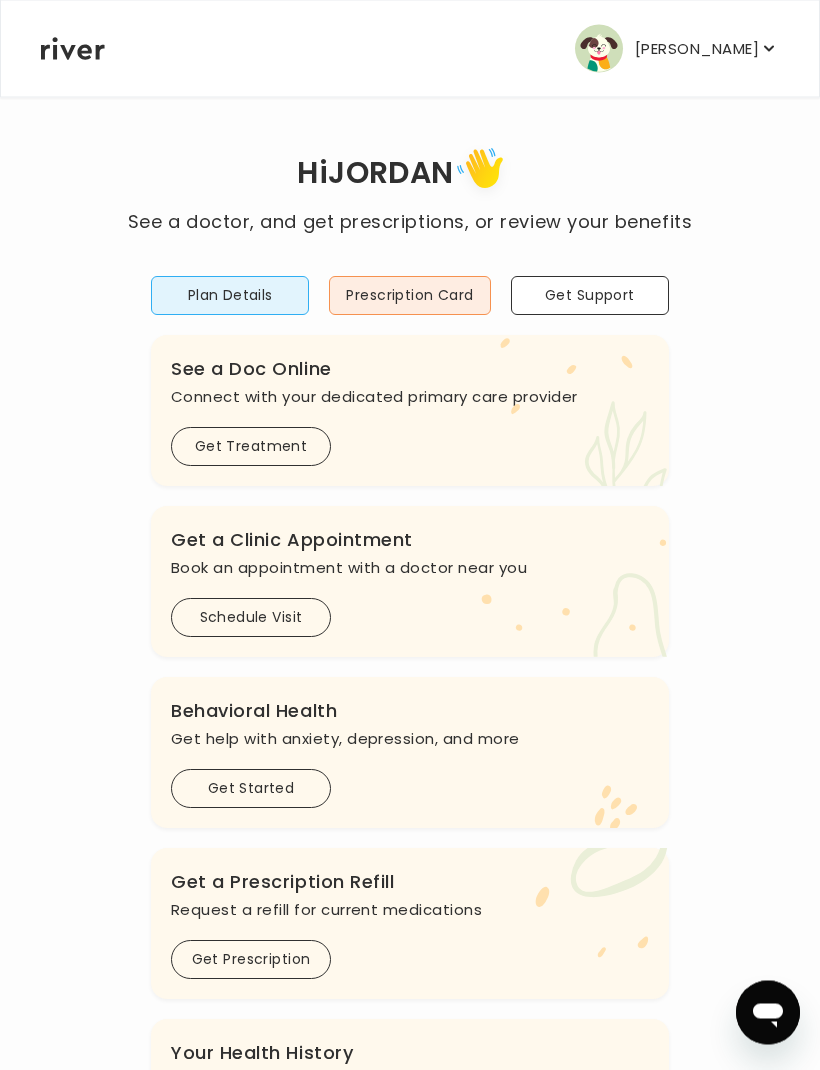 scroll, scrollTop: 12, scrollLeft: 0, axis: vertical 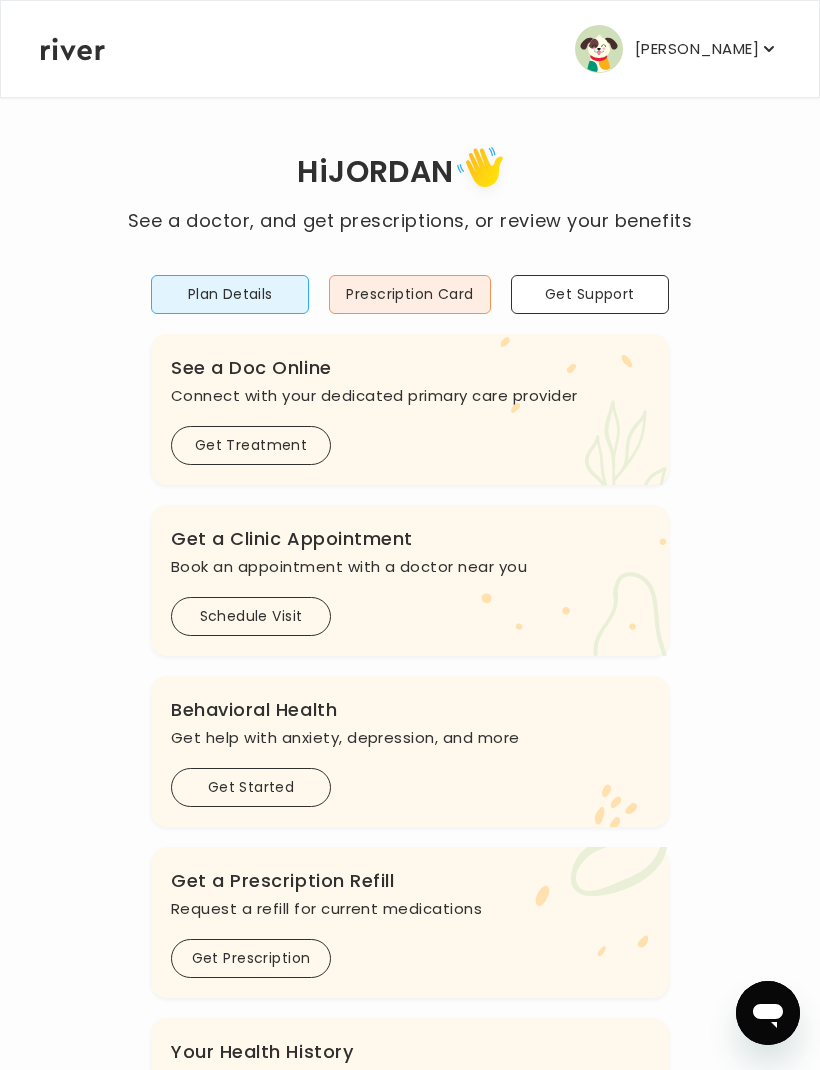 click on "Get Support" at bounding box center [590, 294] 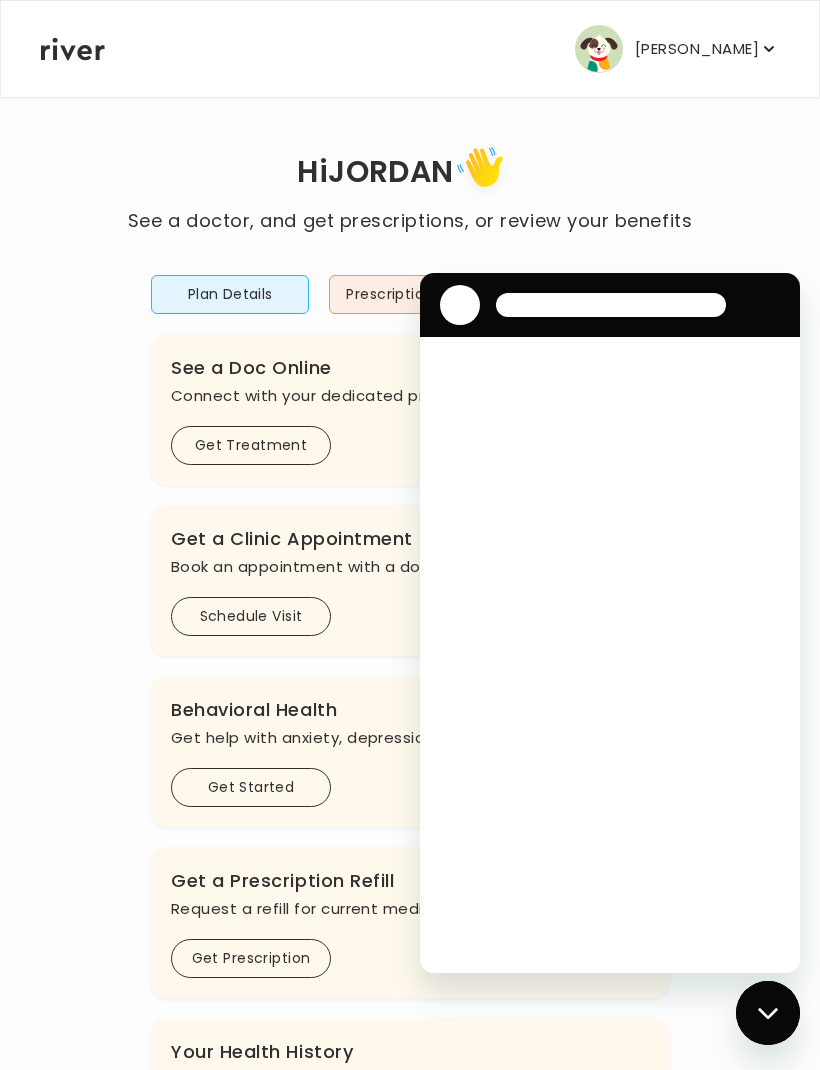 scroll, scrollTop: 0, scrollLeft: 0, axis: both 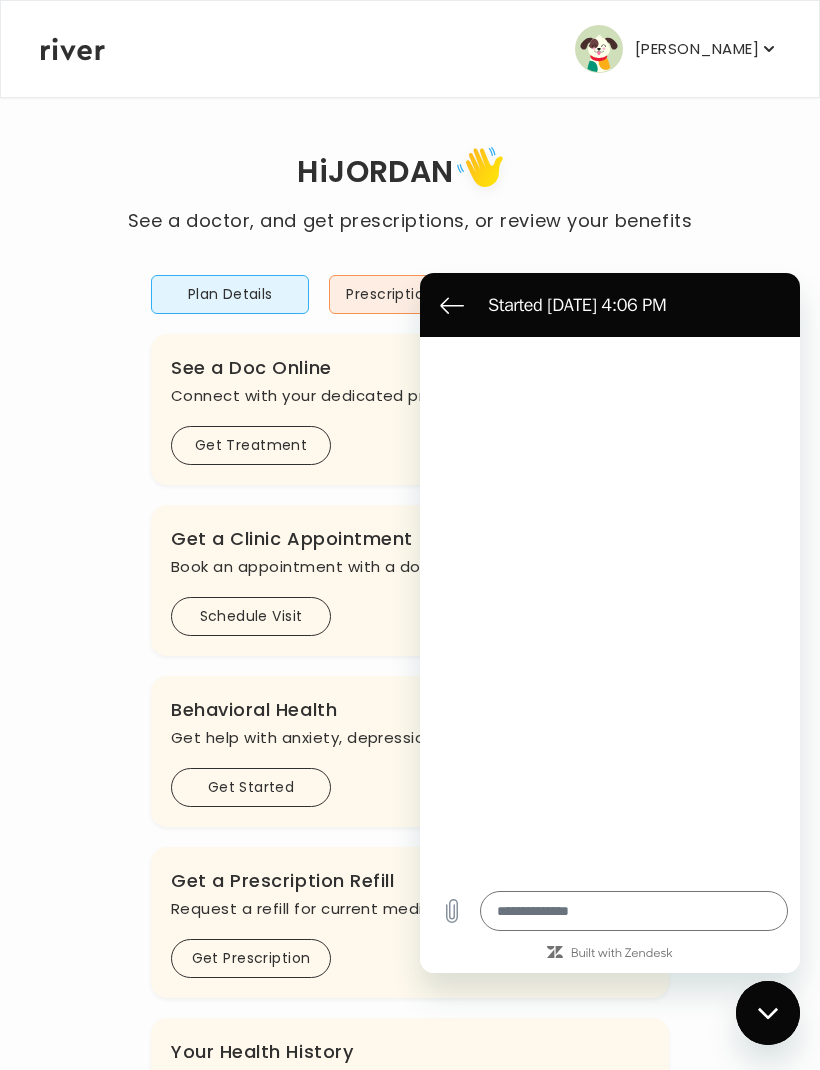 type on "*" 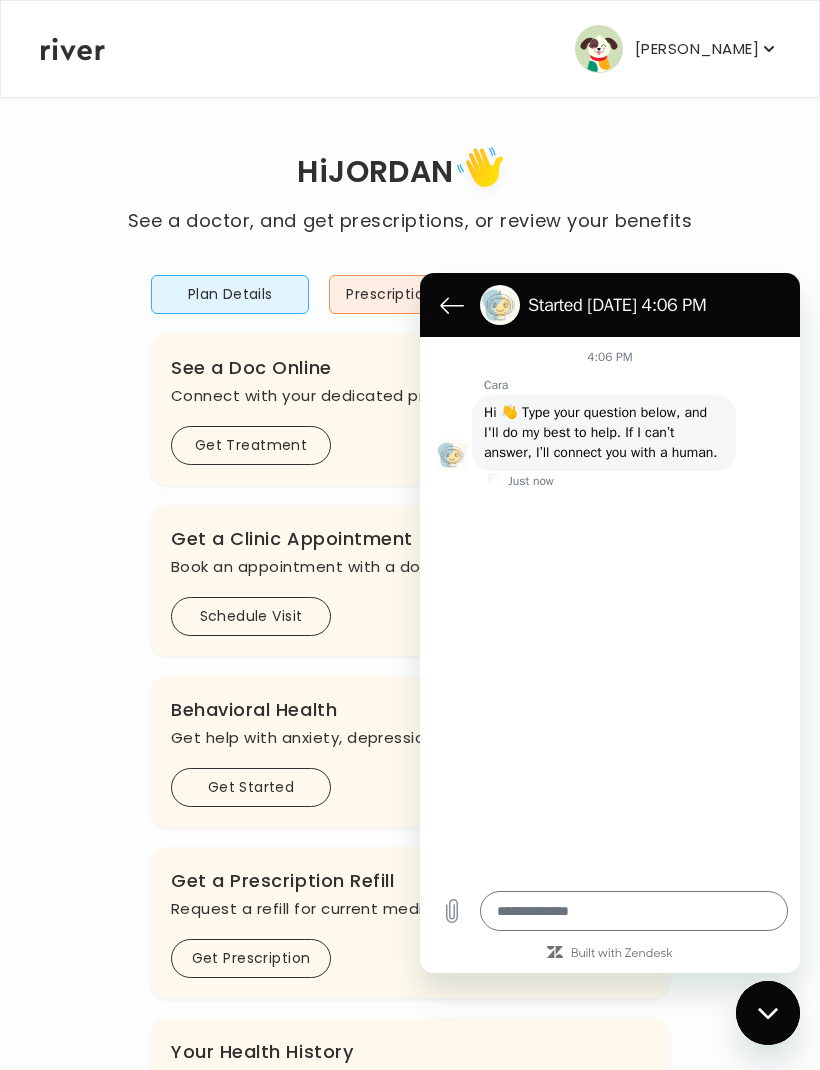 click at bounding box center (634, 911) 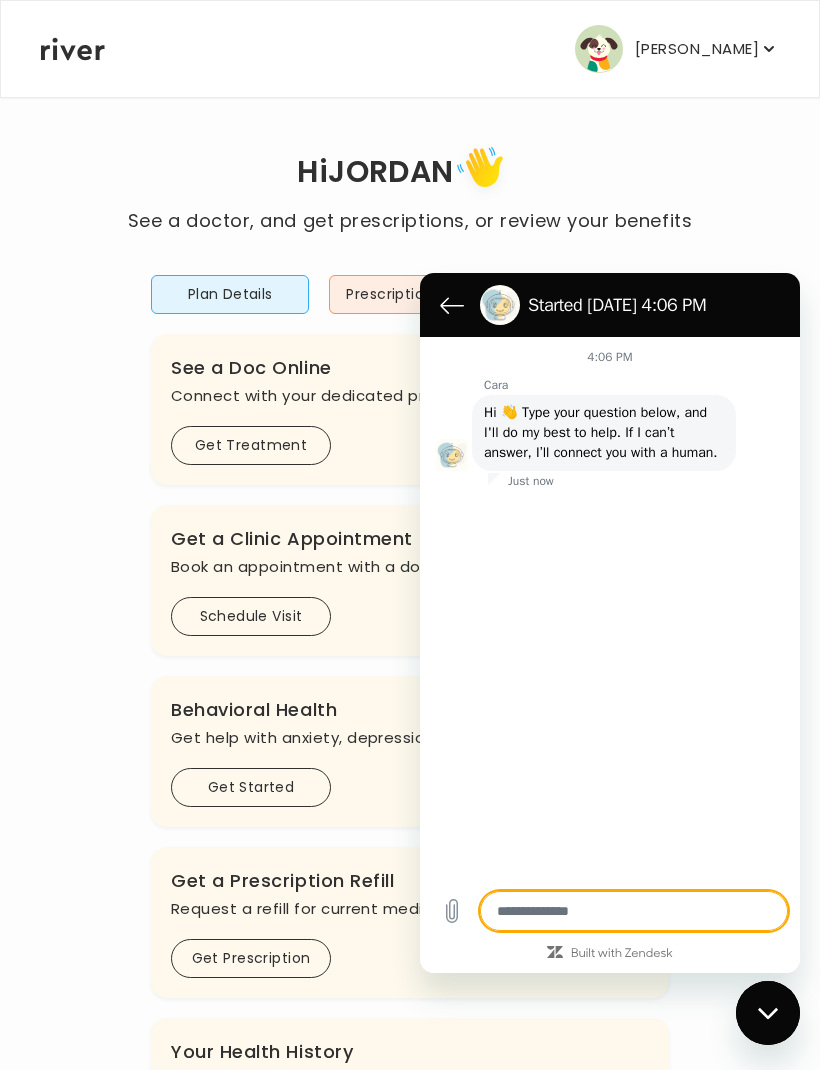 scroll, scrollTop: 173, scrollLeft: 0, axis: vertical 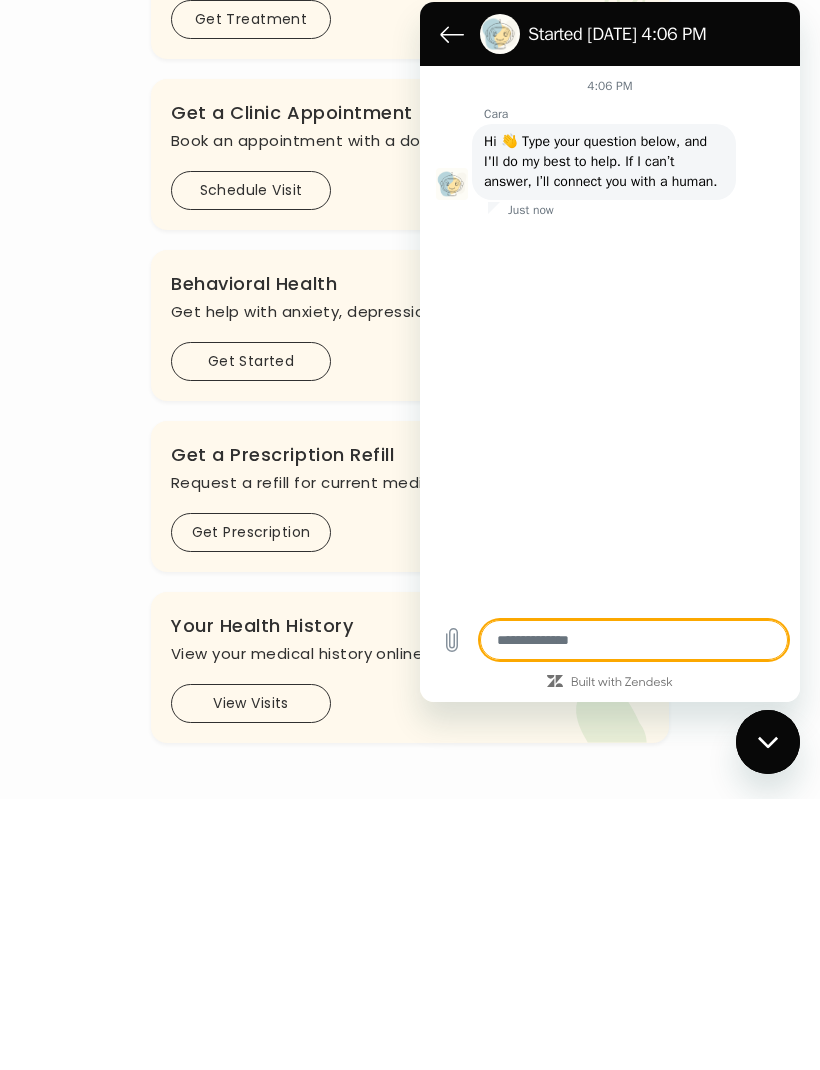 type on "*" 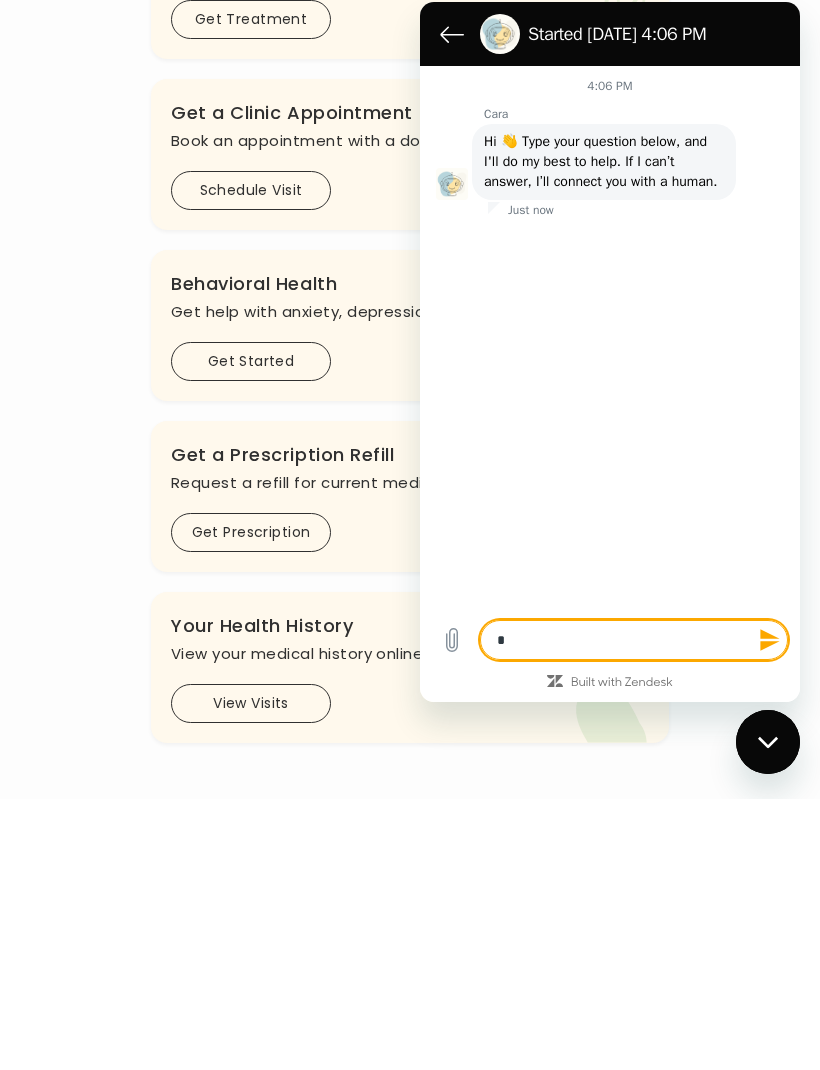 type on "**" 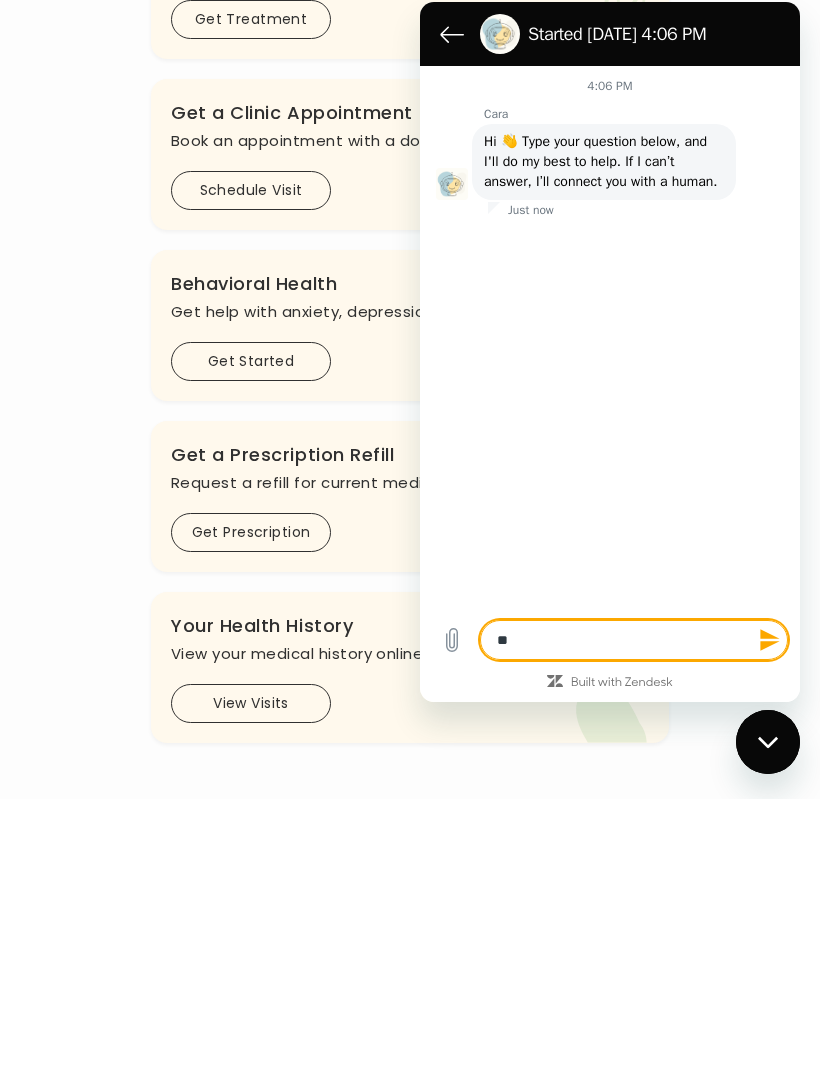 type on "*" 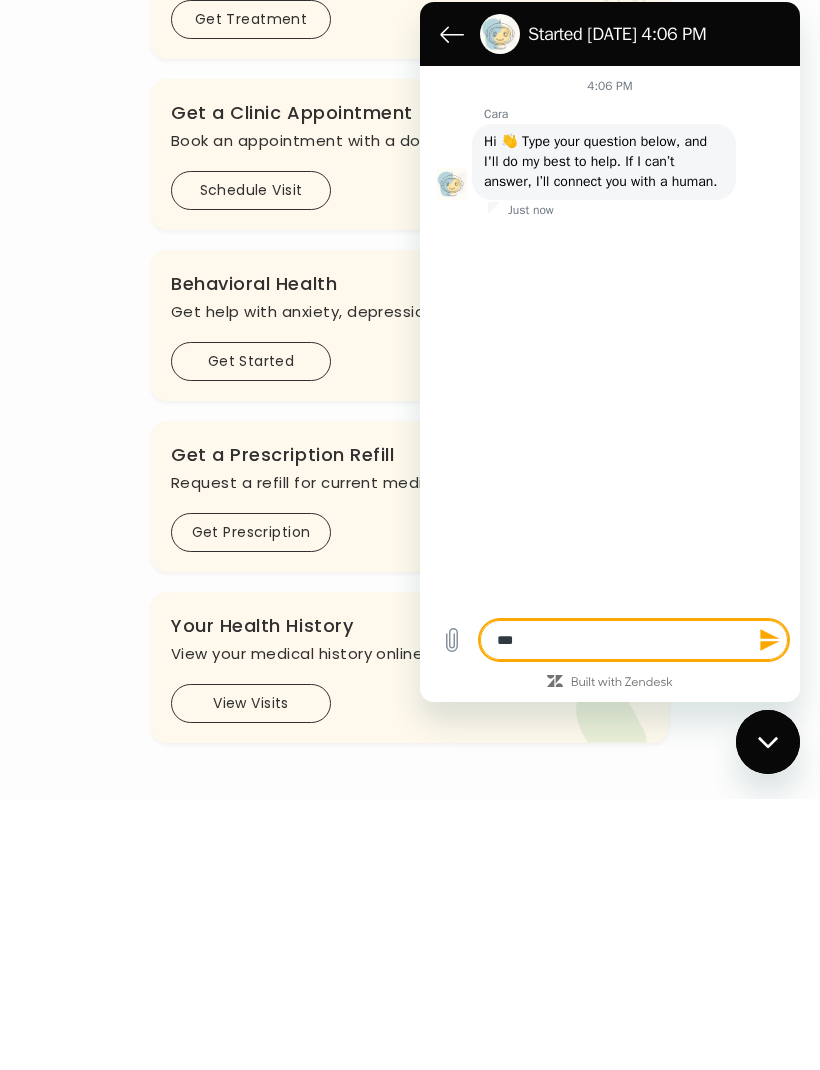 type on "*" 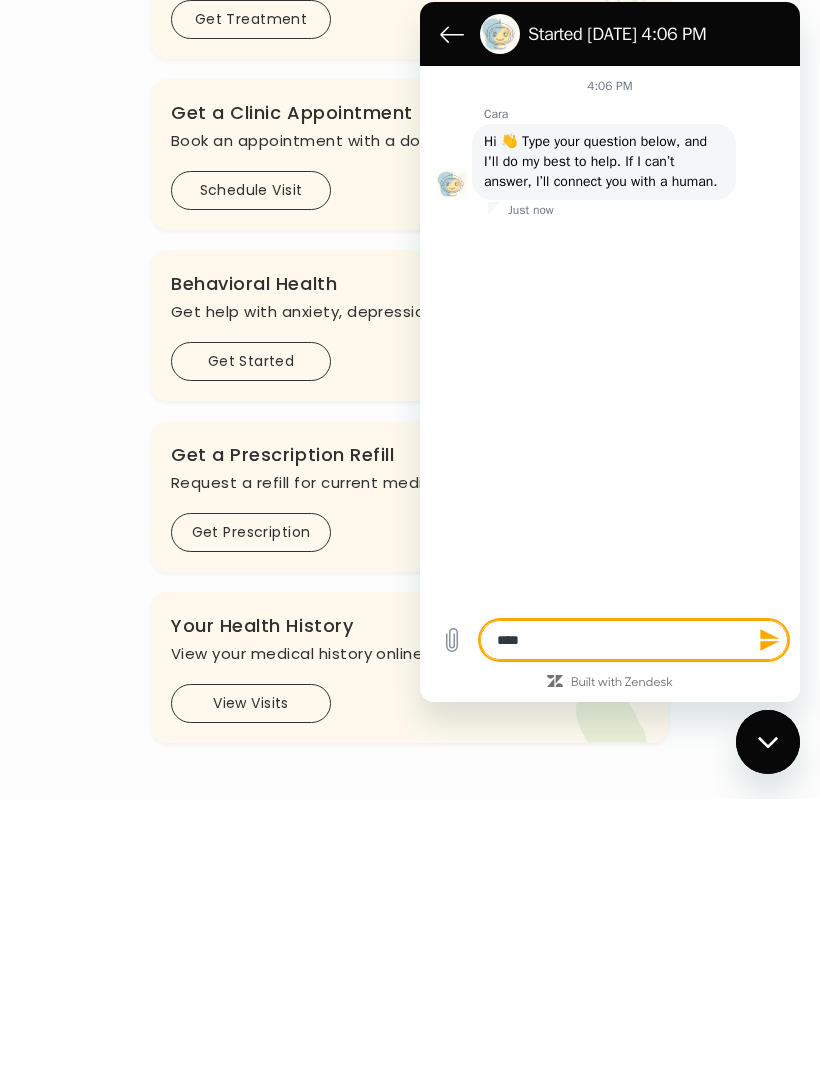 type on "*" 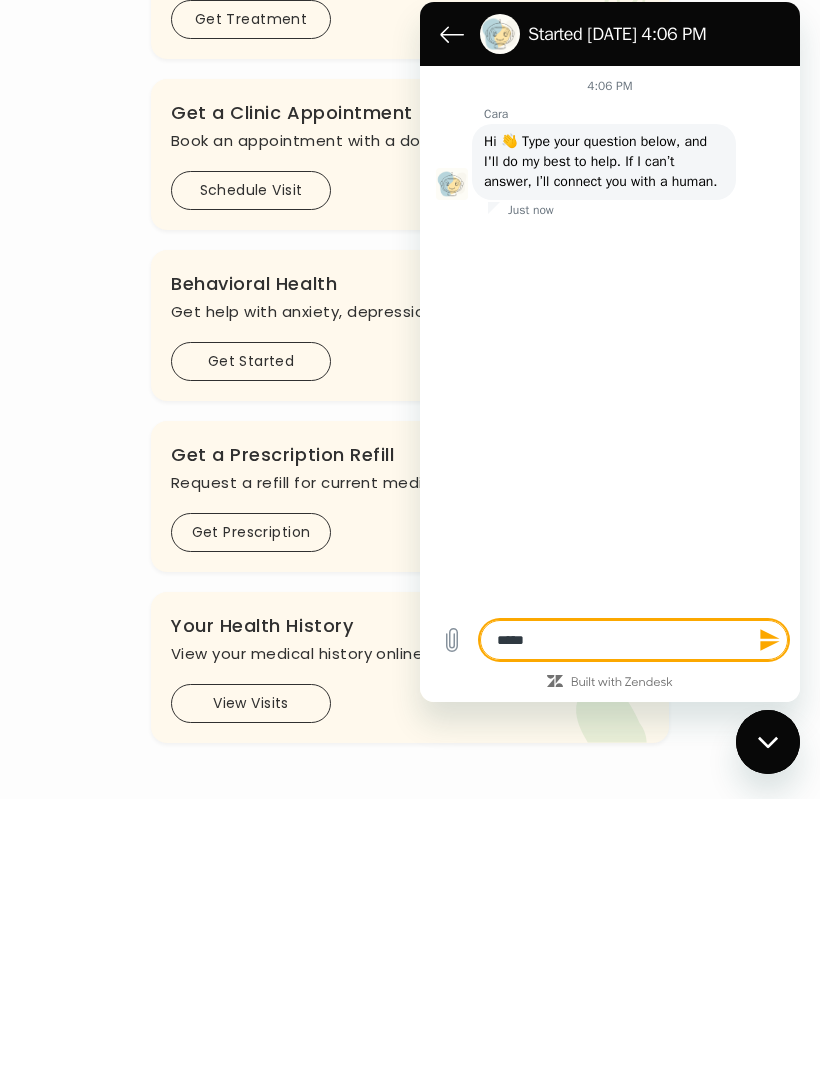 type on "*" 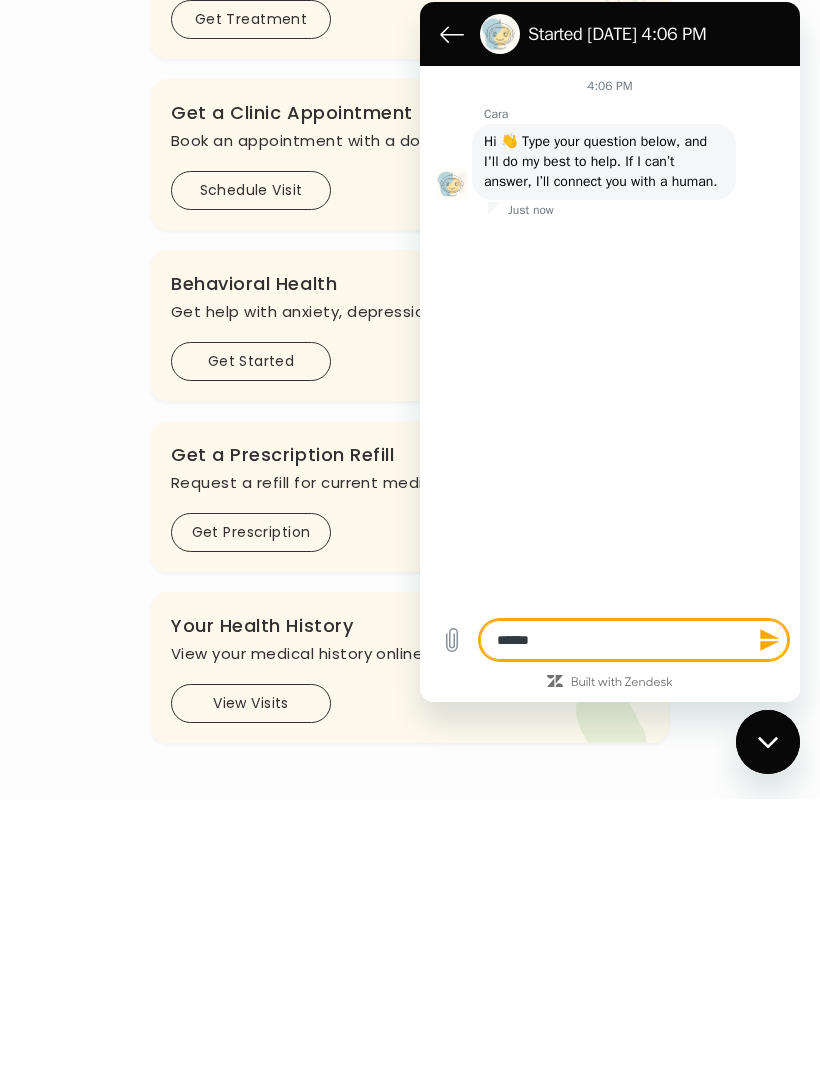 type on "*******" 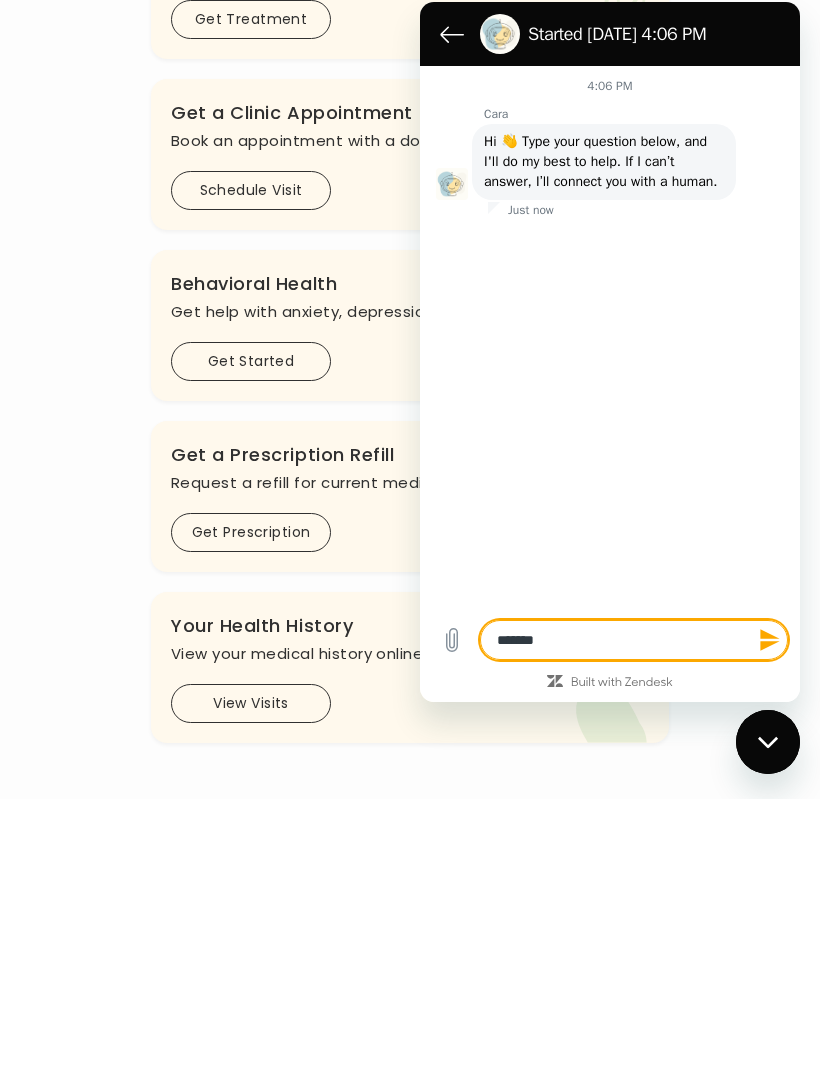 type on "*" 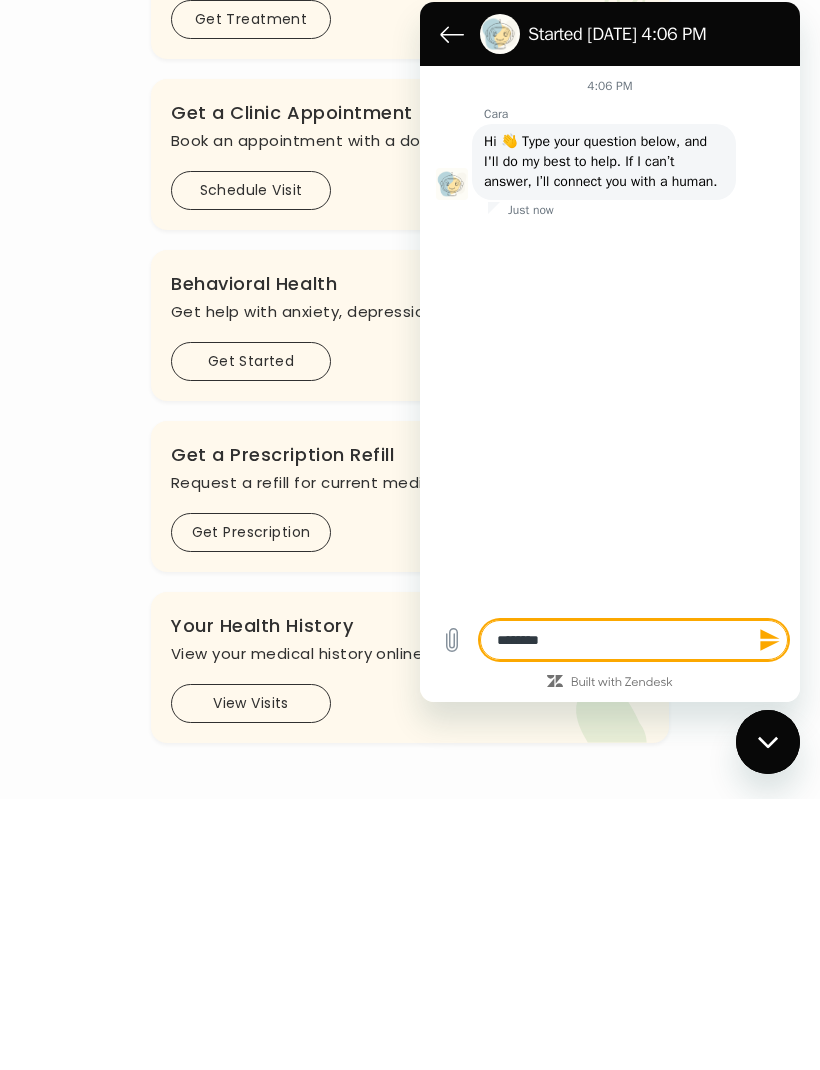 type on "********" 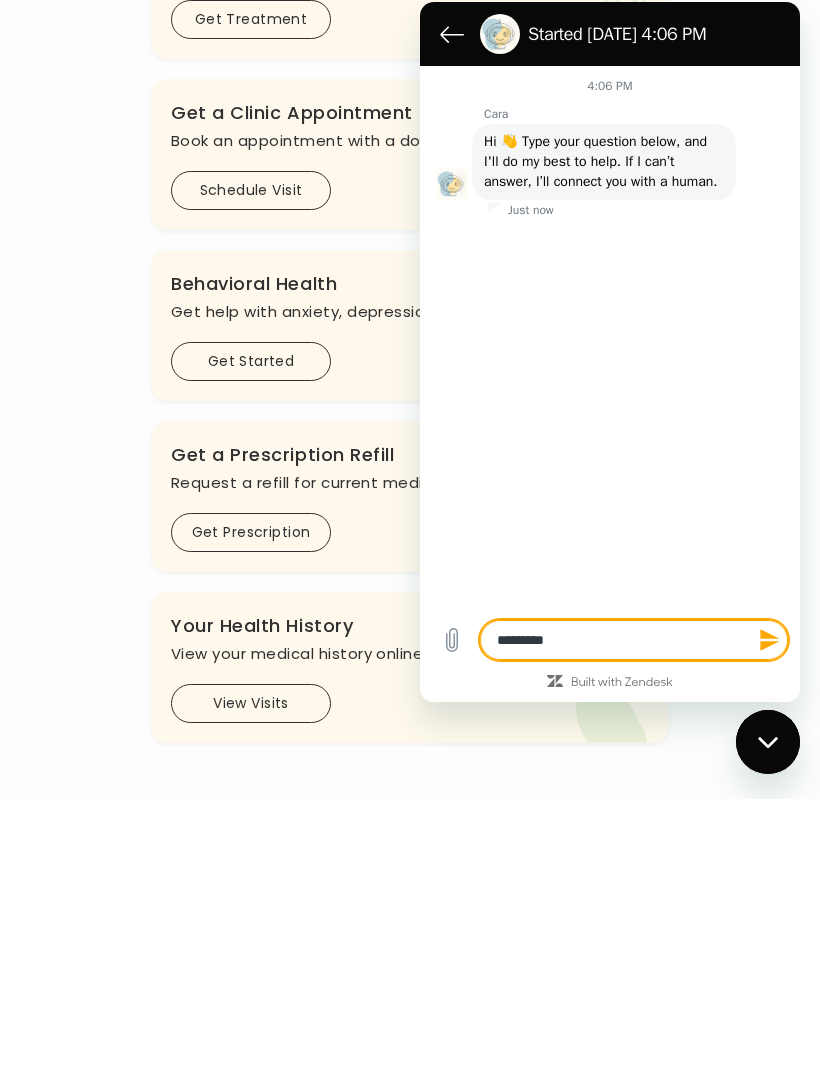 type on "**********" 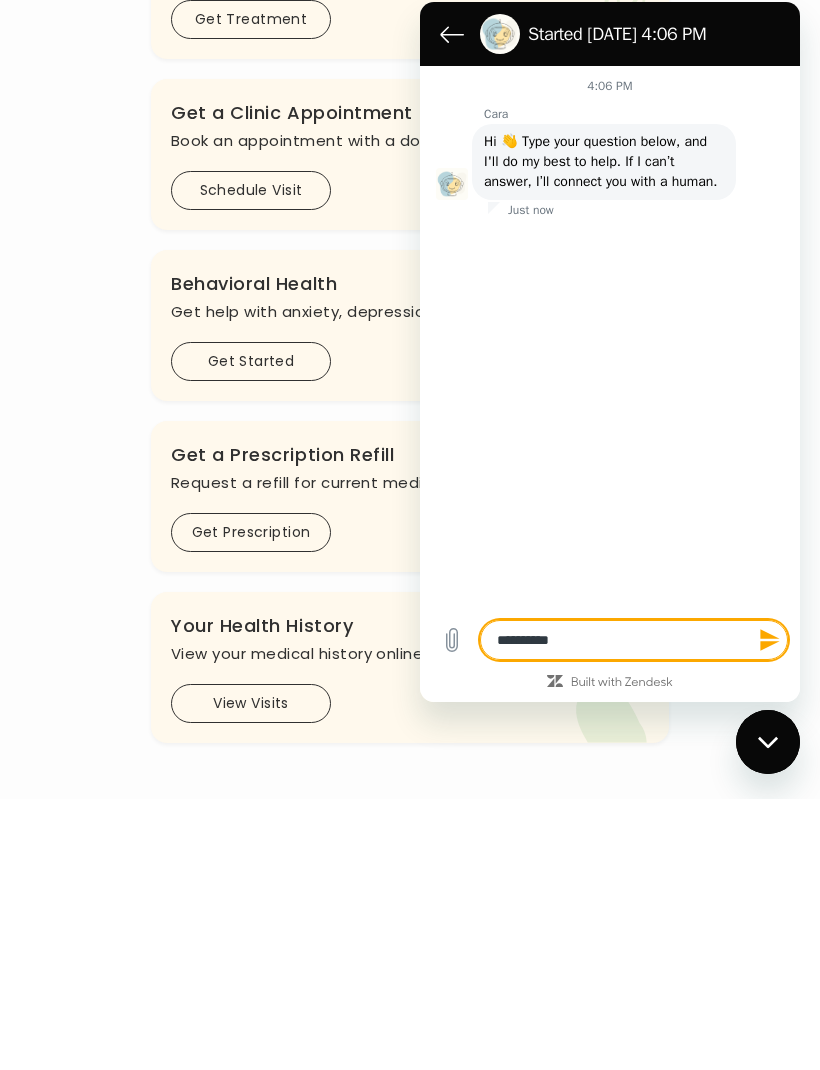type on "*" 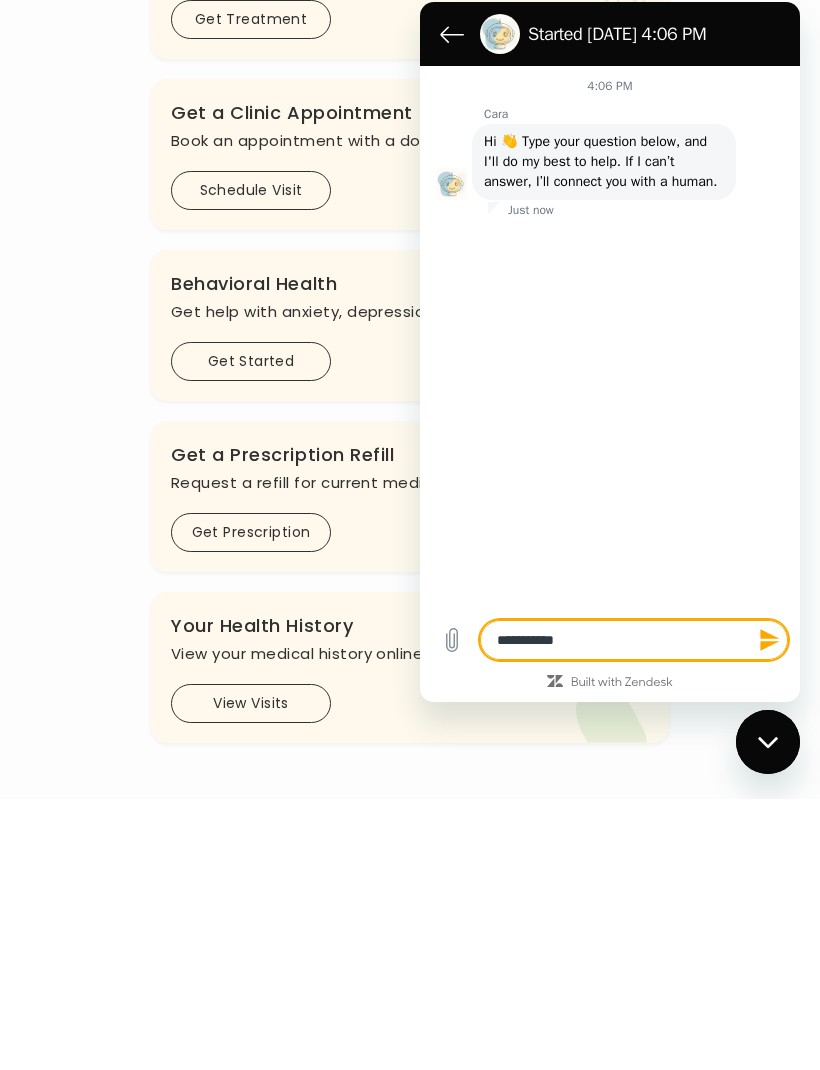 type on "**********" 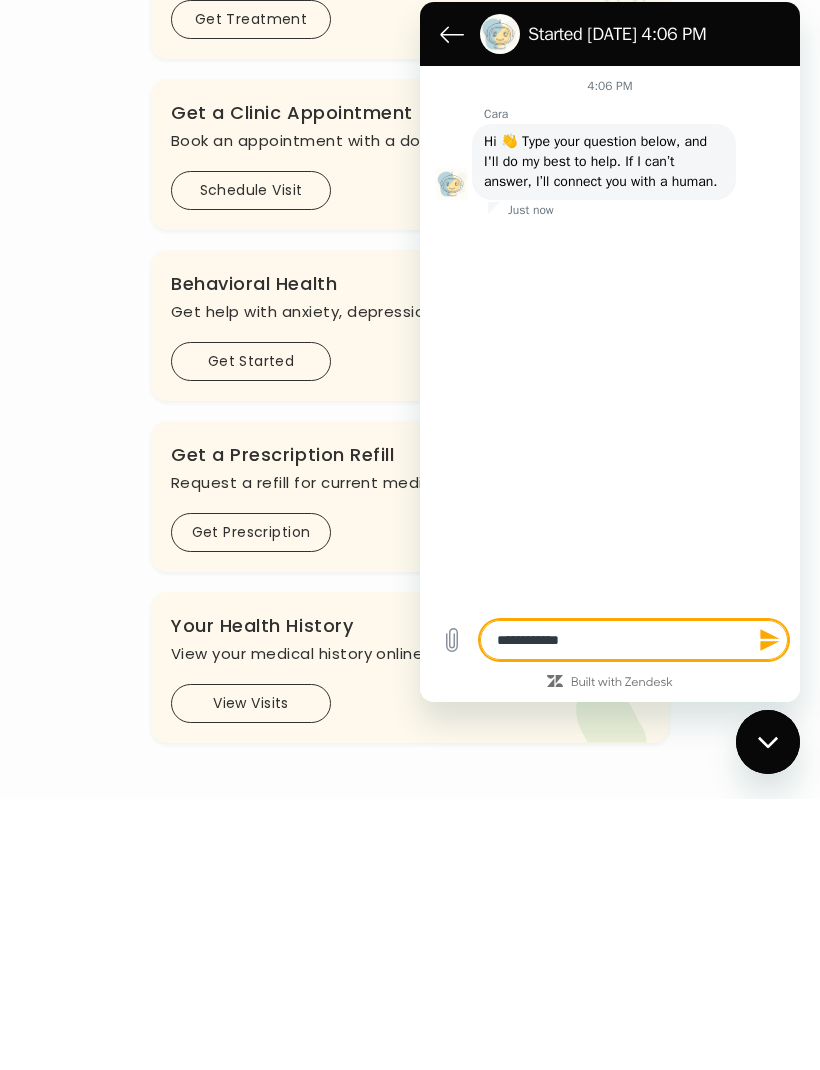 type on "**********" 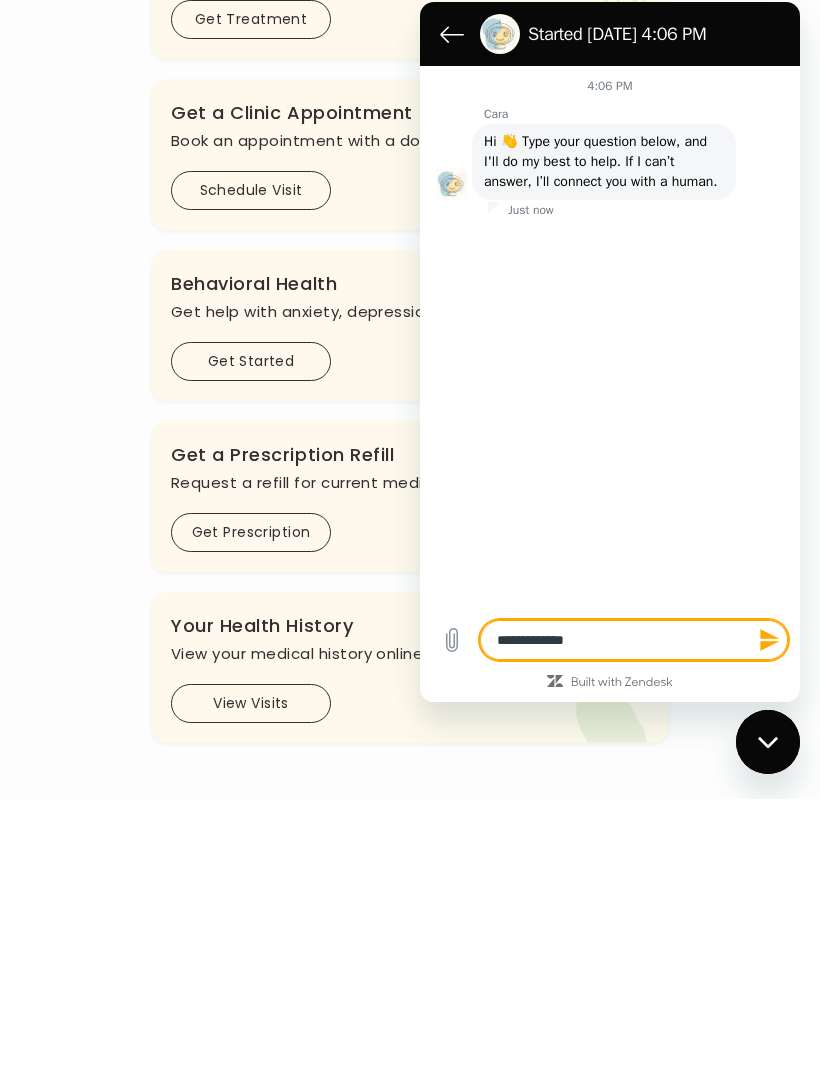 type on "*" 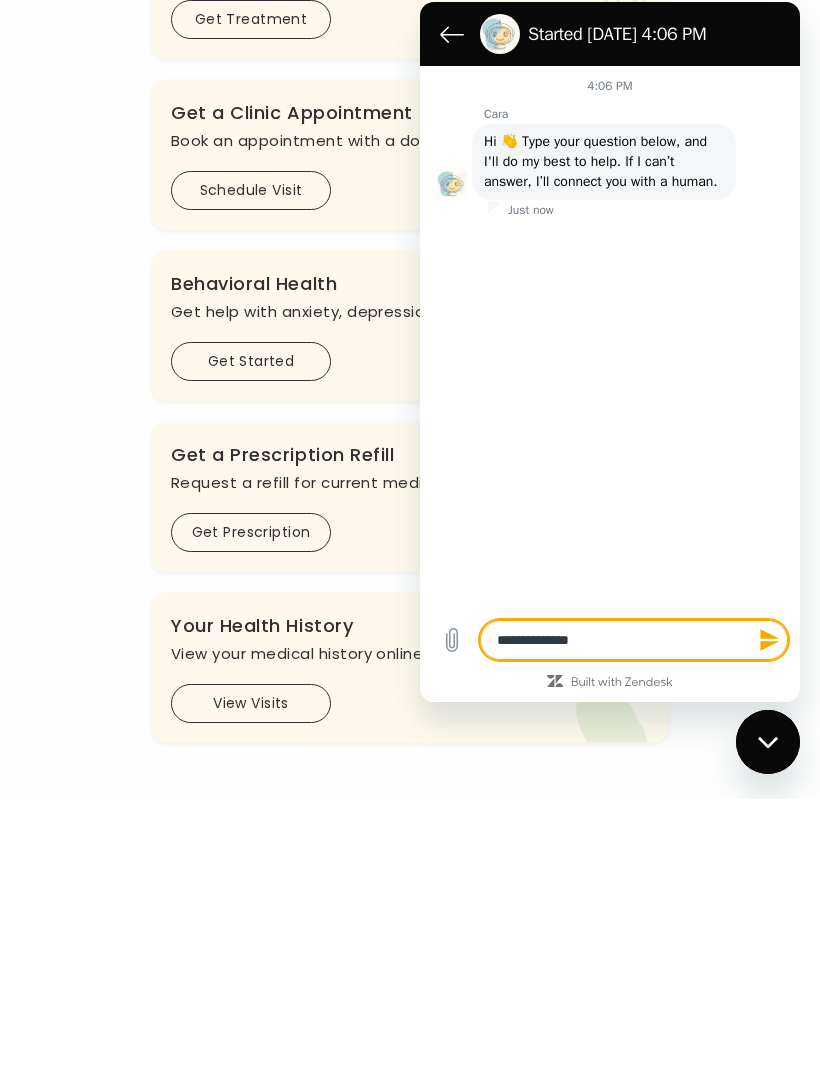 type on "**********" 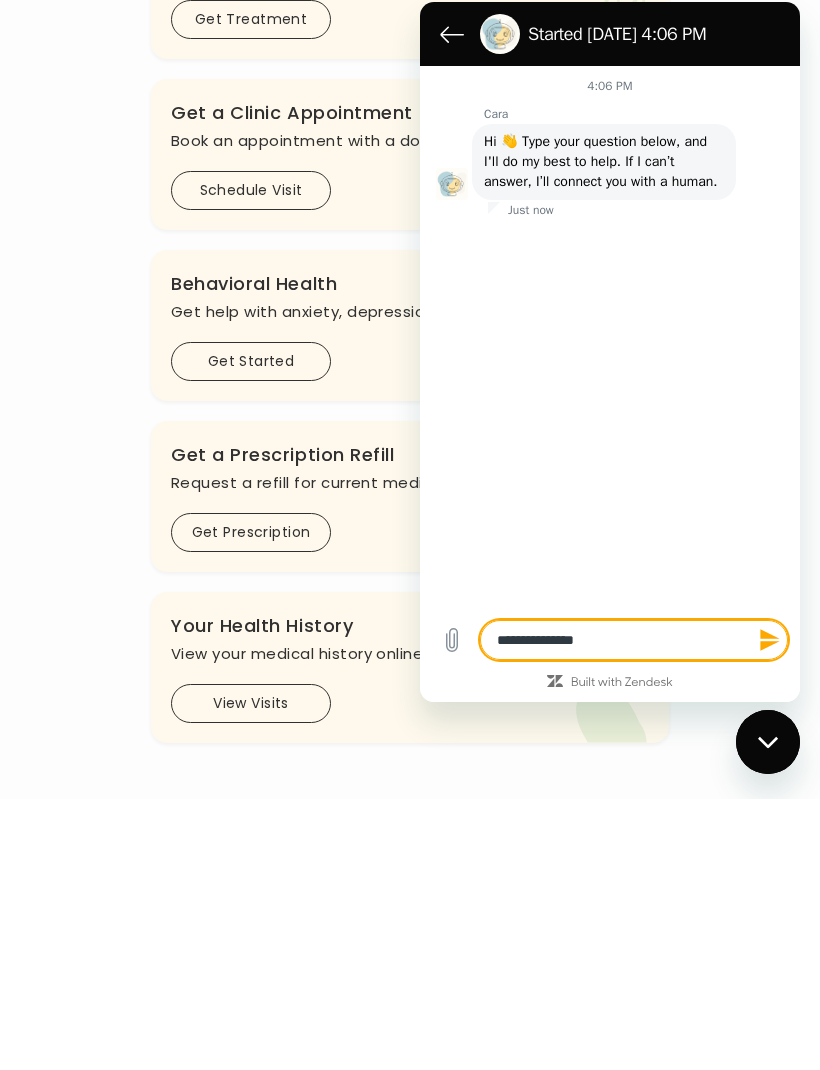 type on "*" 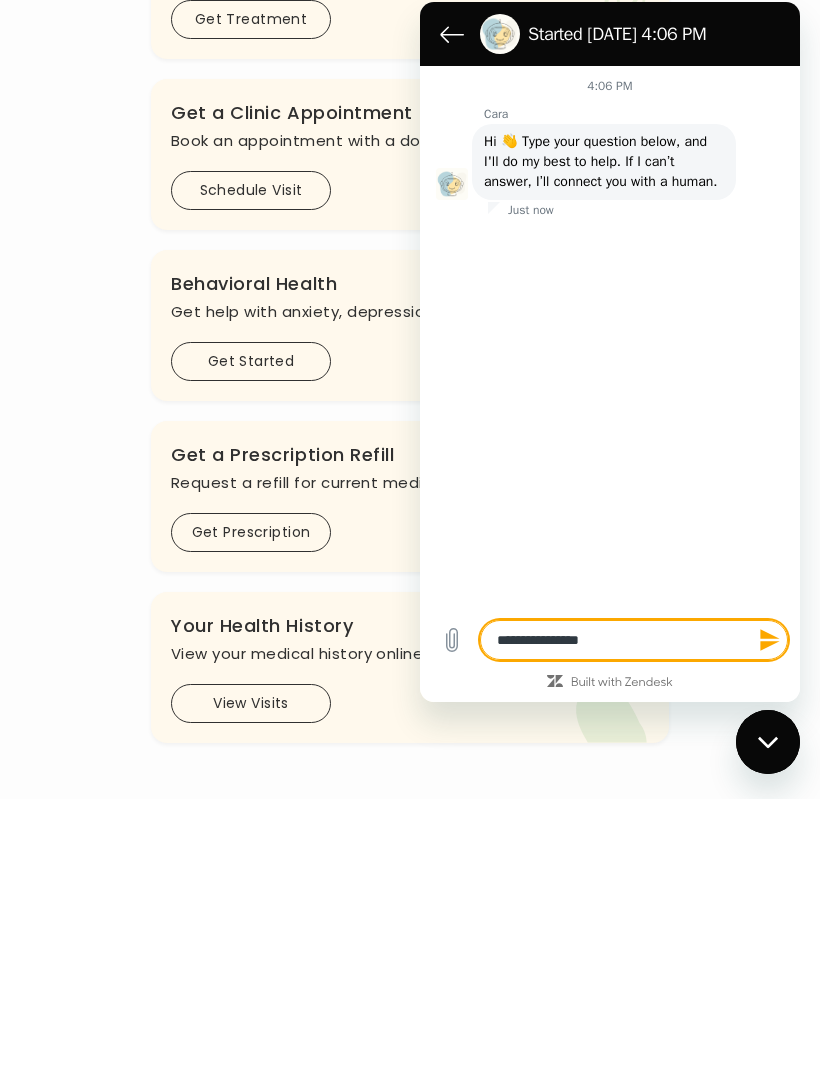 type on "*" 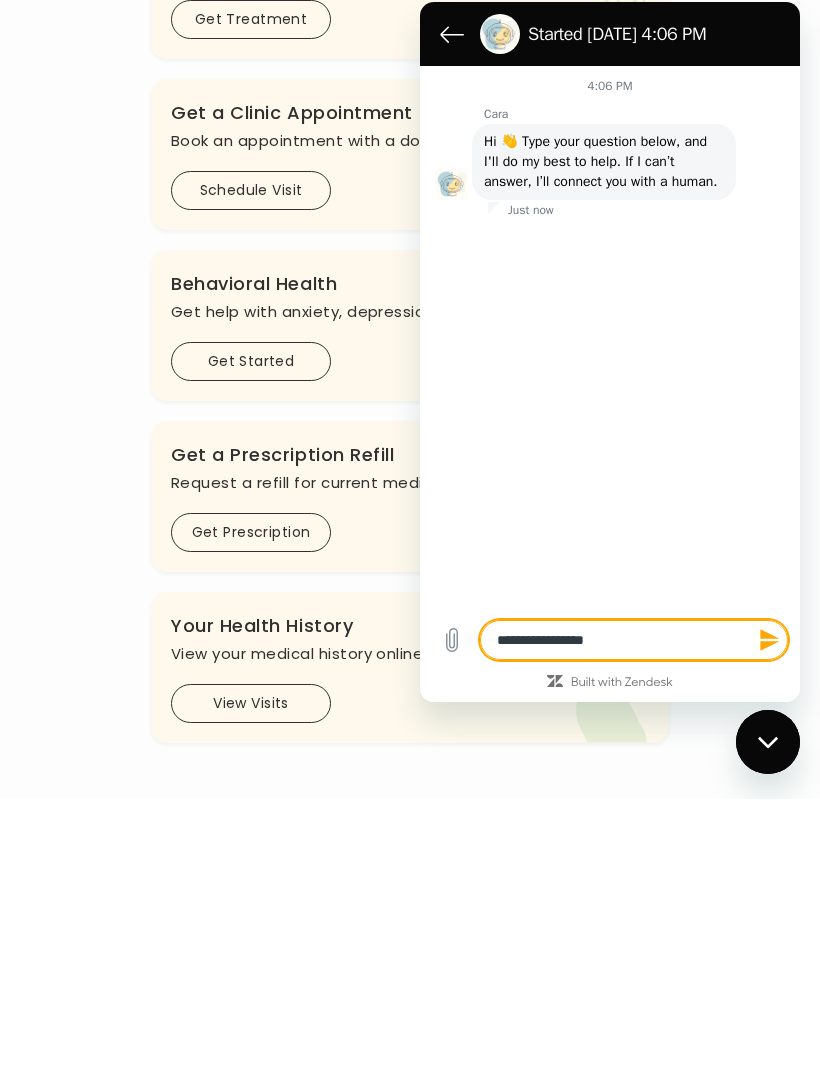 type on "*" 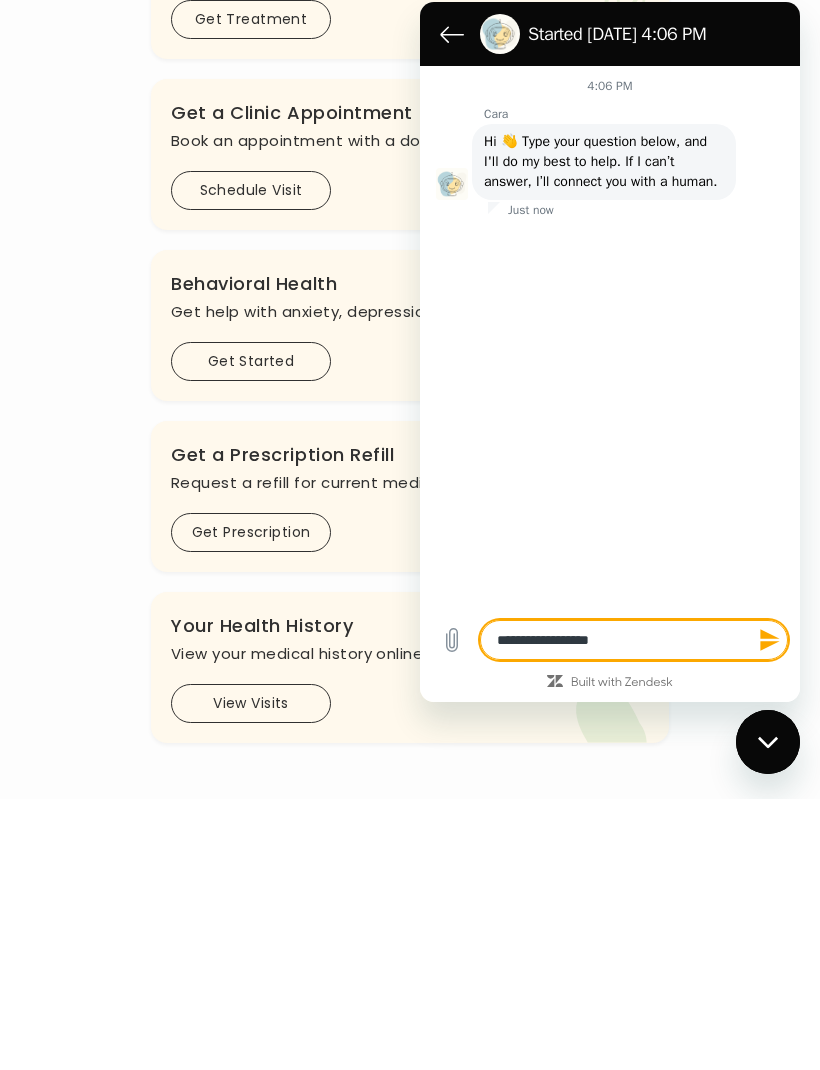 type on "*" 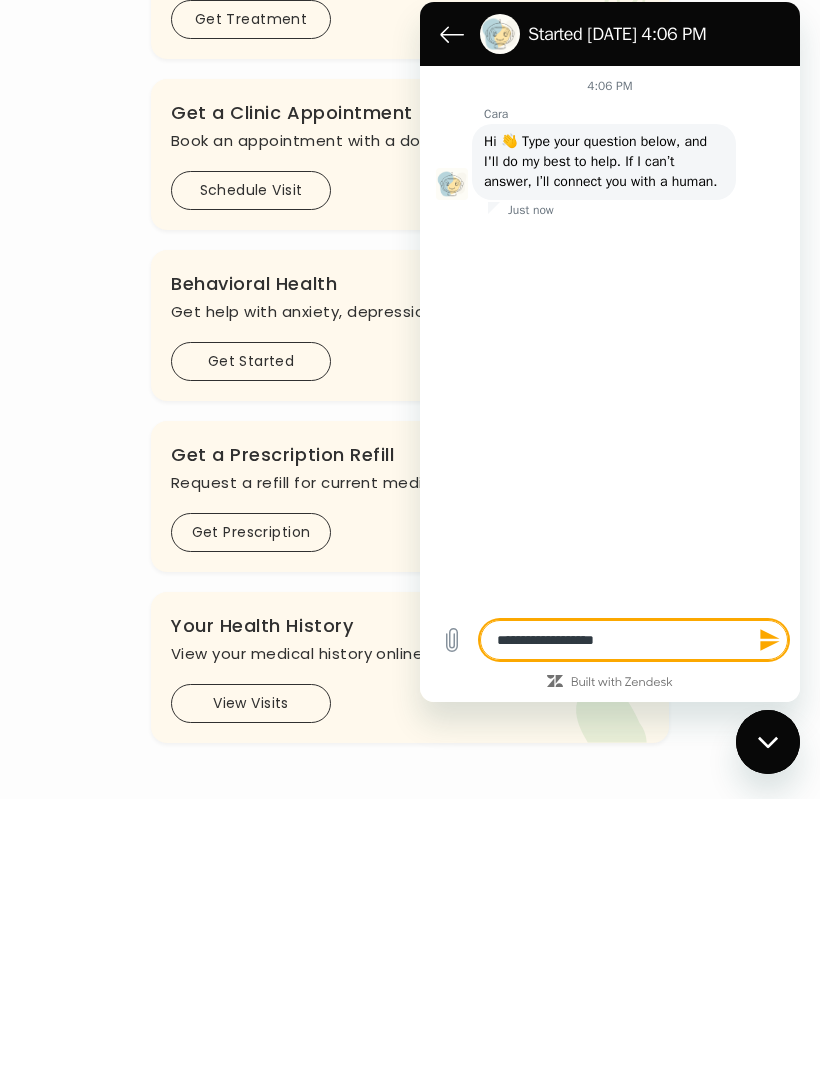 type on "*" 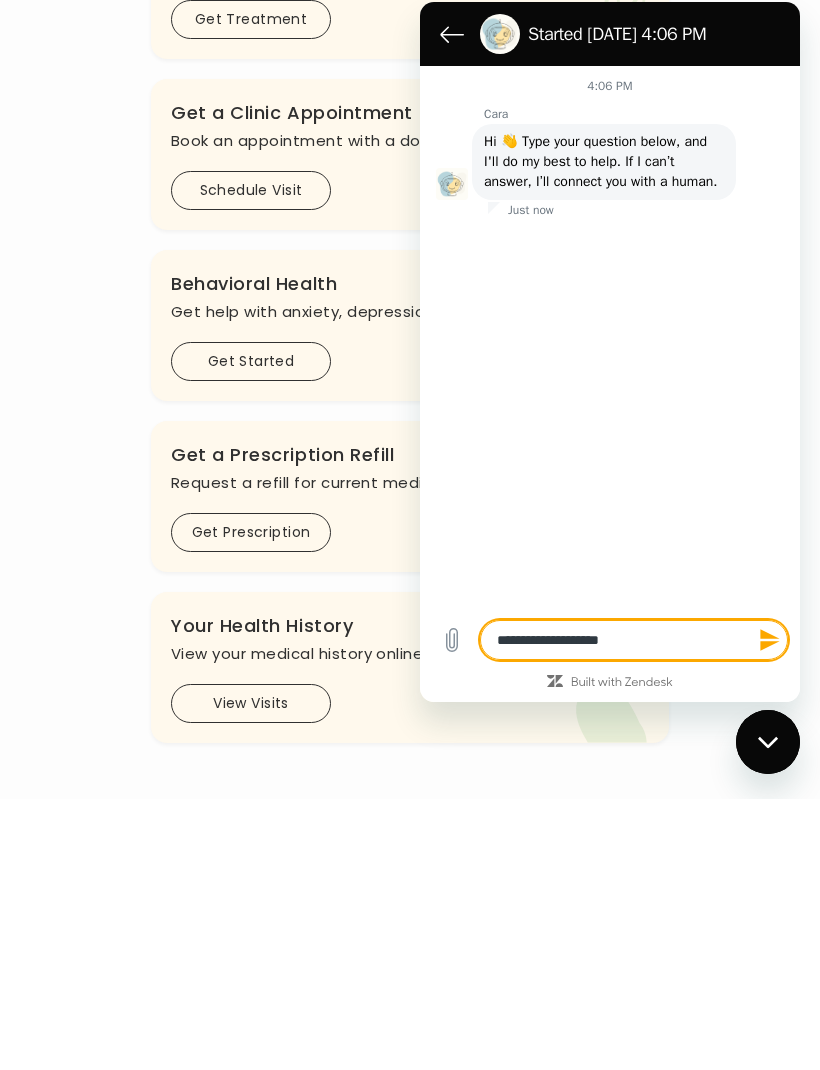 type on "*" 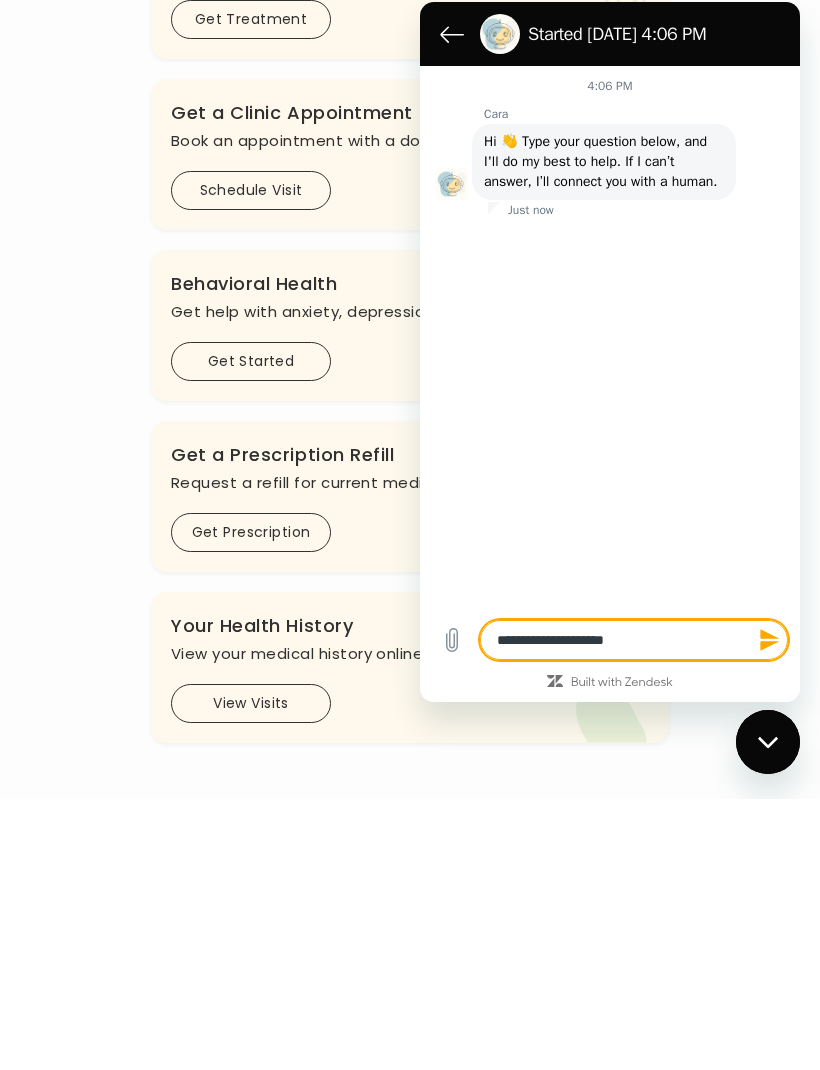 type on "*" 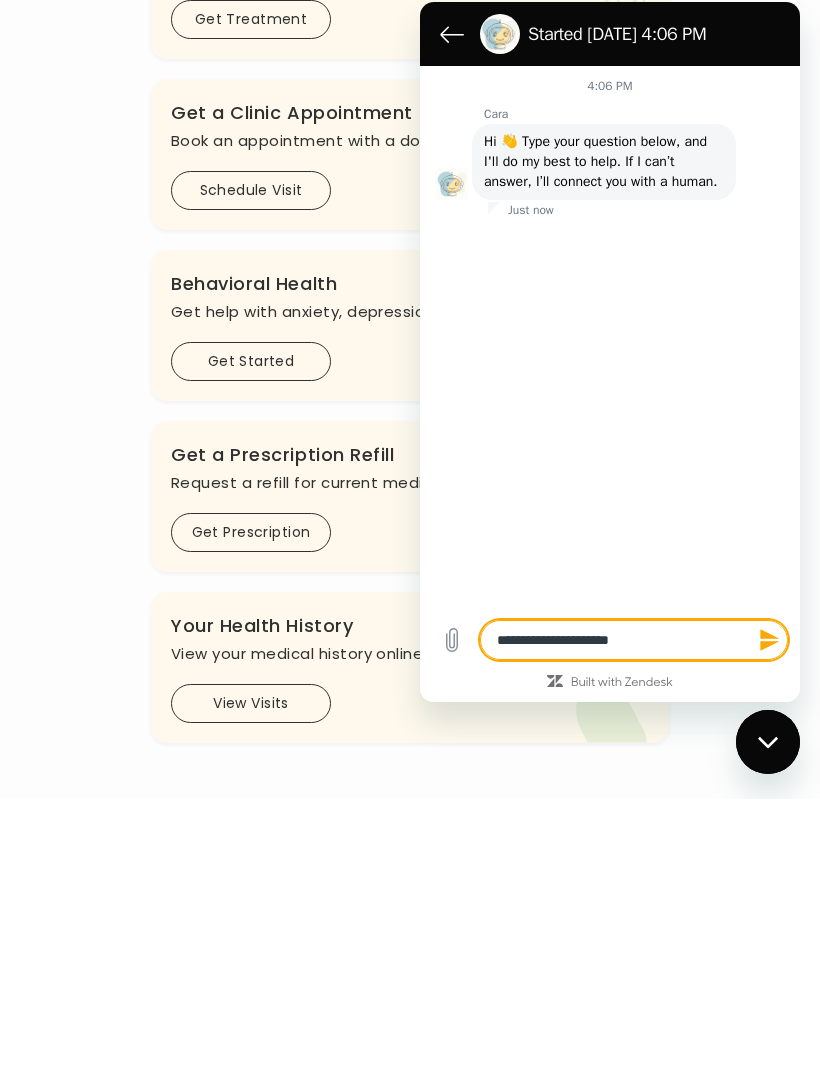 type on "**********" 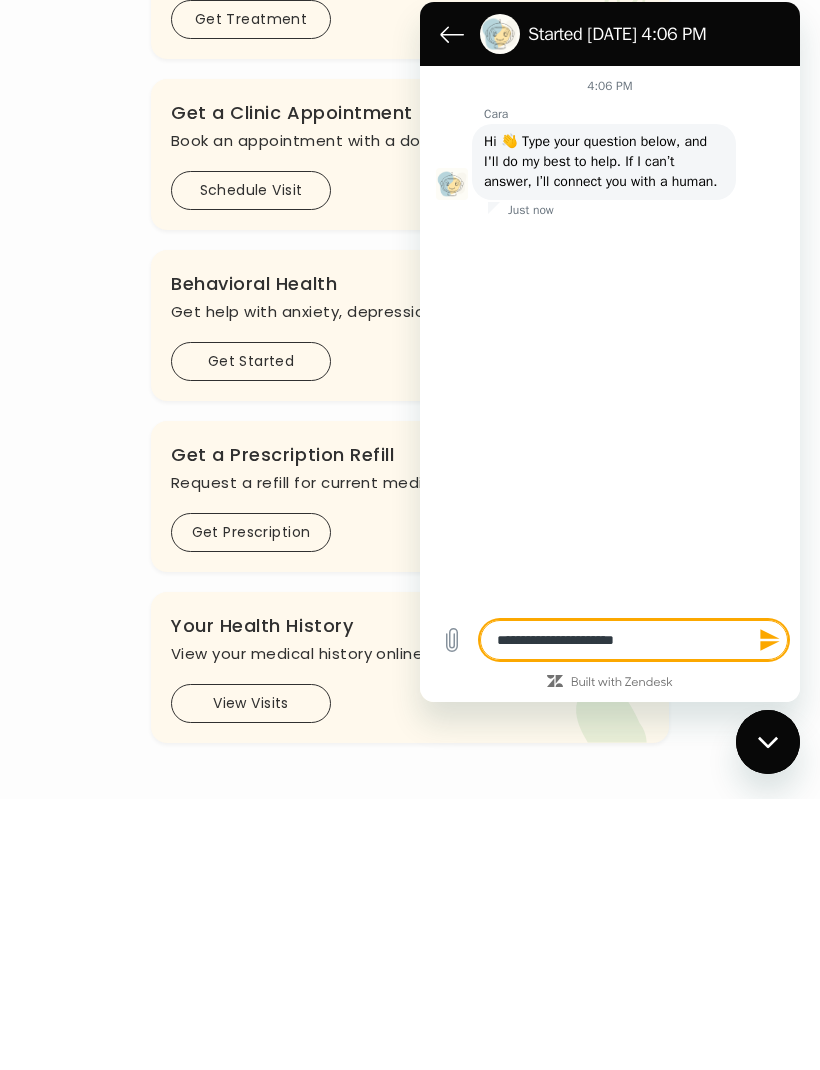 type on "*" 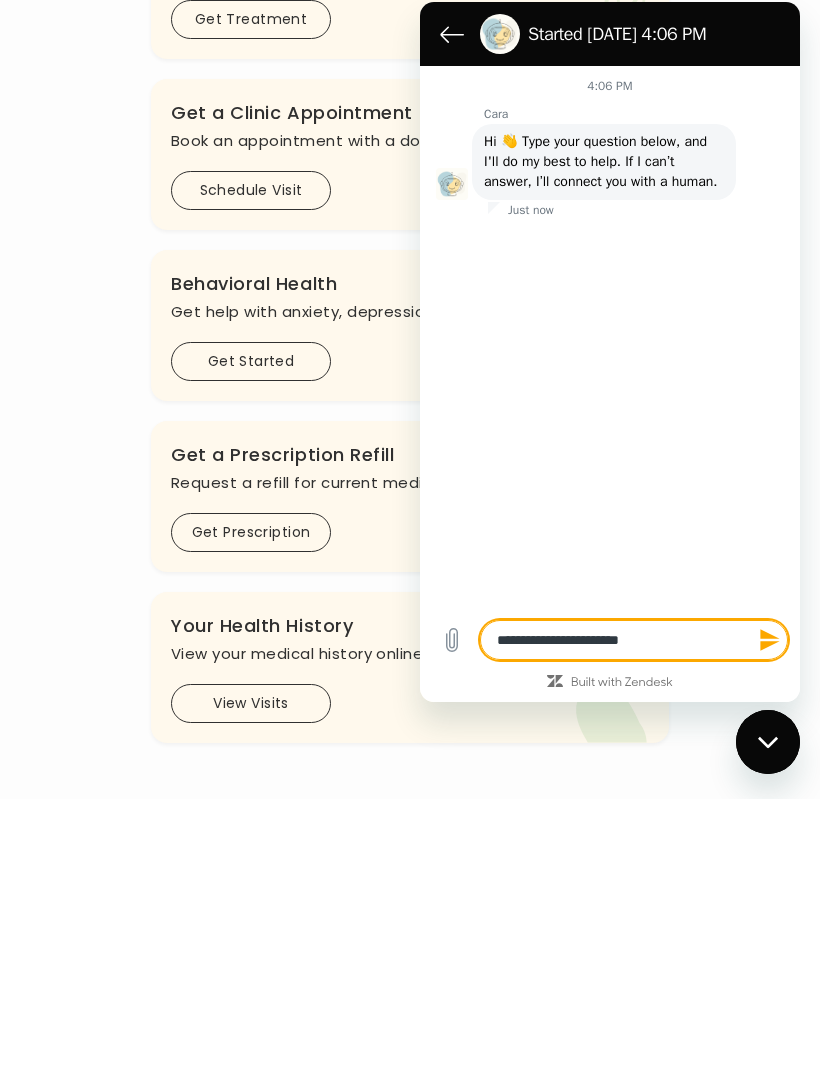 type on "*" 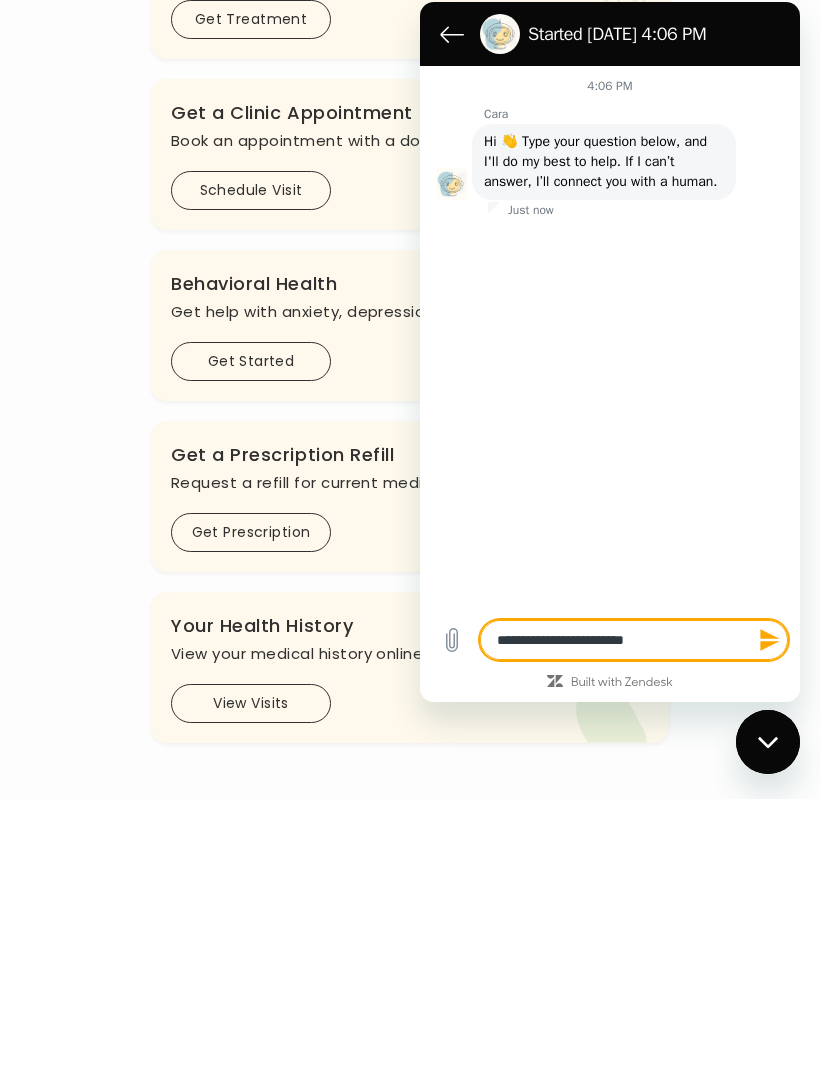 type on "*" 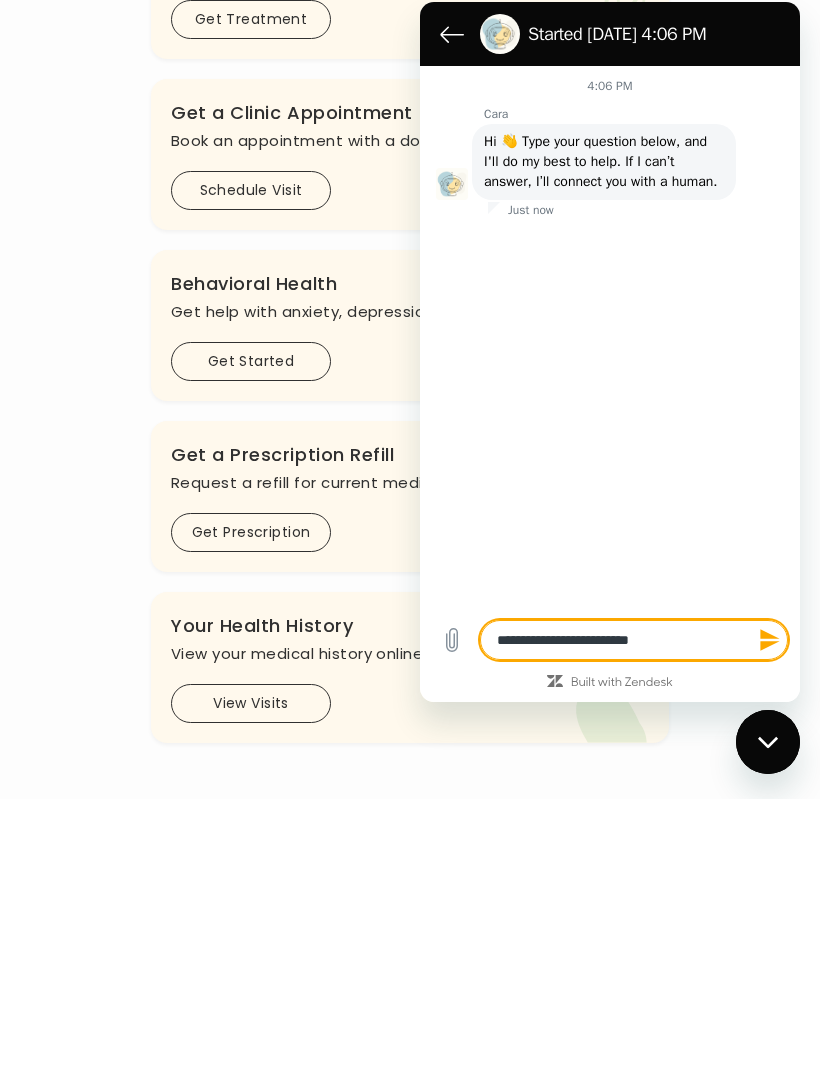 type on "*" 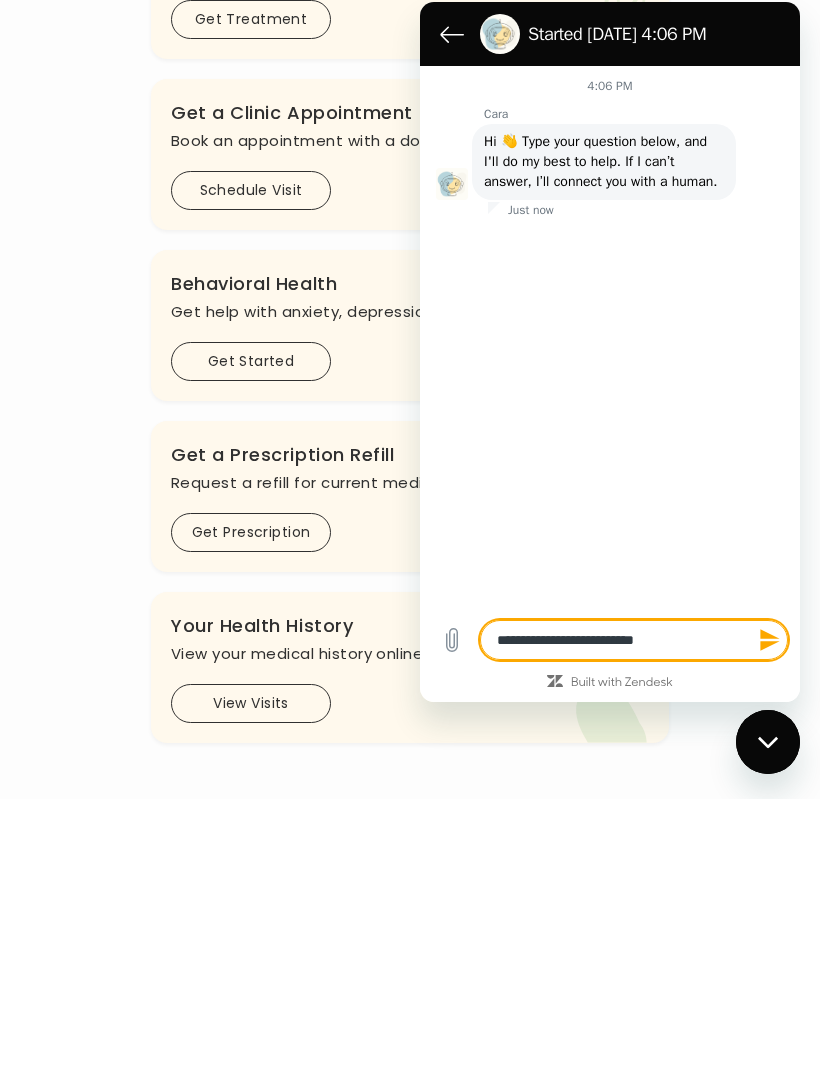 type on "*" 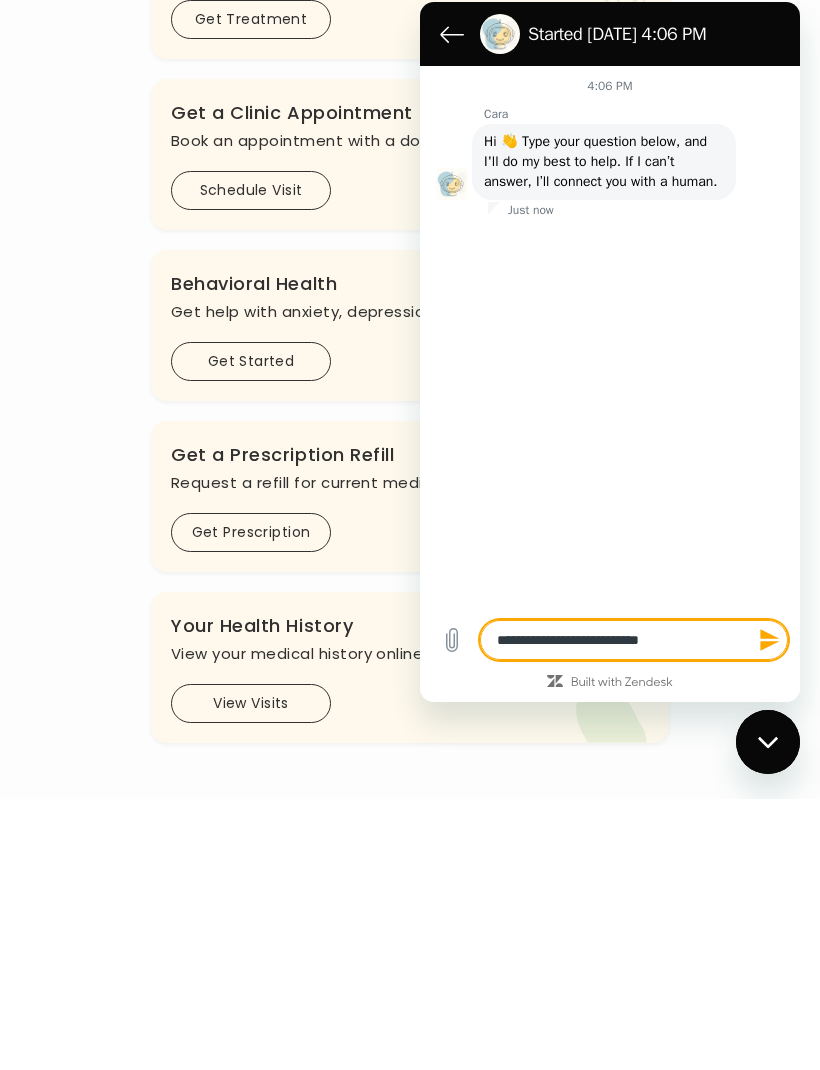 type on "*" 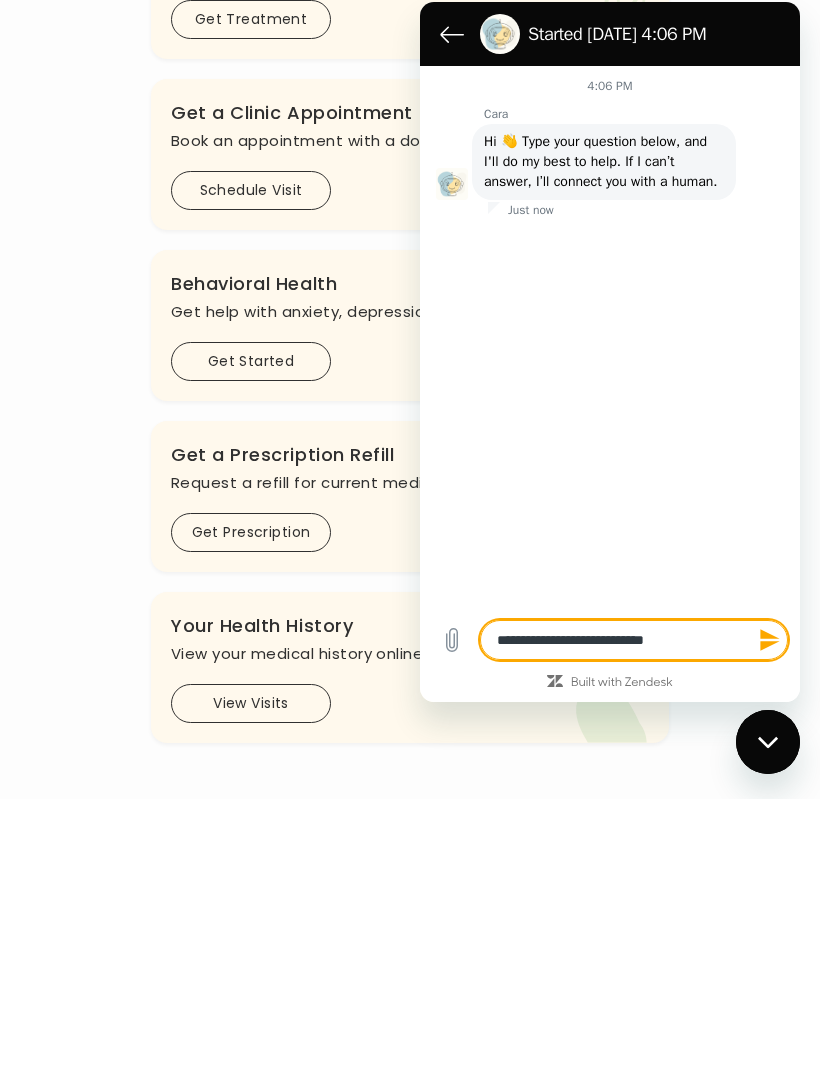 type on "*" 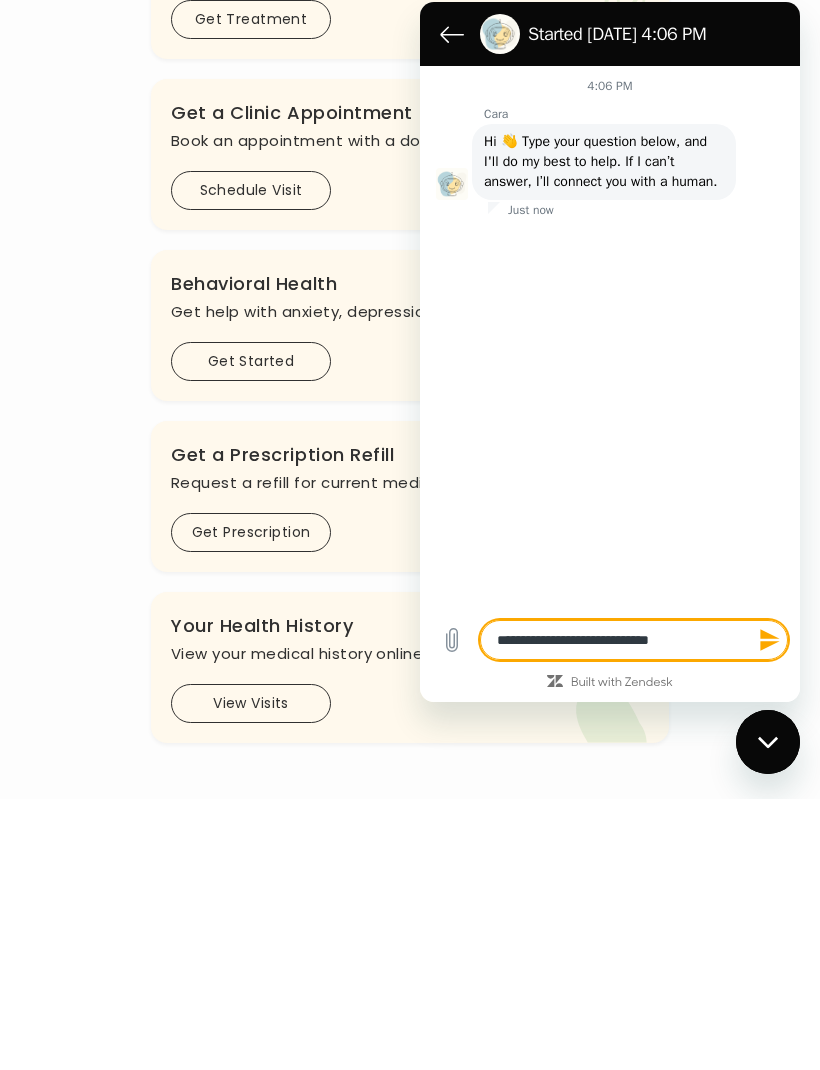 type on "**********" 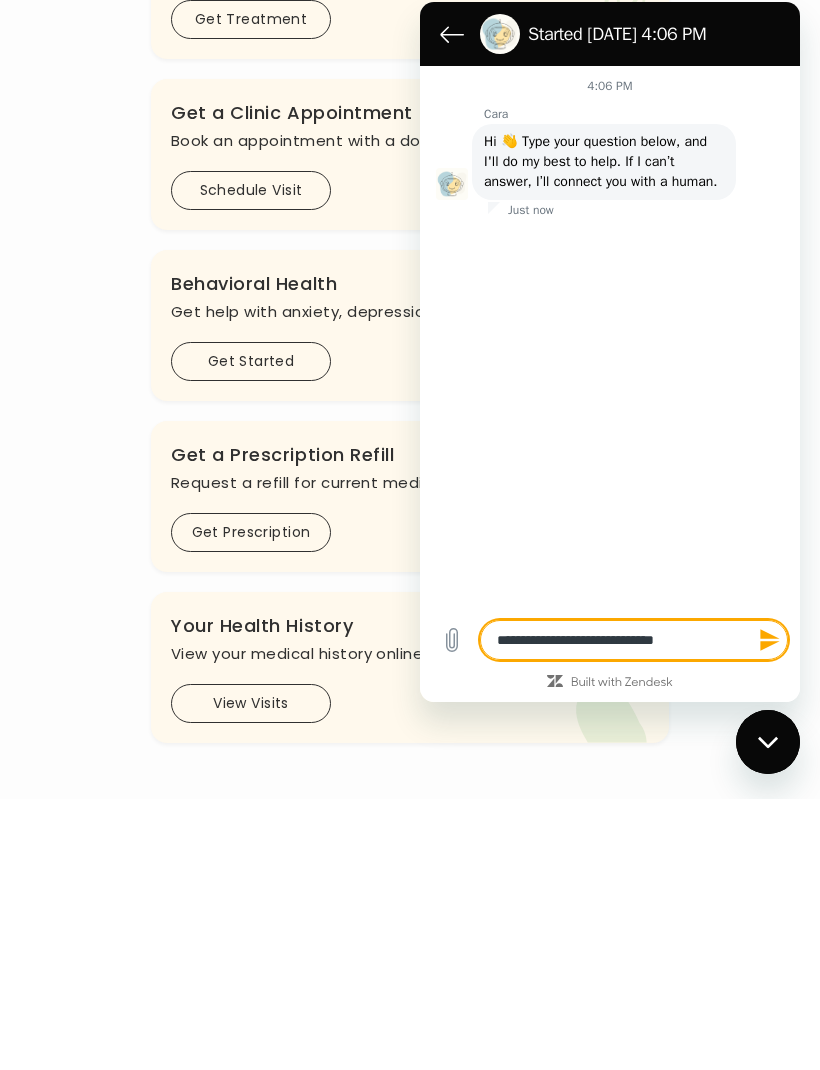 type on "*" 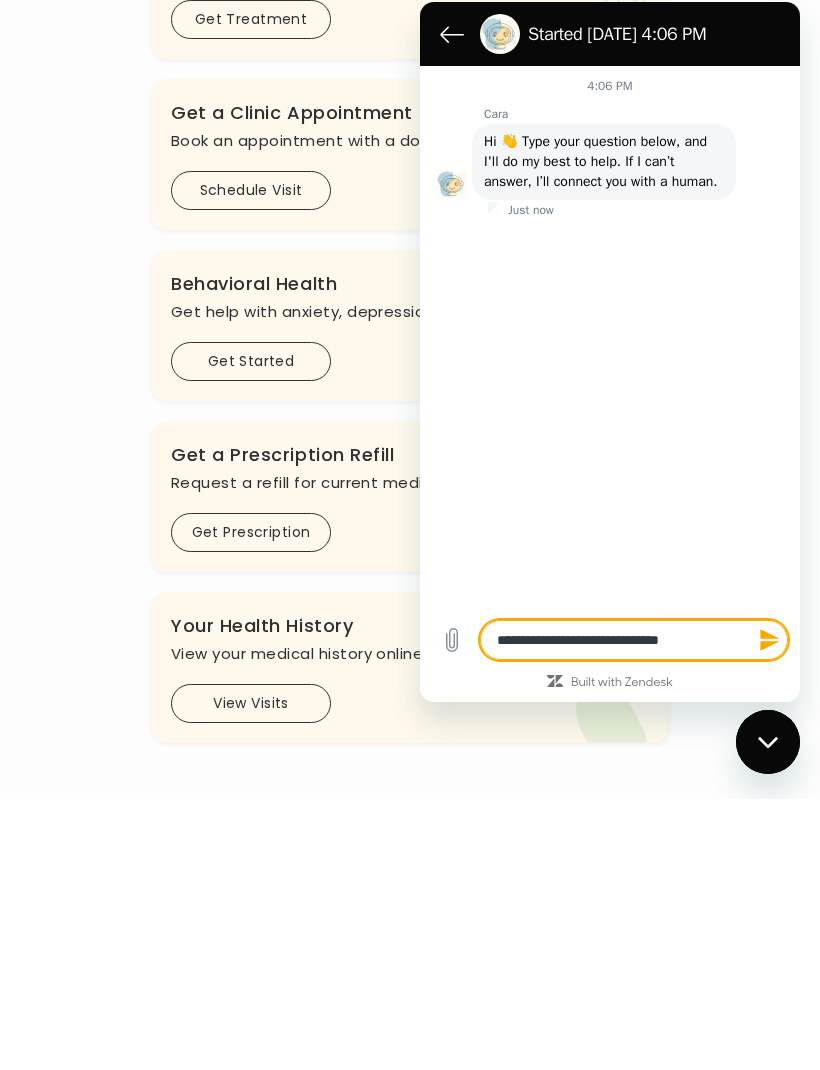 type on "**********" 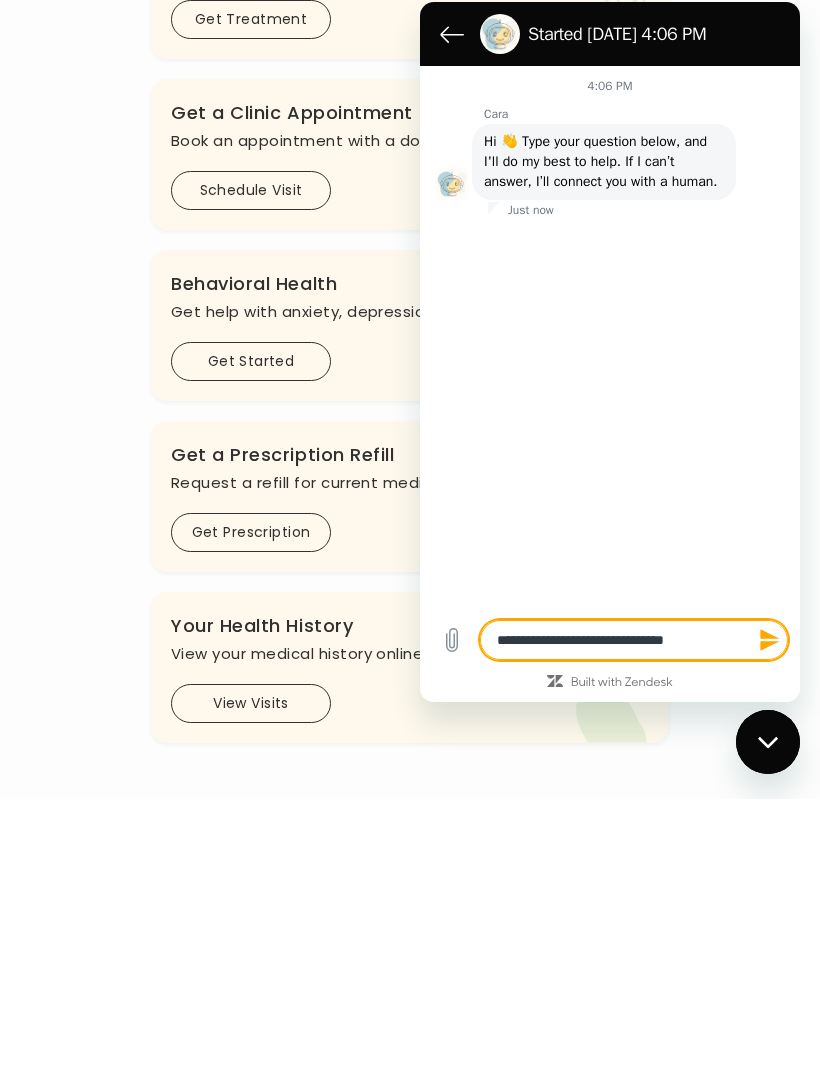 type on "*" 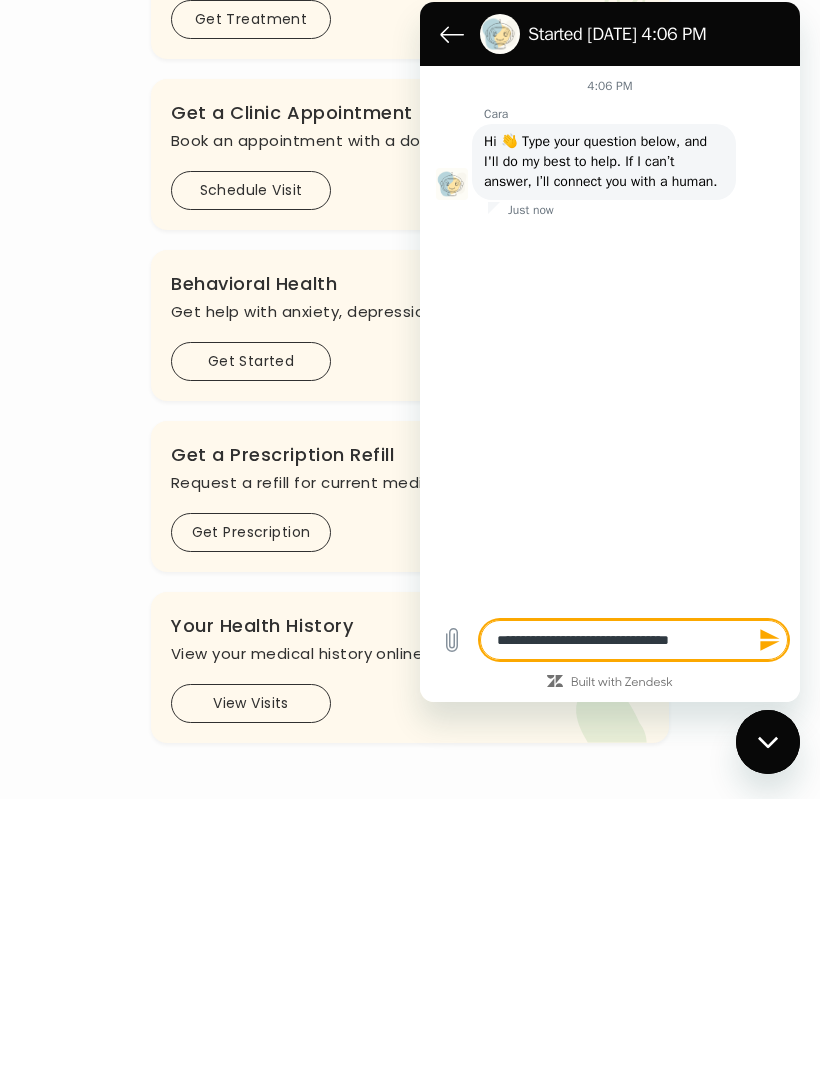 type on "*" 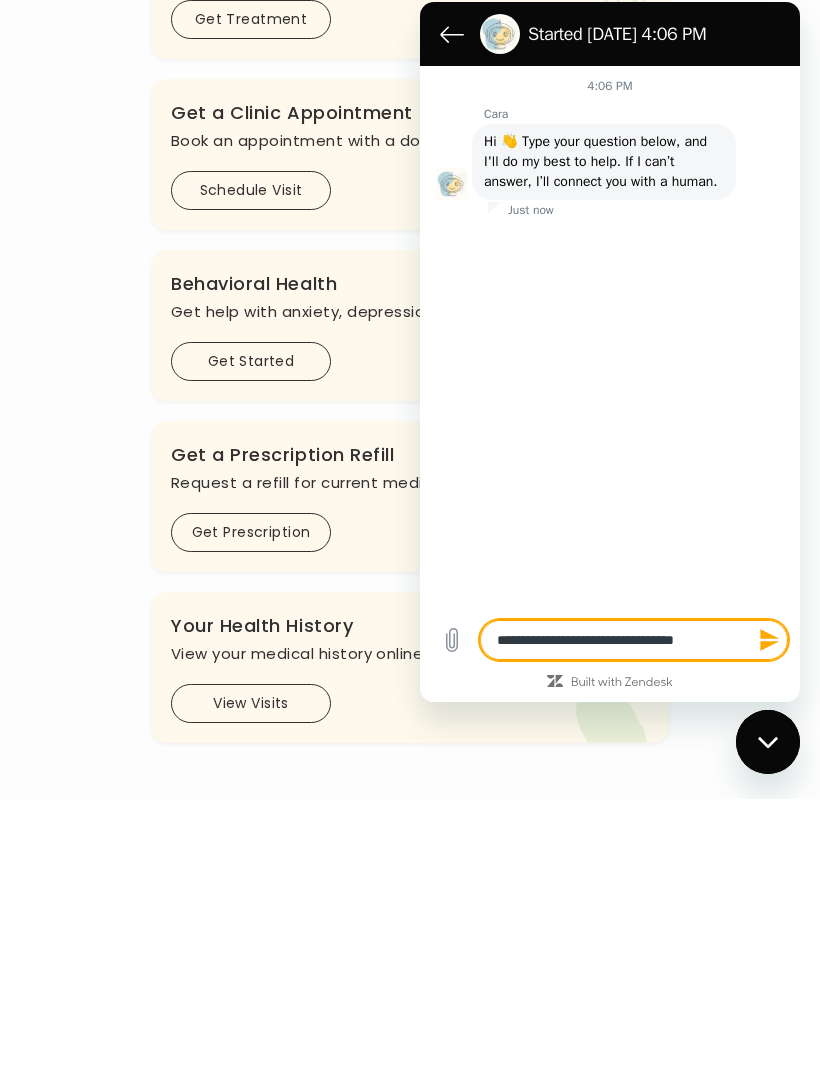 type on "**********" 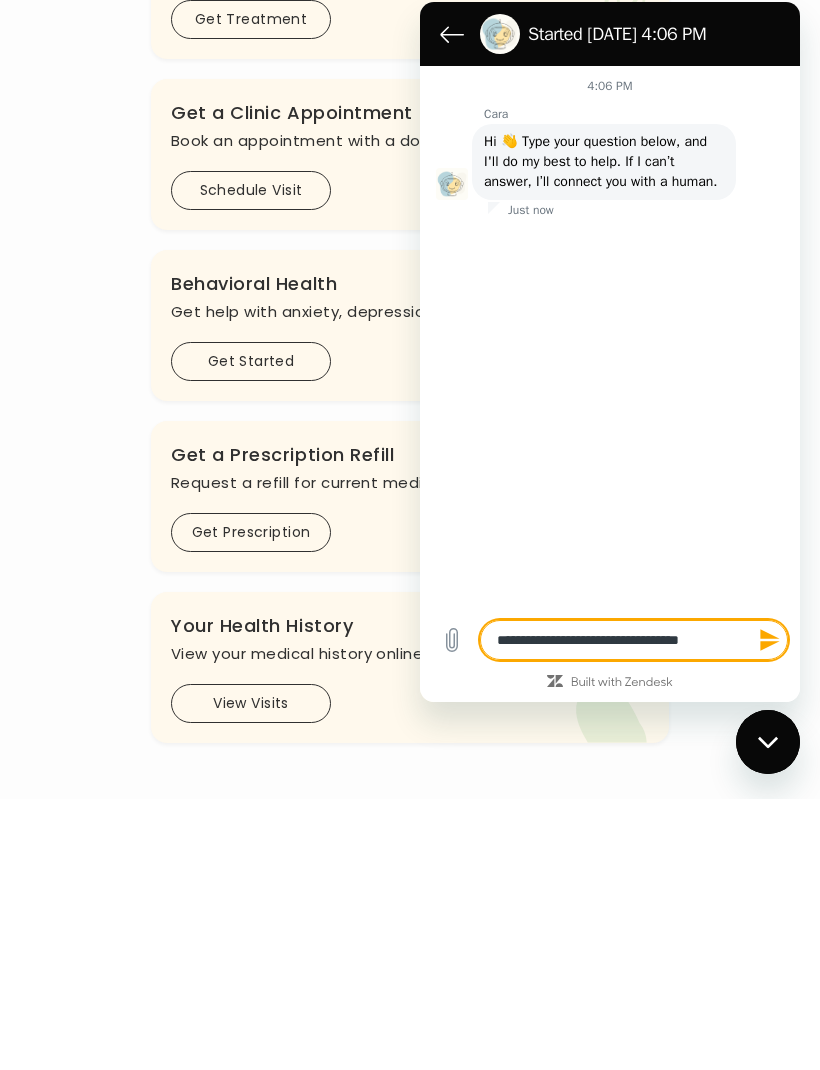type on "**********" 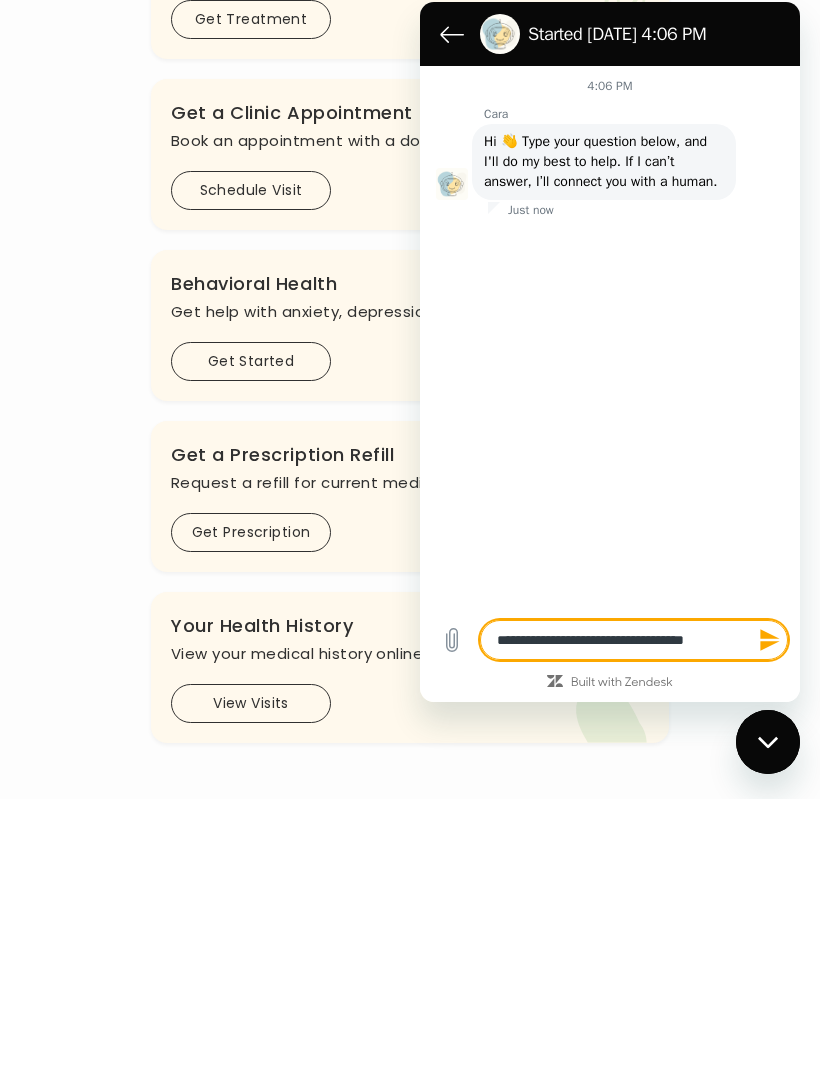 type on "*" 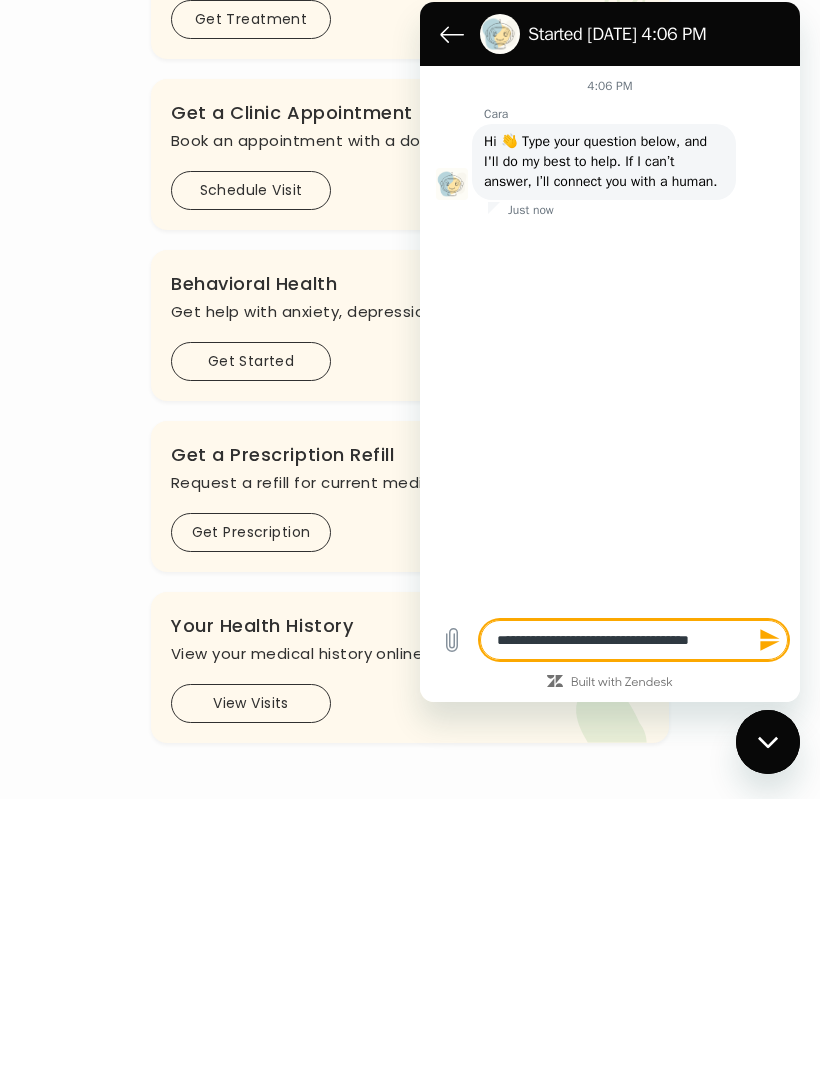 type on "*" 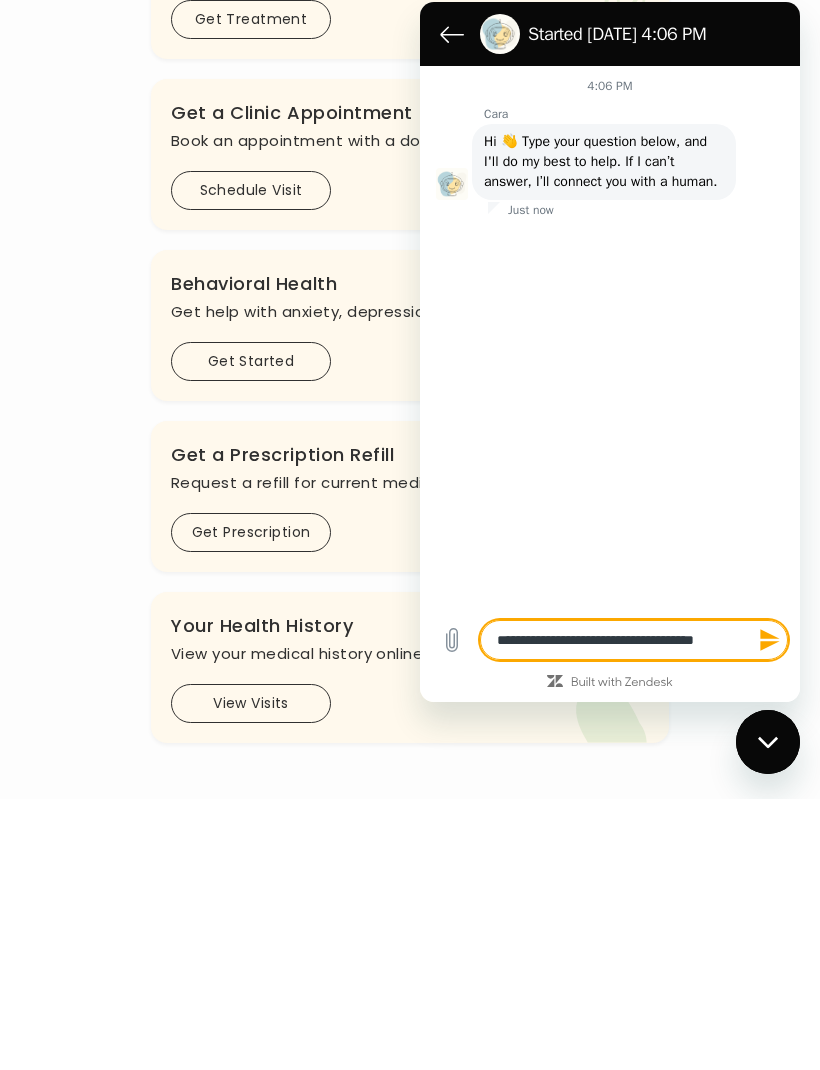 type on "*" 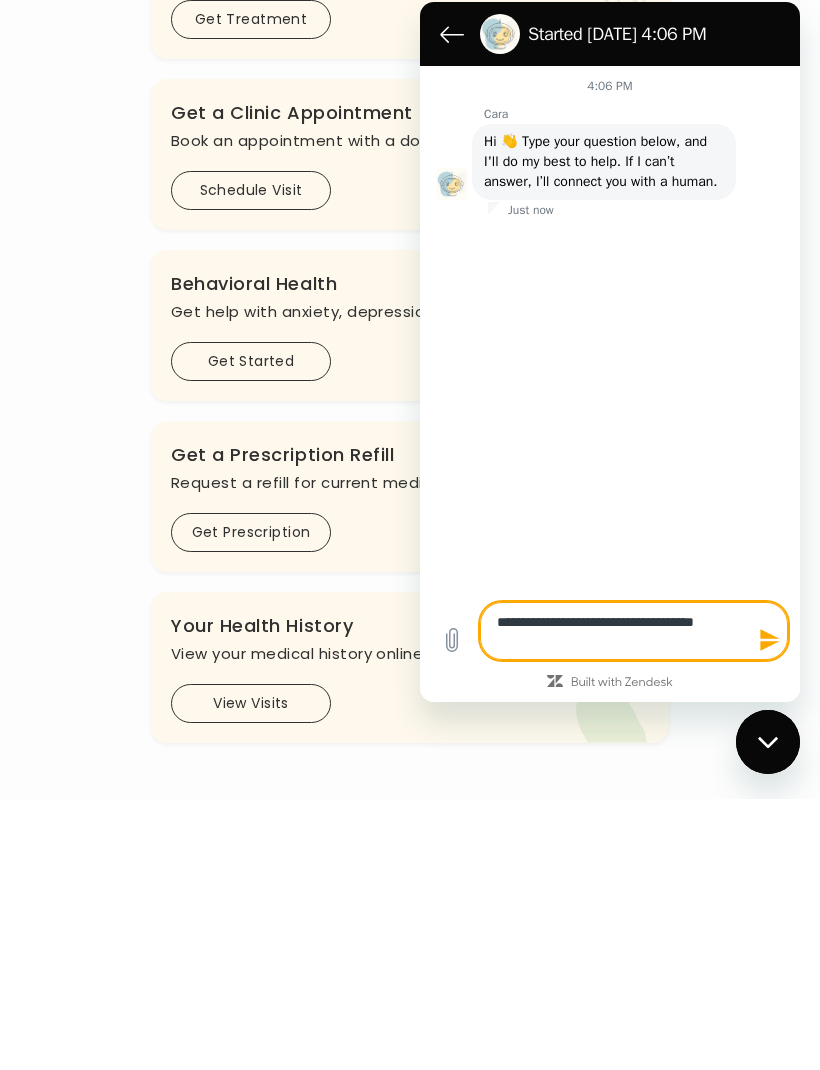 type on "**********" 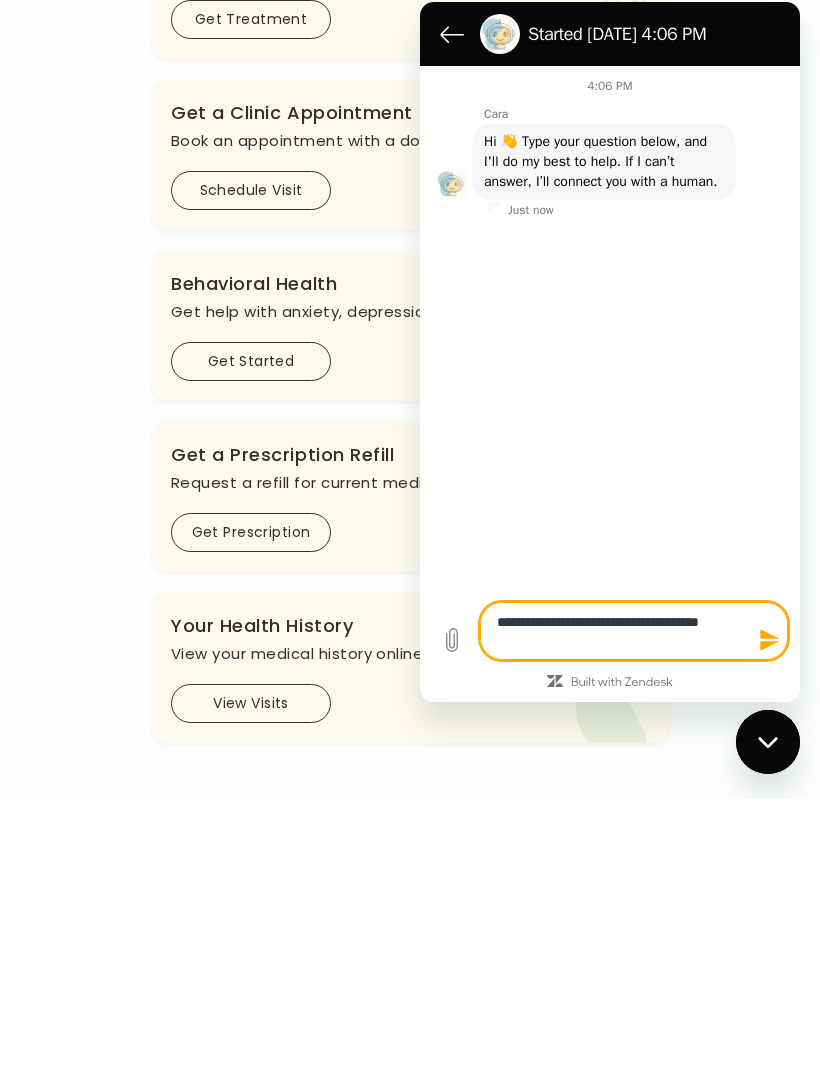 type on "*" 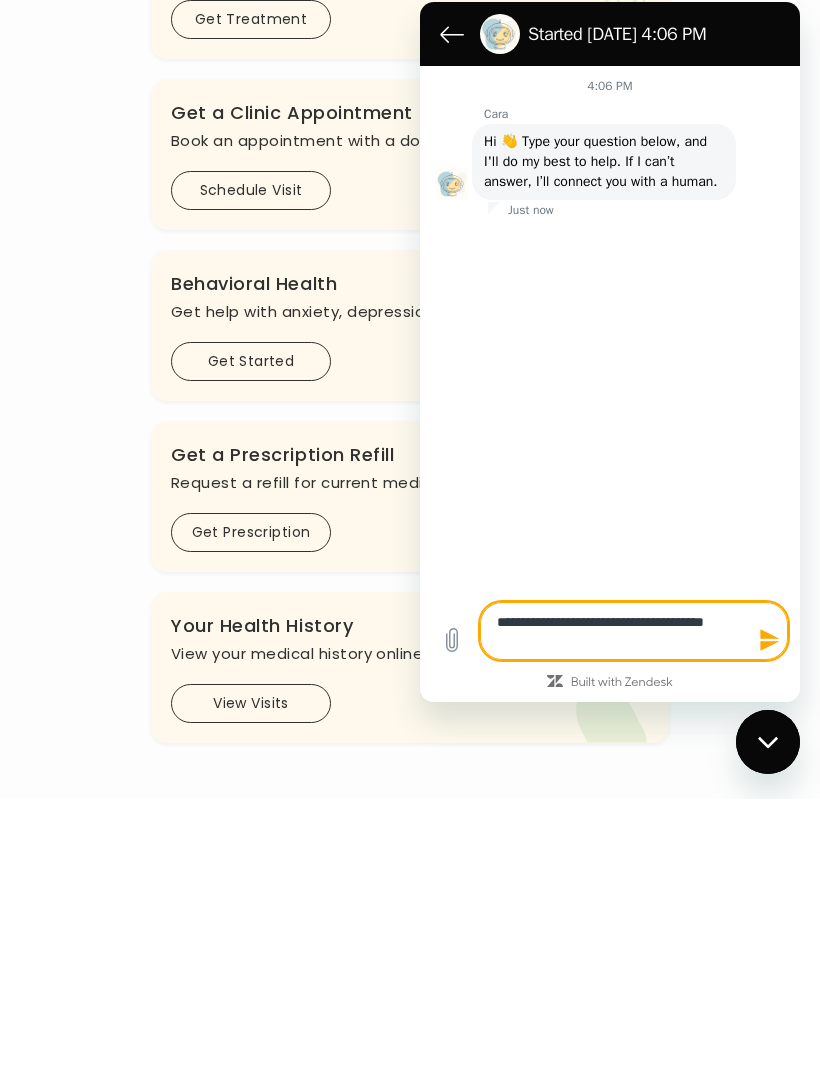 type on "*" 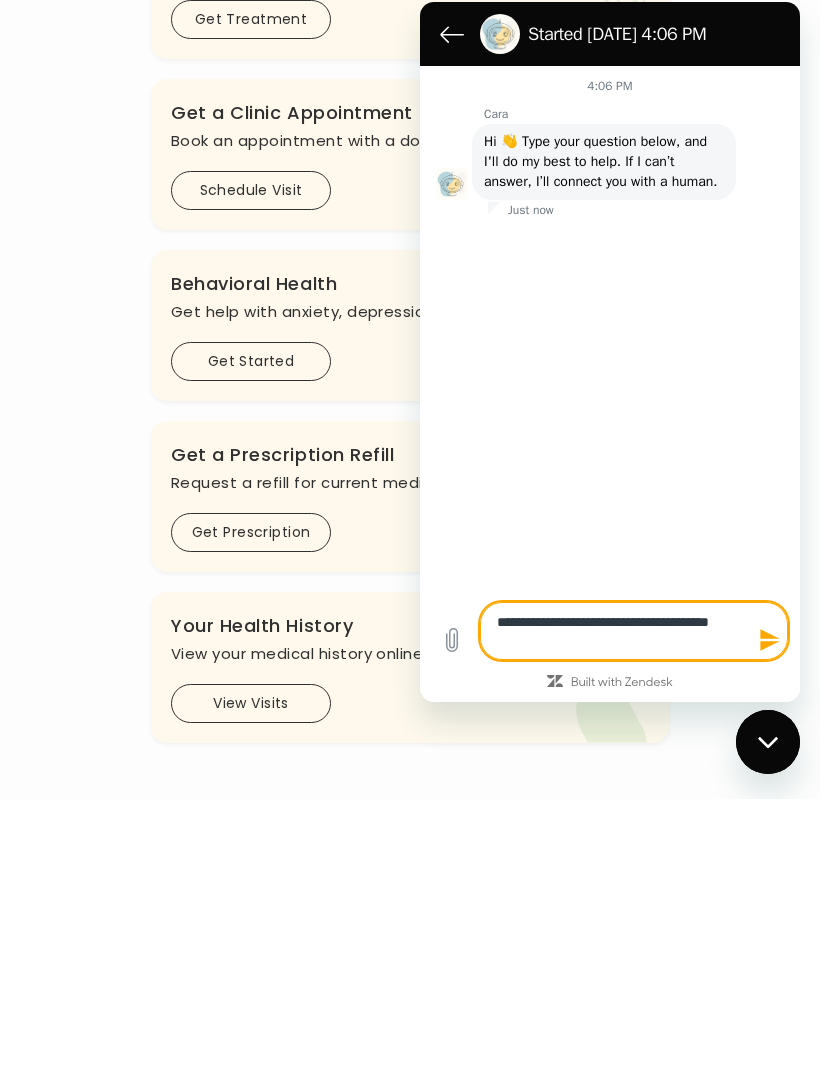 type on "*" 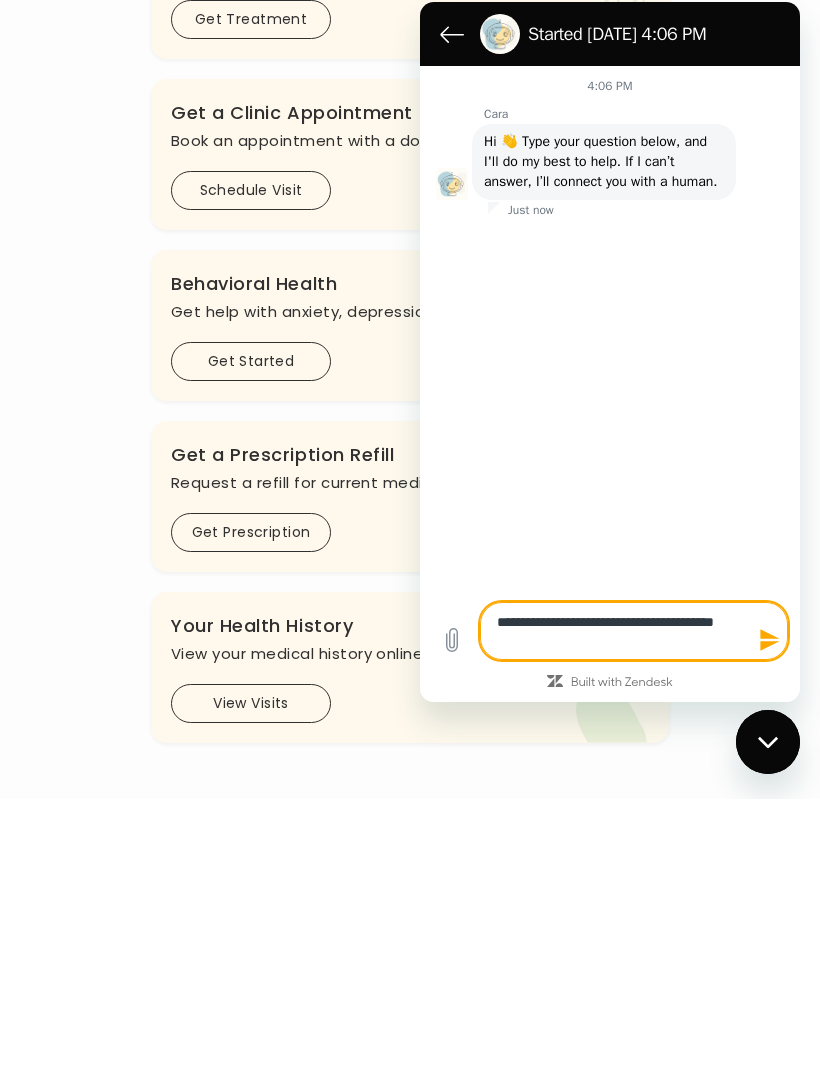 type on "*" 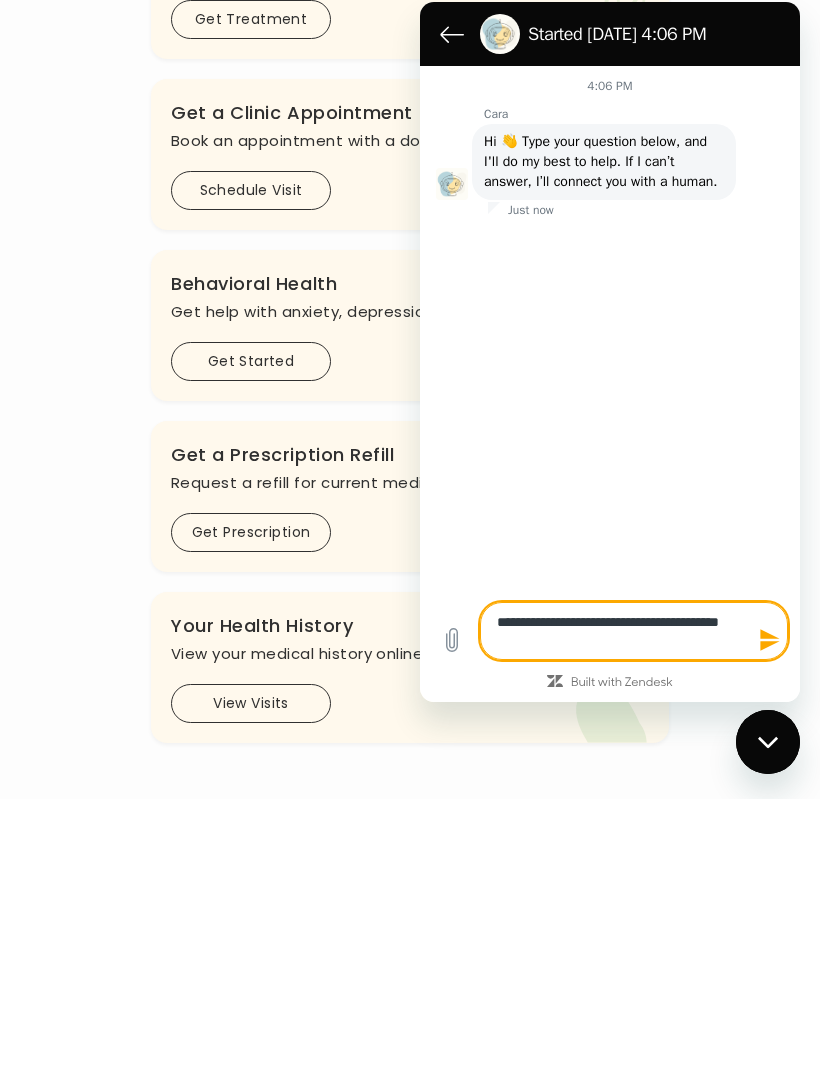 type on "**********" 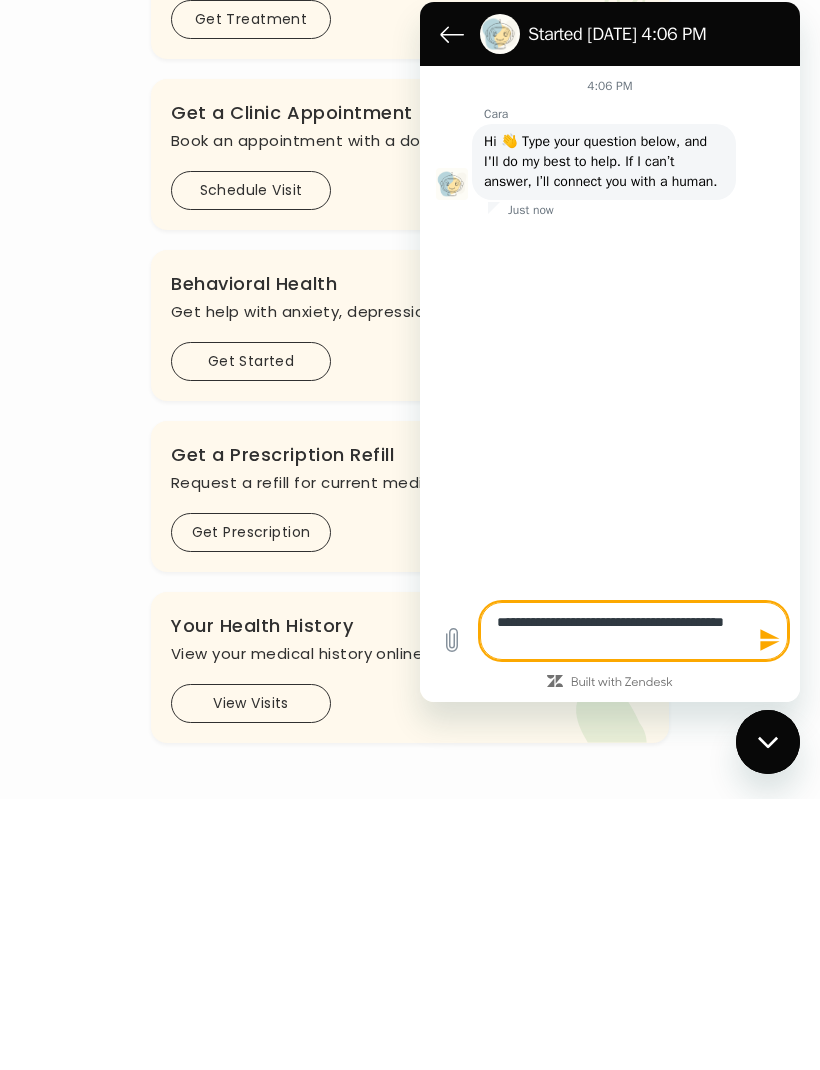 type on "*" 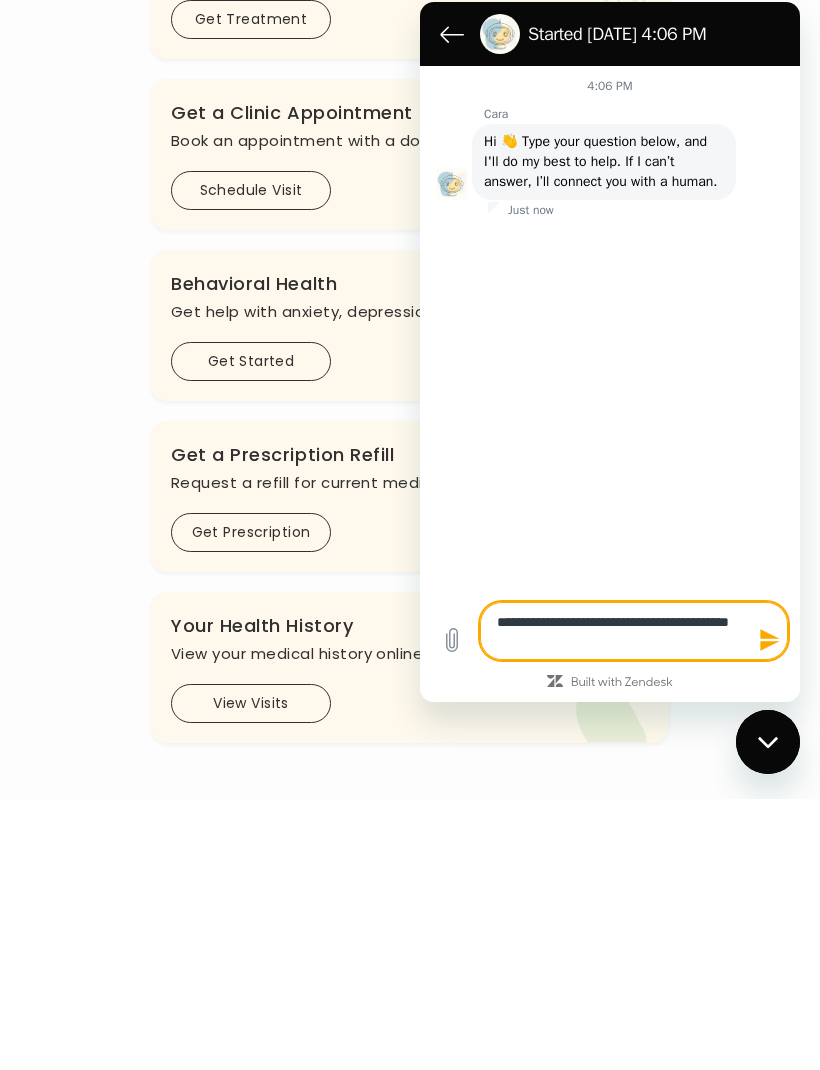 type on "*" 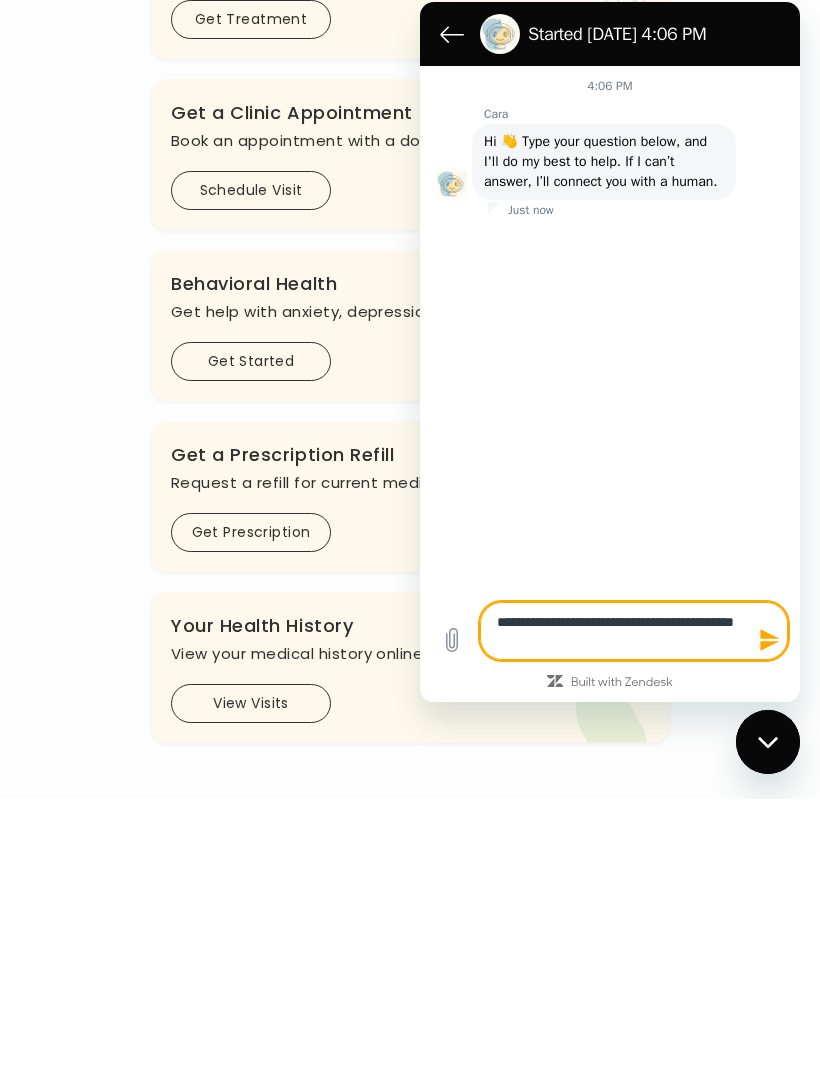 type on "*" 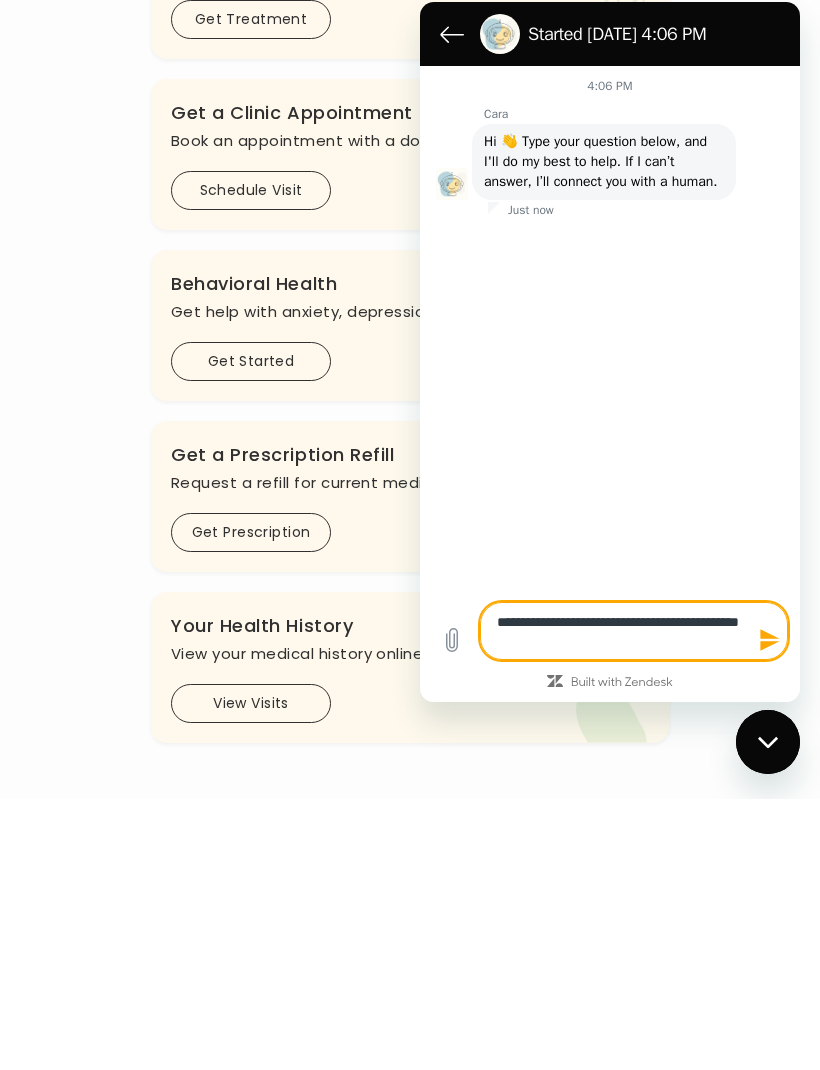 type on "*" 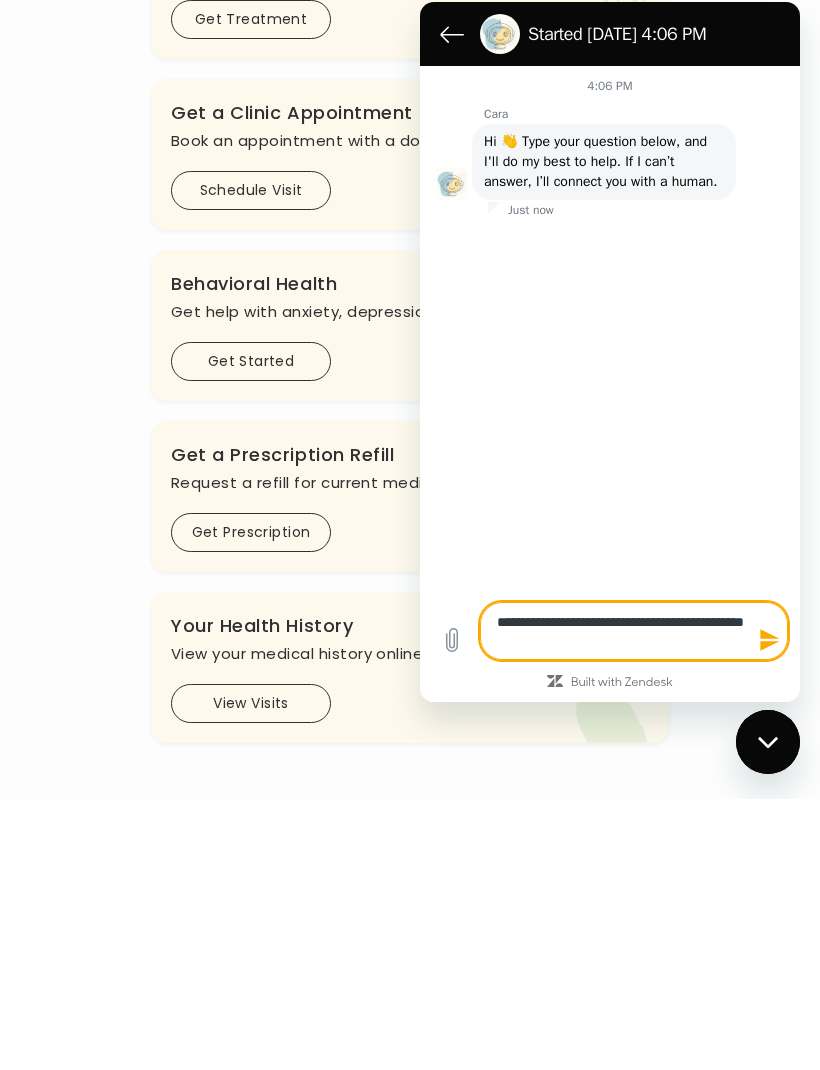 type on "**********" 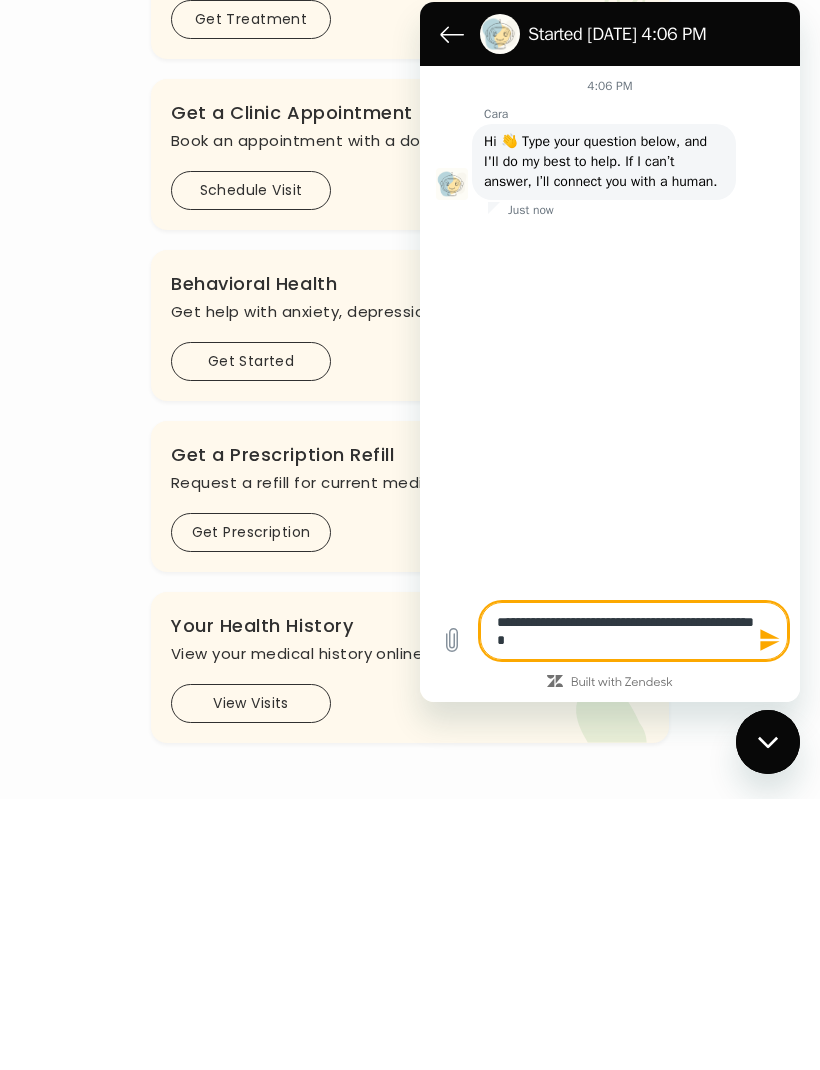 type on "*" 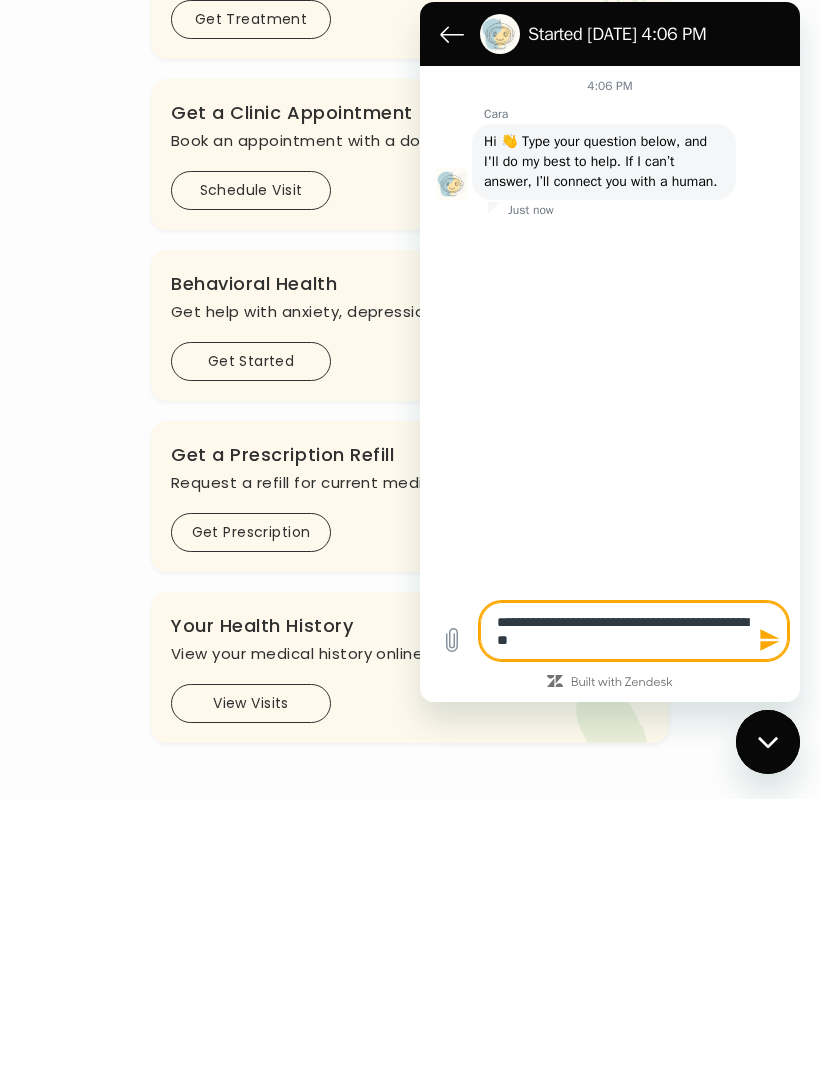 type on "*" 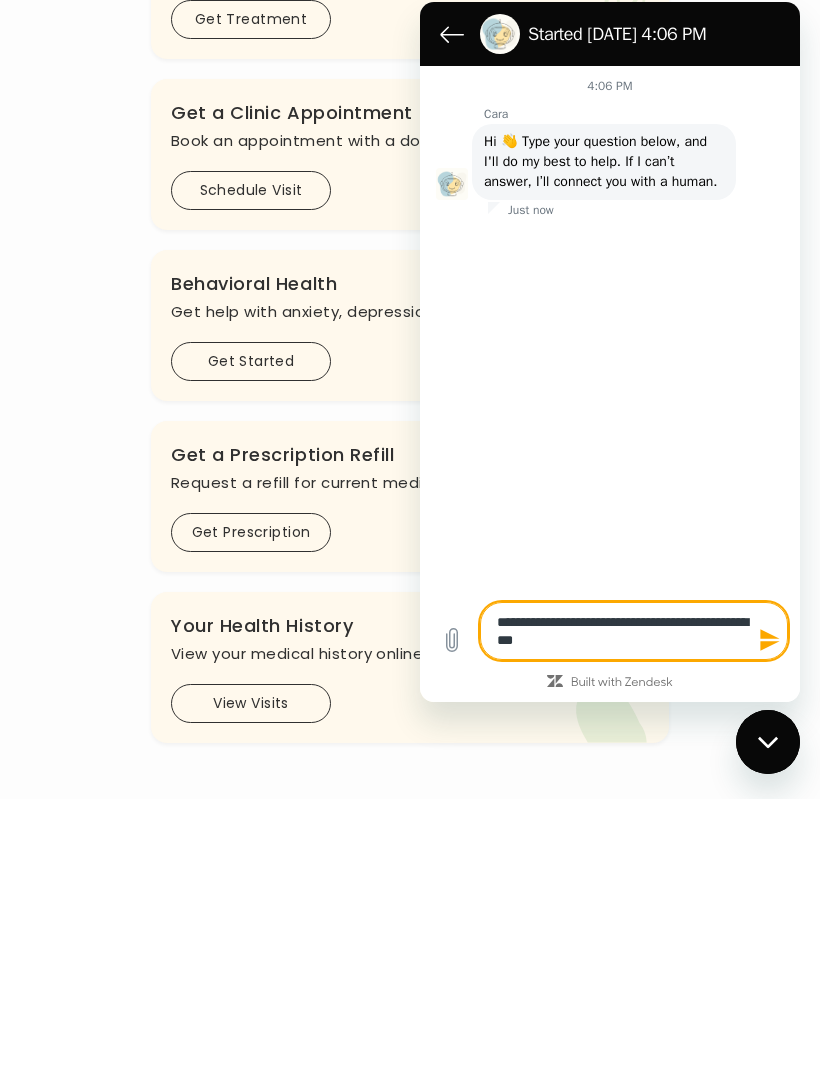 type on "*" 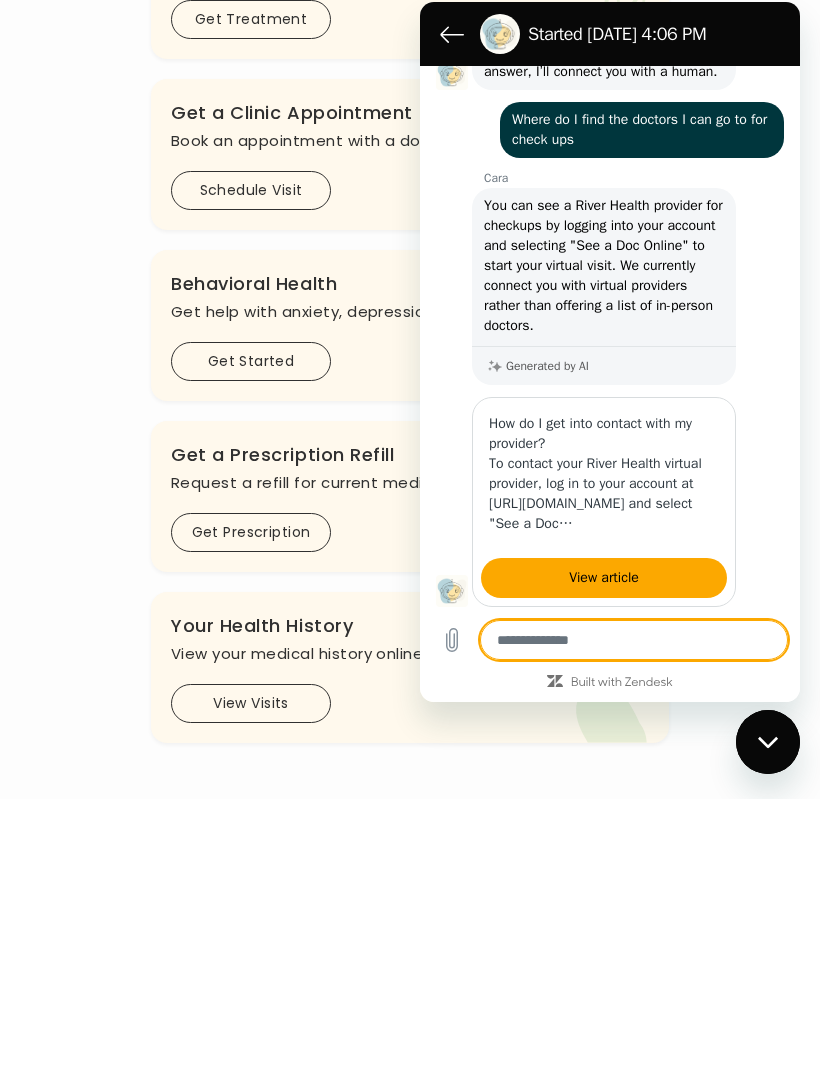 scroll, scrollTop: 150, scrollLeft: 0, axis: vertical 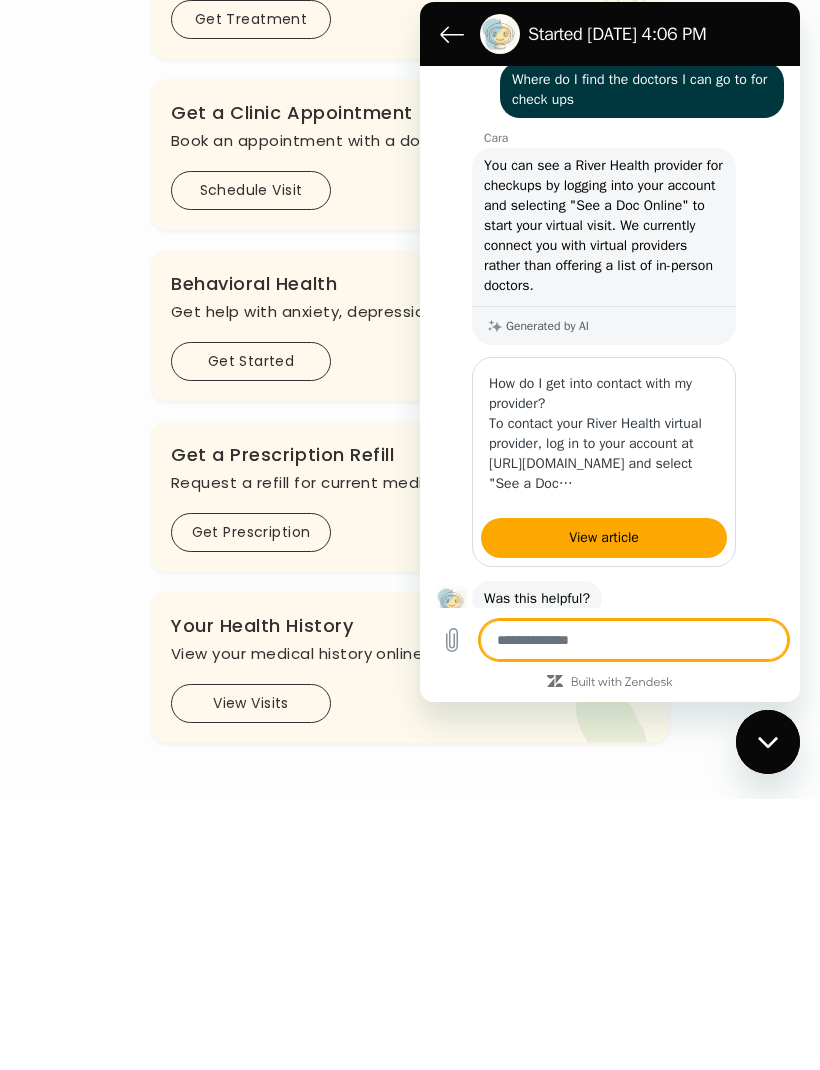 type on "*" 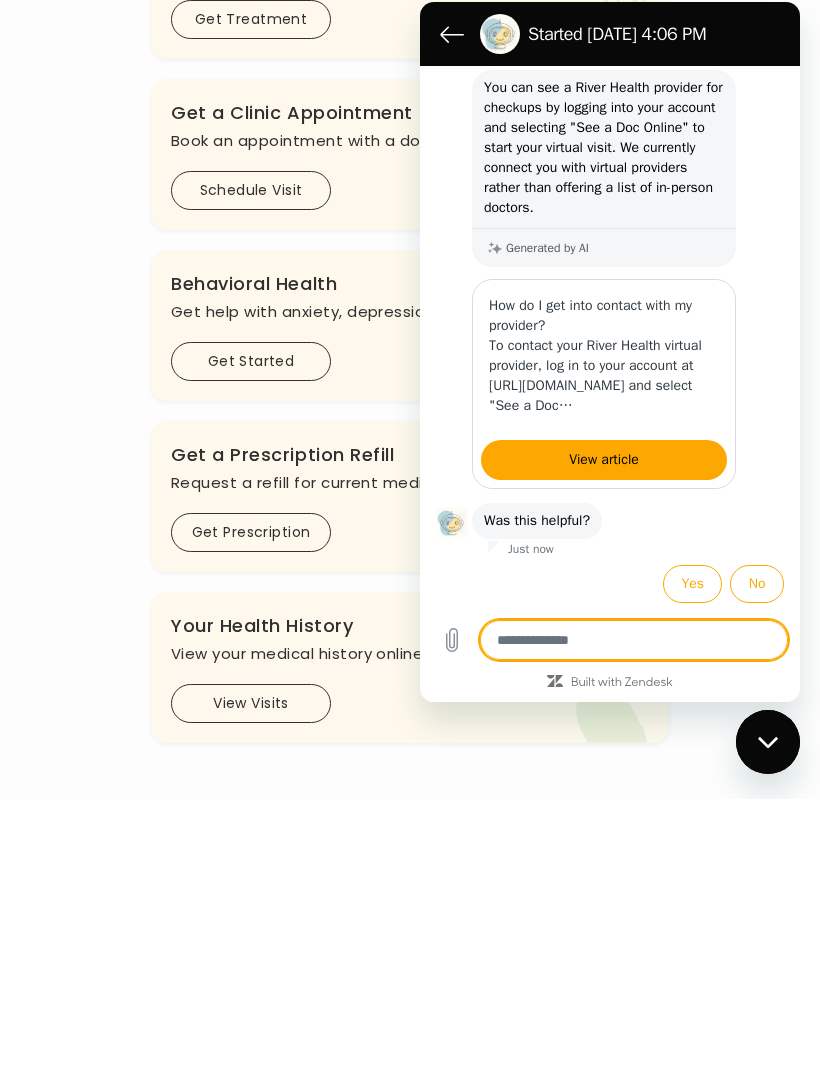 scroll, scrollTop: 267, scrollLeft: 0, axis: vertical 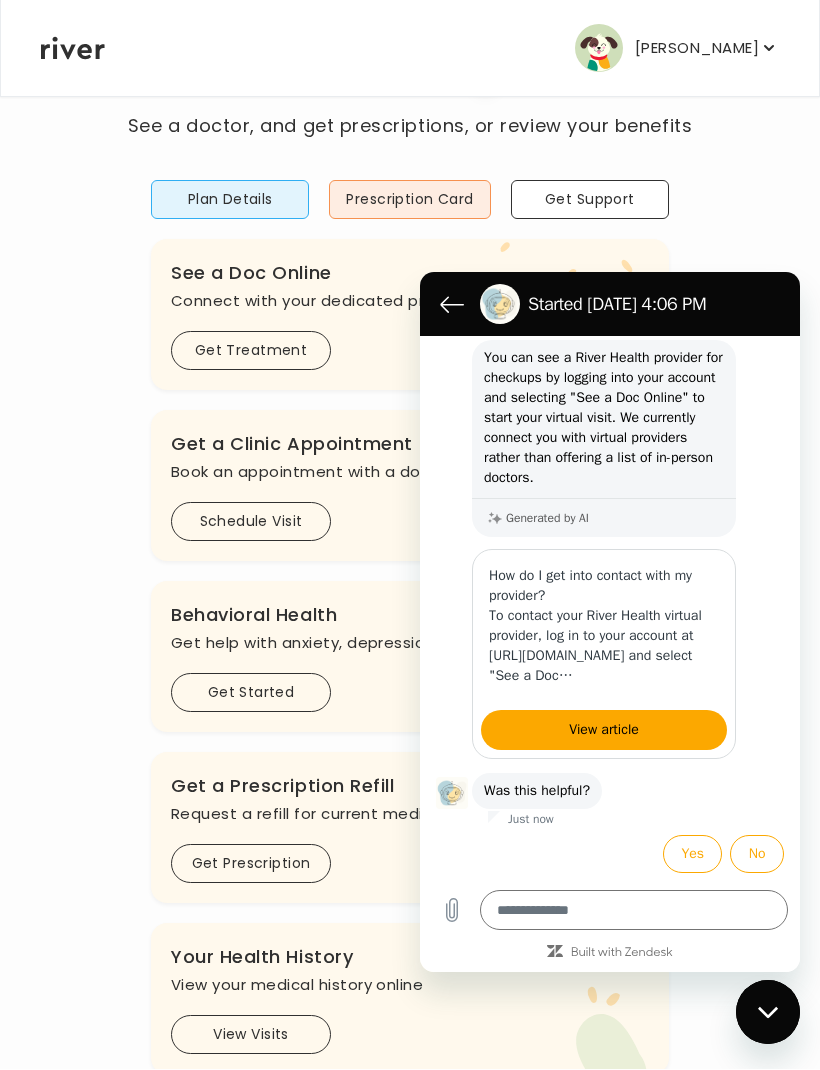 click on "View article" at bounding box center [604, 730] 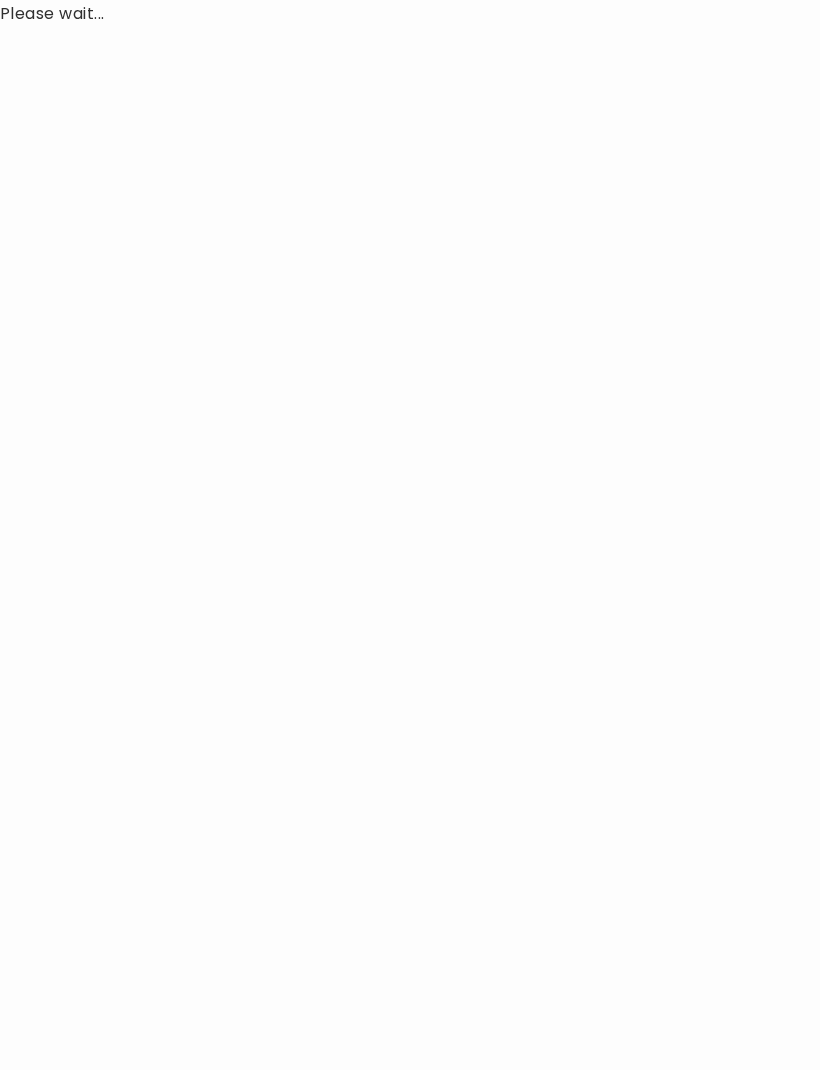 scroll, scrollTop: 0, scrollLeft: 0, axis: both 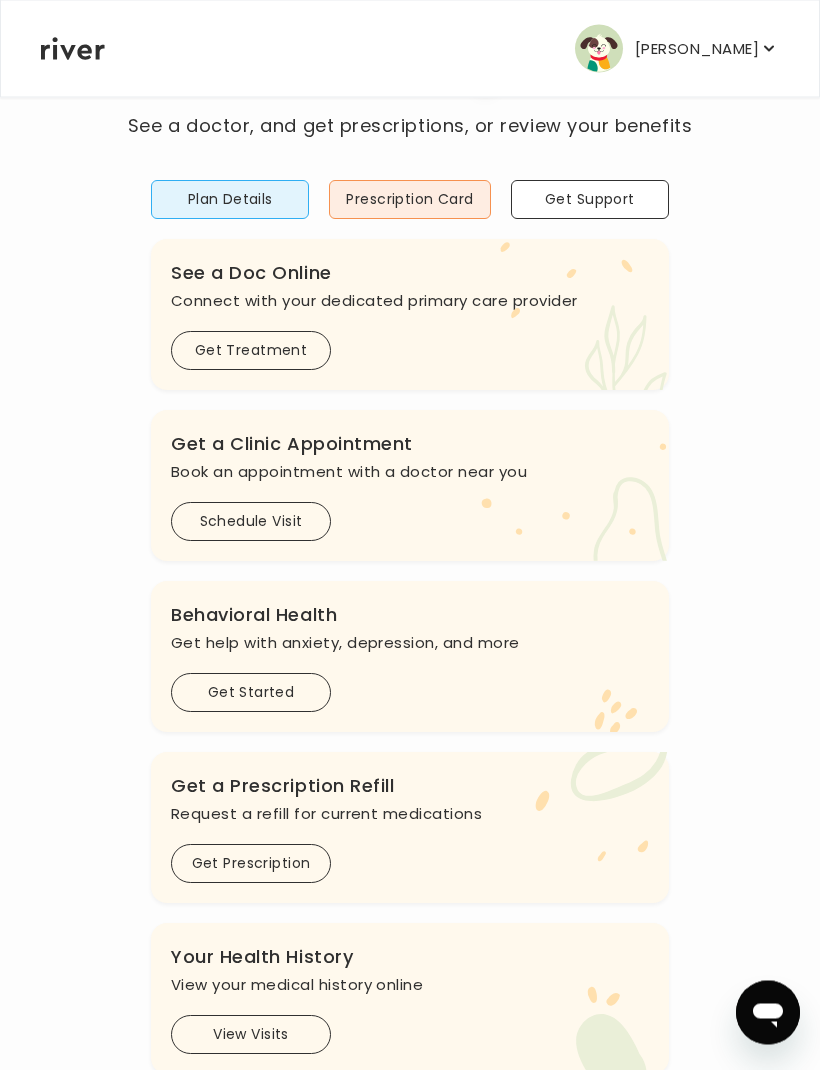 click on "Get Treatment" at bounding box center [251, 351] 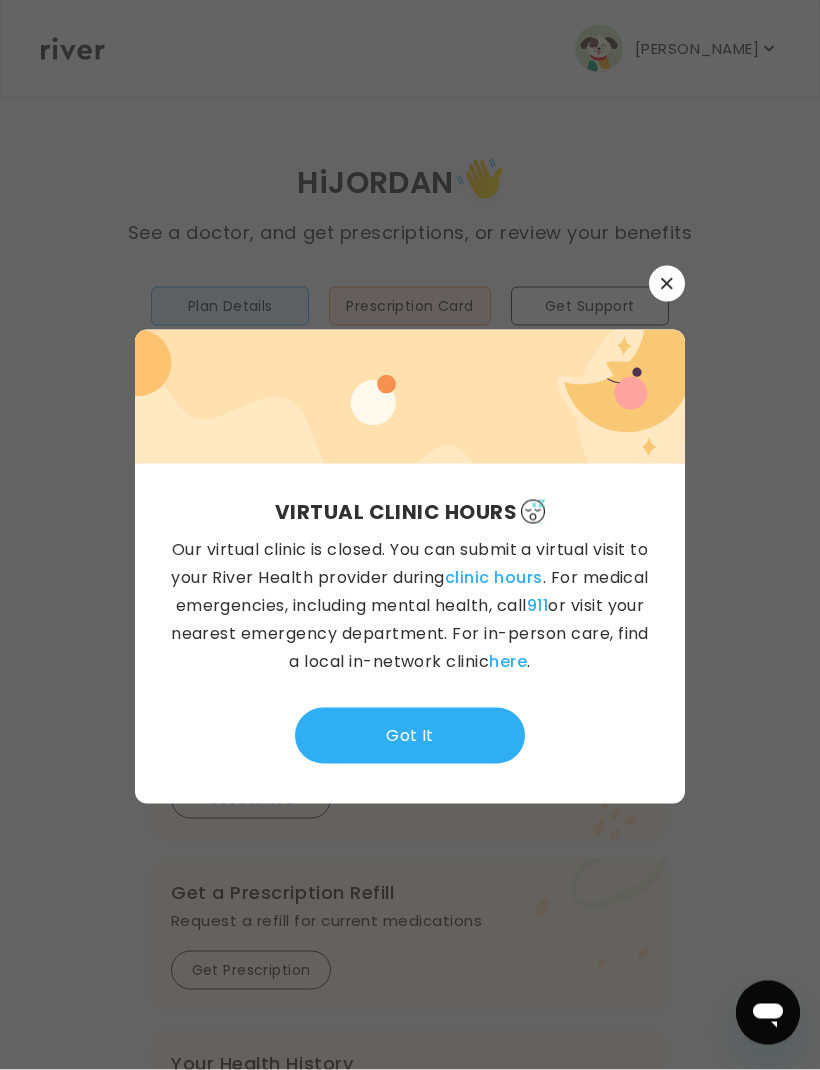 scroll, scrollTop: 0, scrollLeft: 0, axis: both 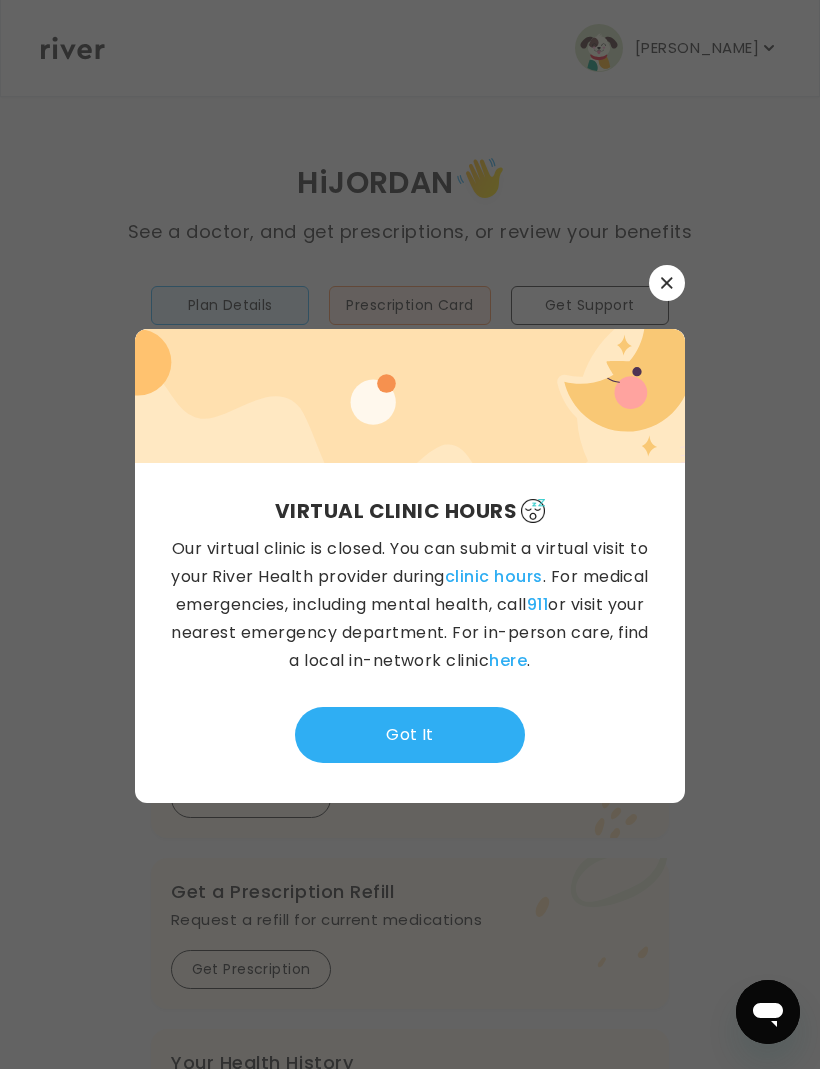 click on "clinic hours" at bounding box center (494, 577) 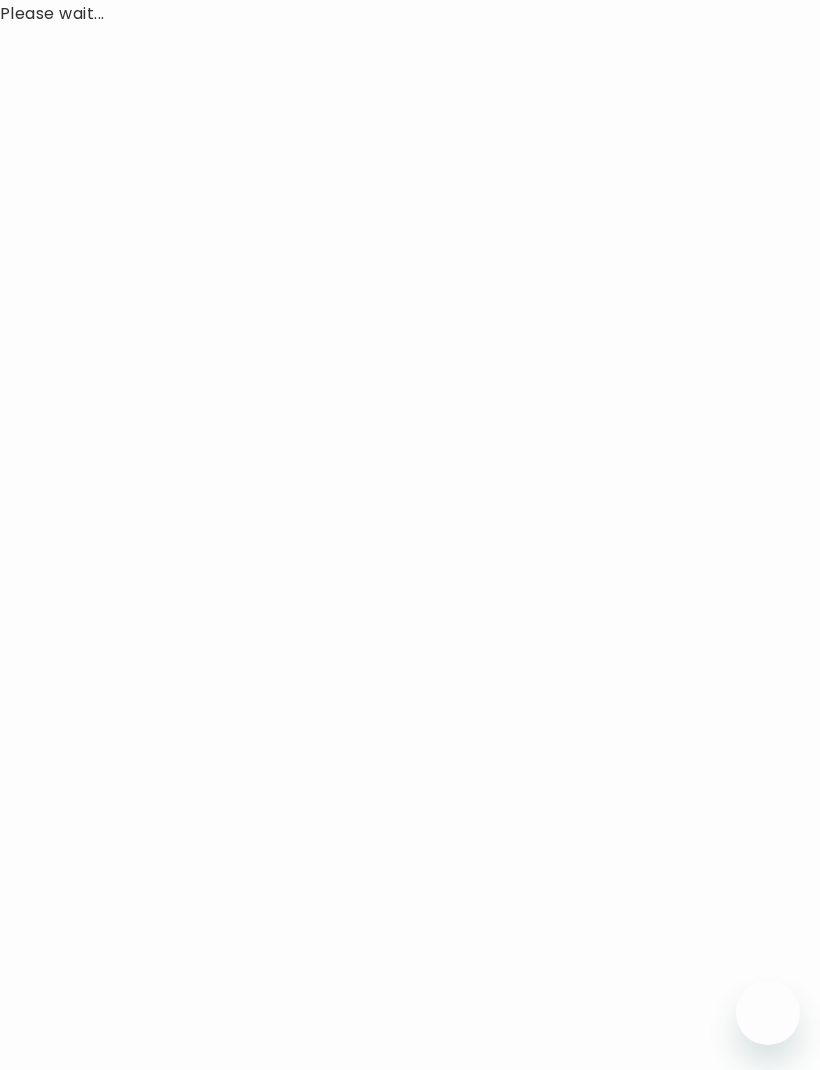 scroll, scrollTop: 0, scrollLeft: 0, axis: both 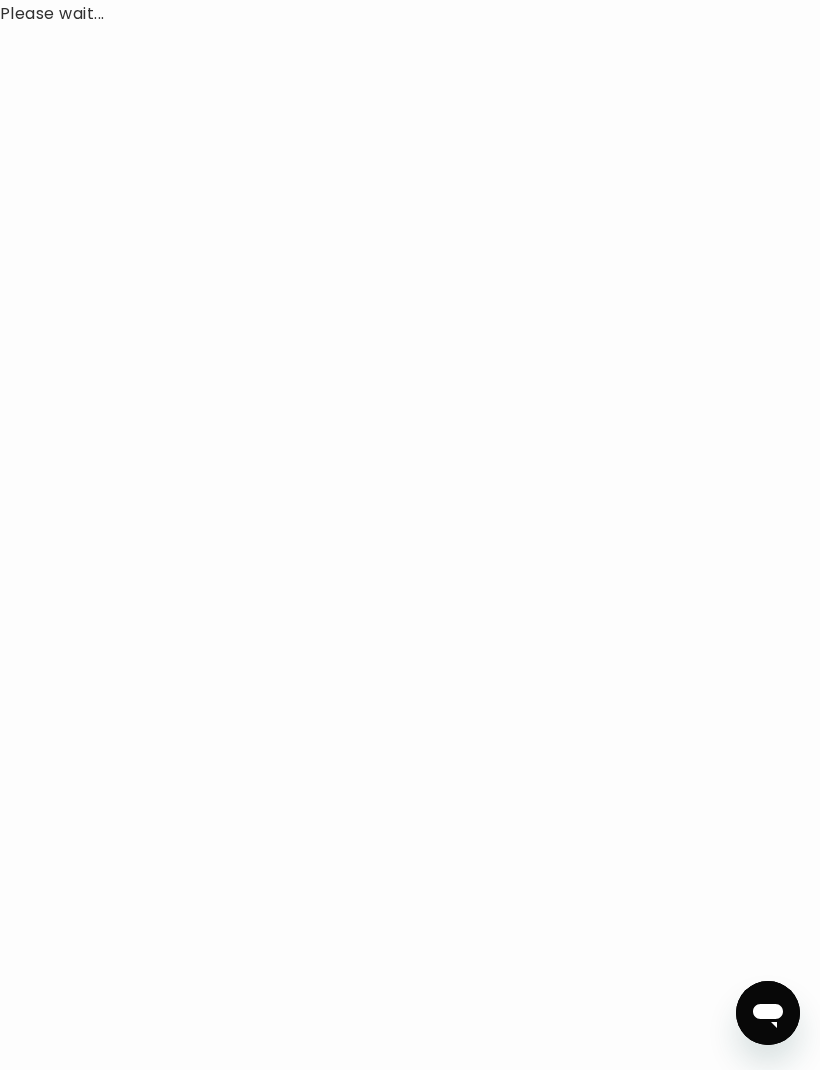 click on "Please wait..." at bounding box center (410, 535) 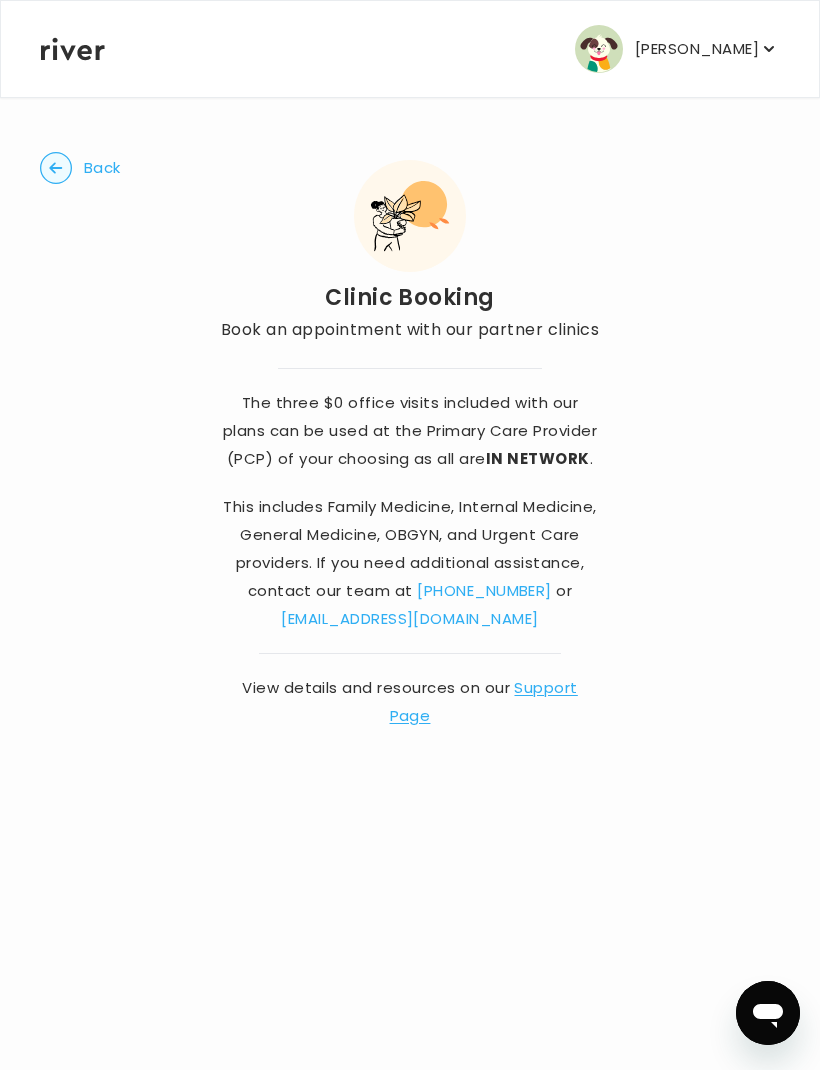 click on "Support Page" at bounding box center (484, 701) 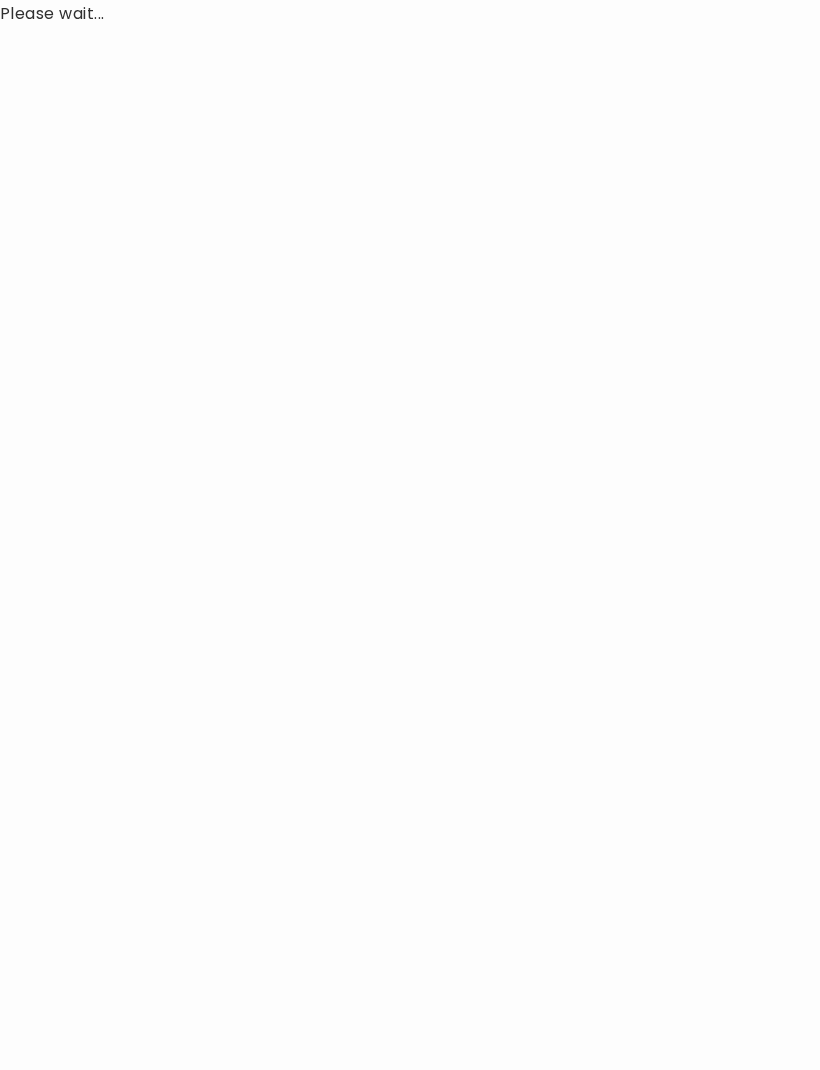 scroll, scrollTop: 0, scrollLeft: 0, axis: both 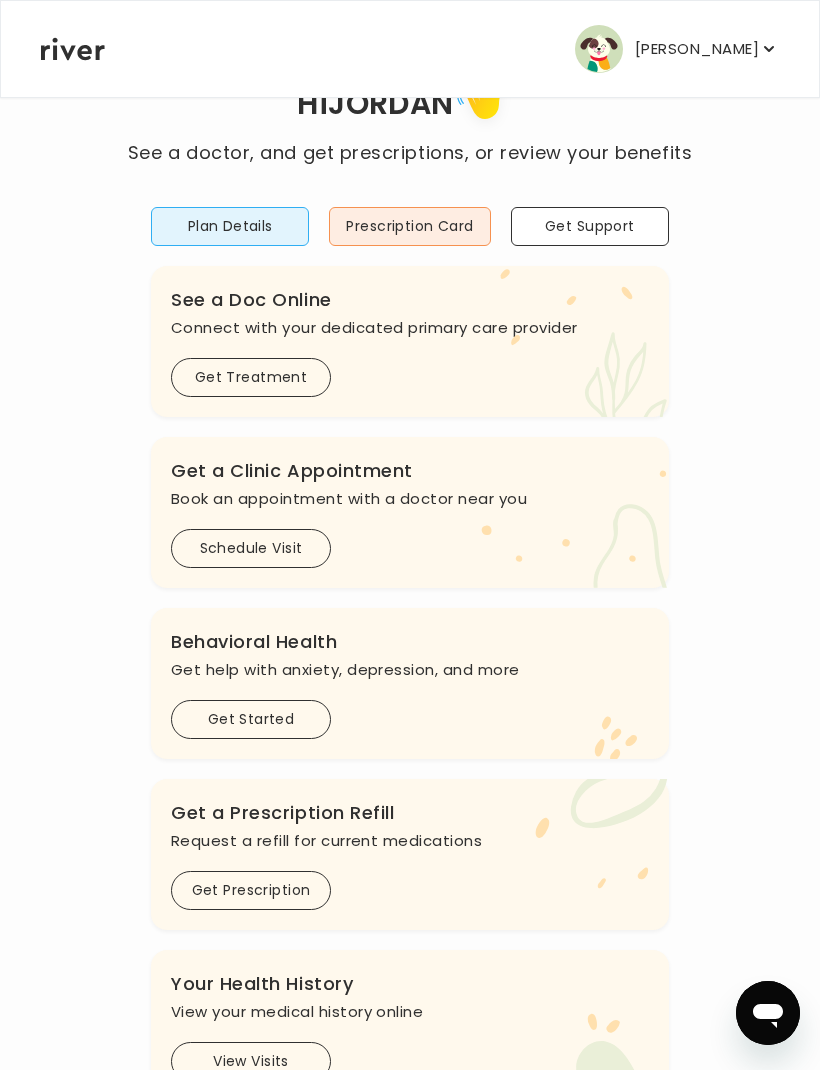 click on "Get Treatment" at bounding box center [251, 377] 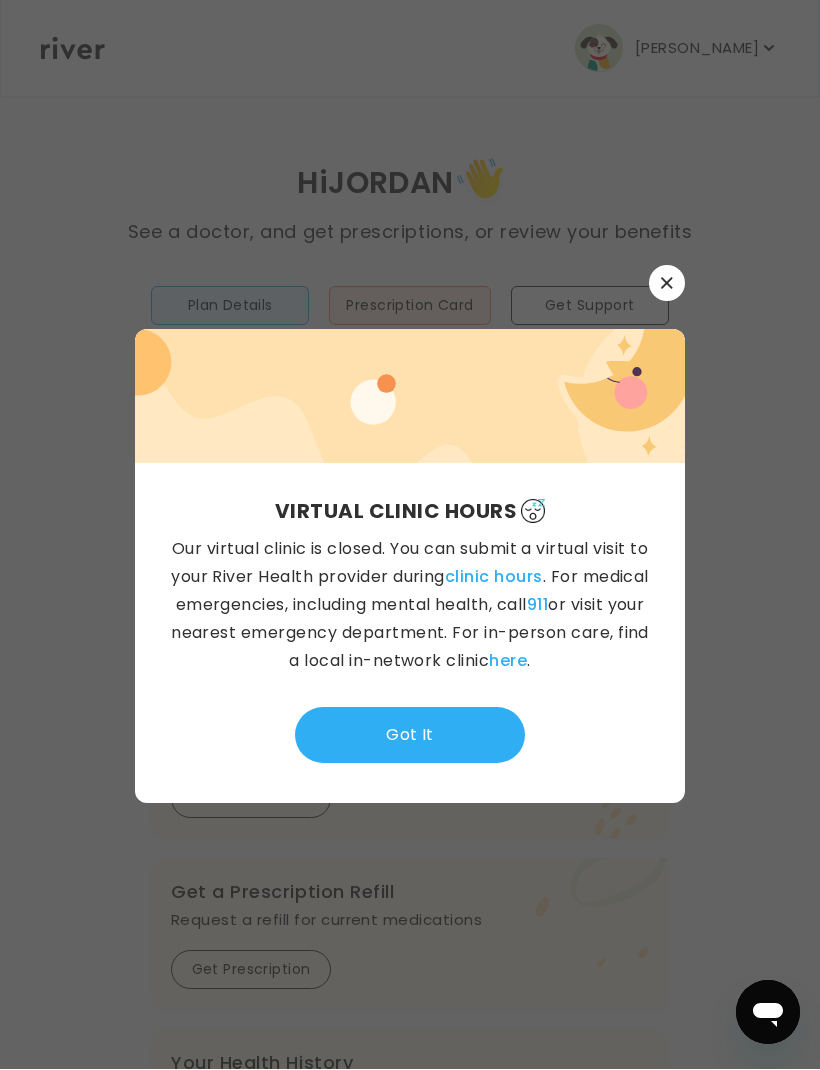 click on "here" at bounding box center [508, 661] 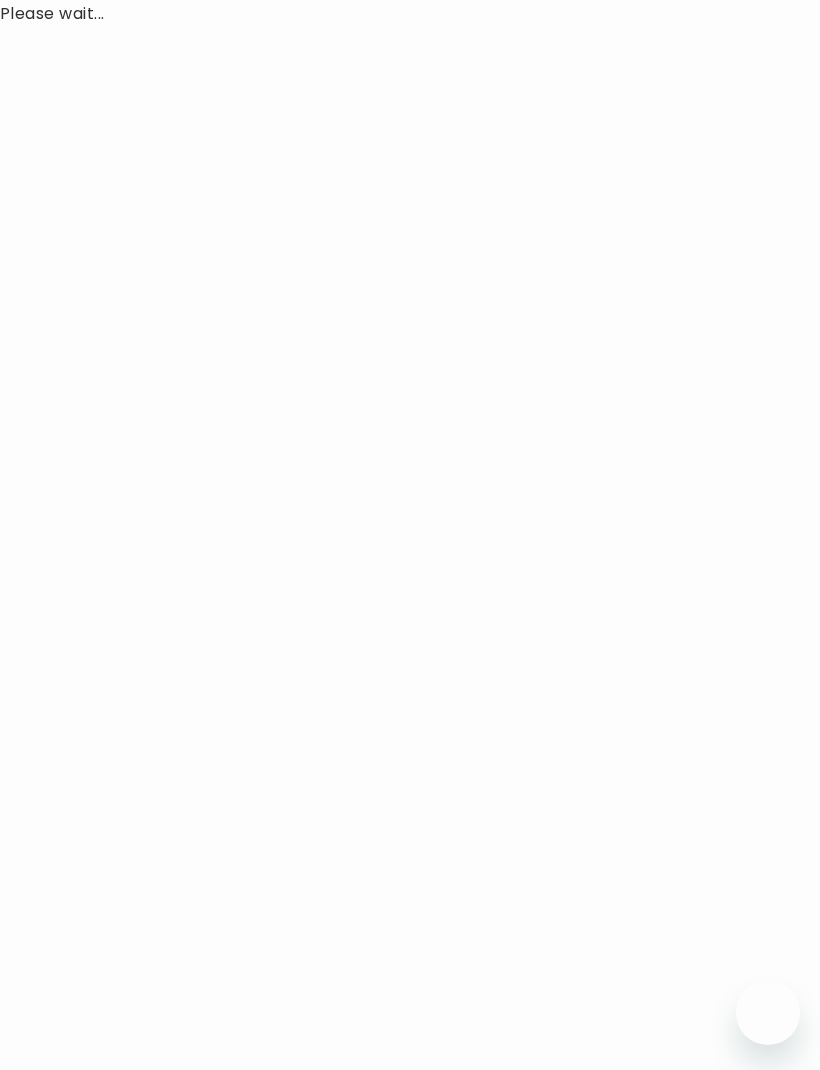 scroll, scrollTop: 0, scrollLeft: 0, axis: both 